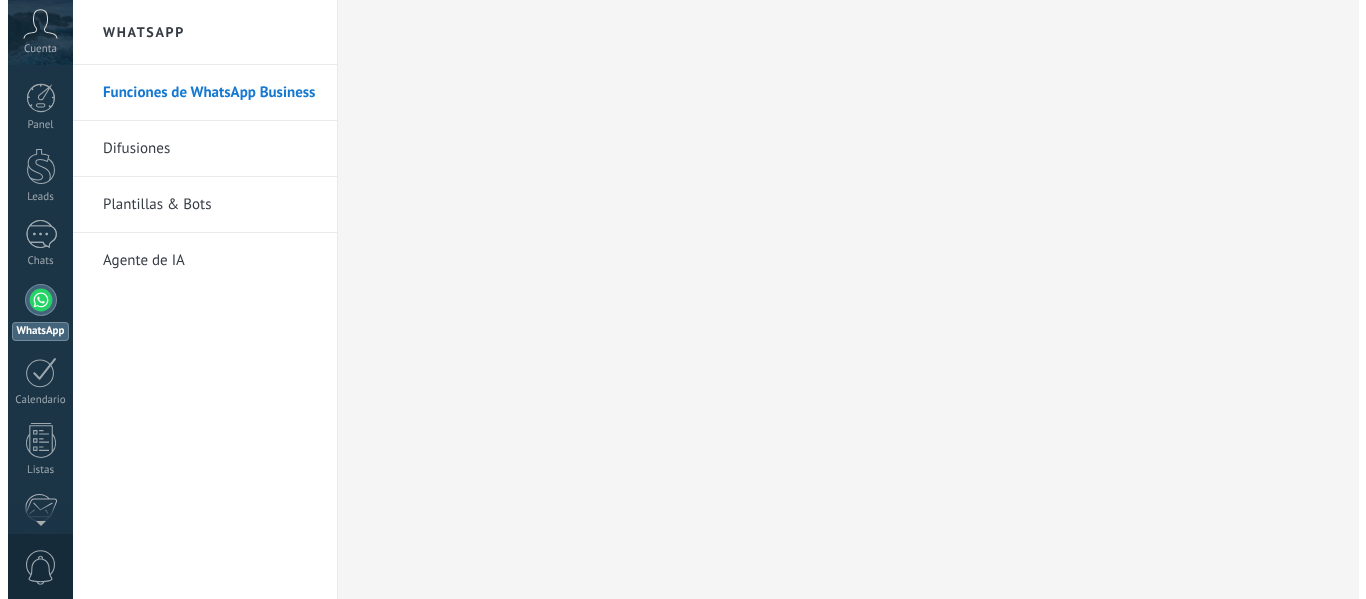 scroll, scrollTop: 0, scrollLeft: 0, axis: both 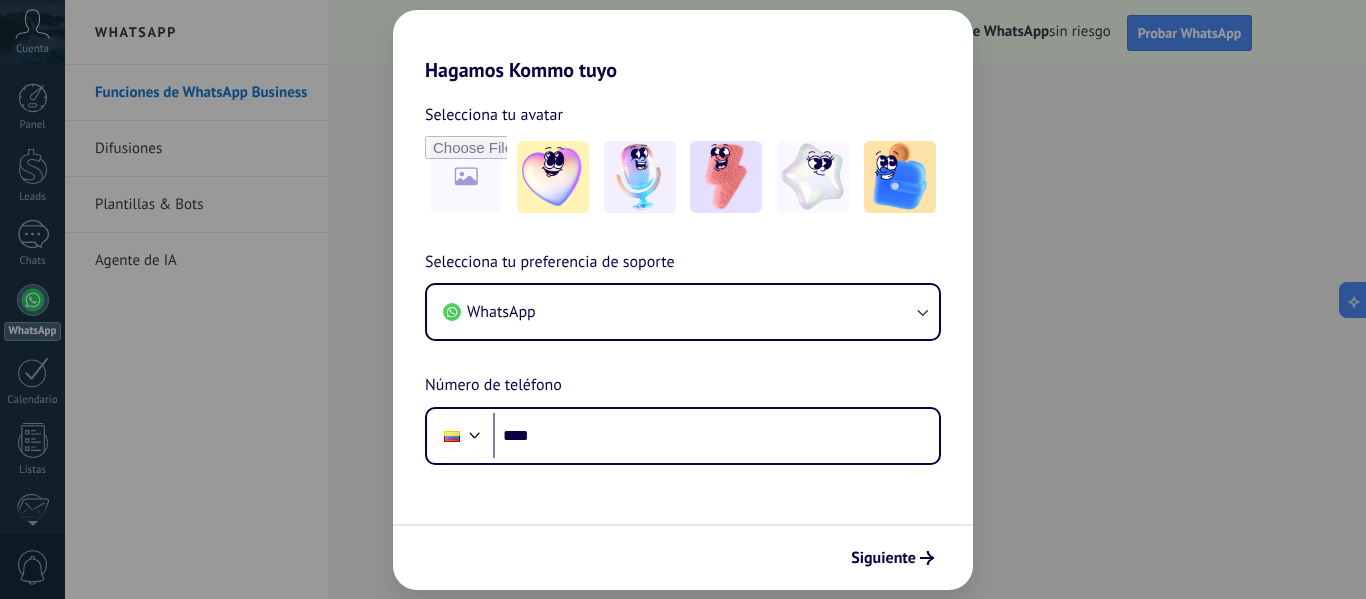 click on "Hagamos Kommo tuyo Selecciona tu avatar Selecciona tu preferencia de soporte WhatsApp Número de teléfono Phone **** Siguiente" at bounding box center [683, 299] 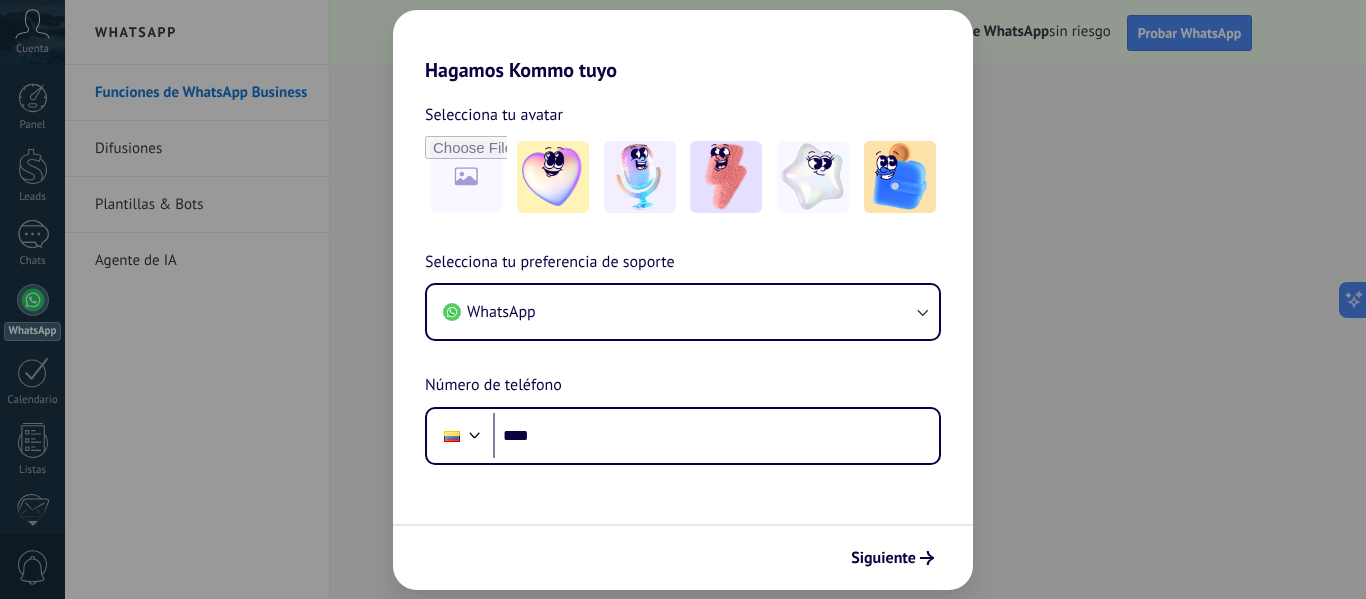 click on "Hagamos Kommo tuyo Selecciona tu avatar Selecciona tu preferencia de soporte WhatsApp Número de teléfono Phone **** Siguiente" at bounding box center (683, 299) 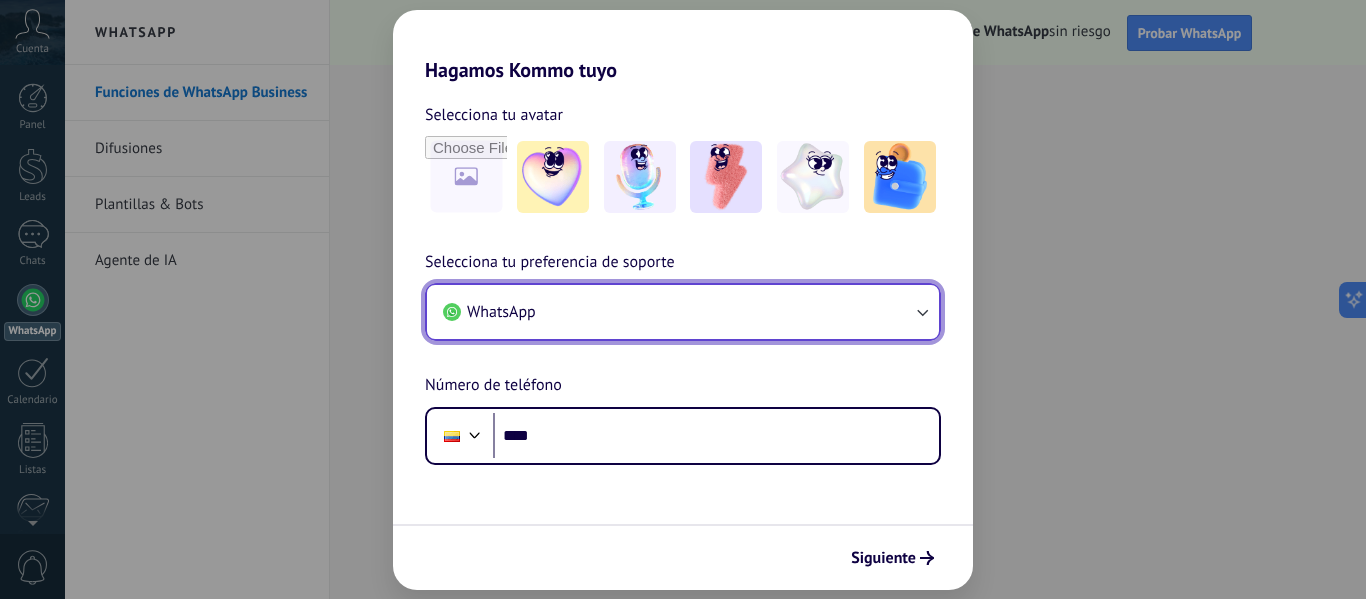 click on "WhatsApp" at bounding box center [683, 312] 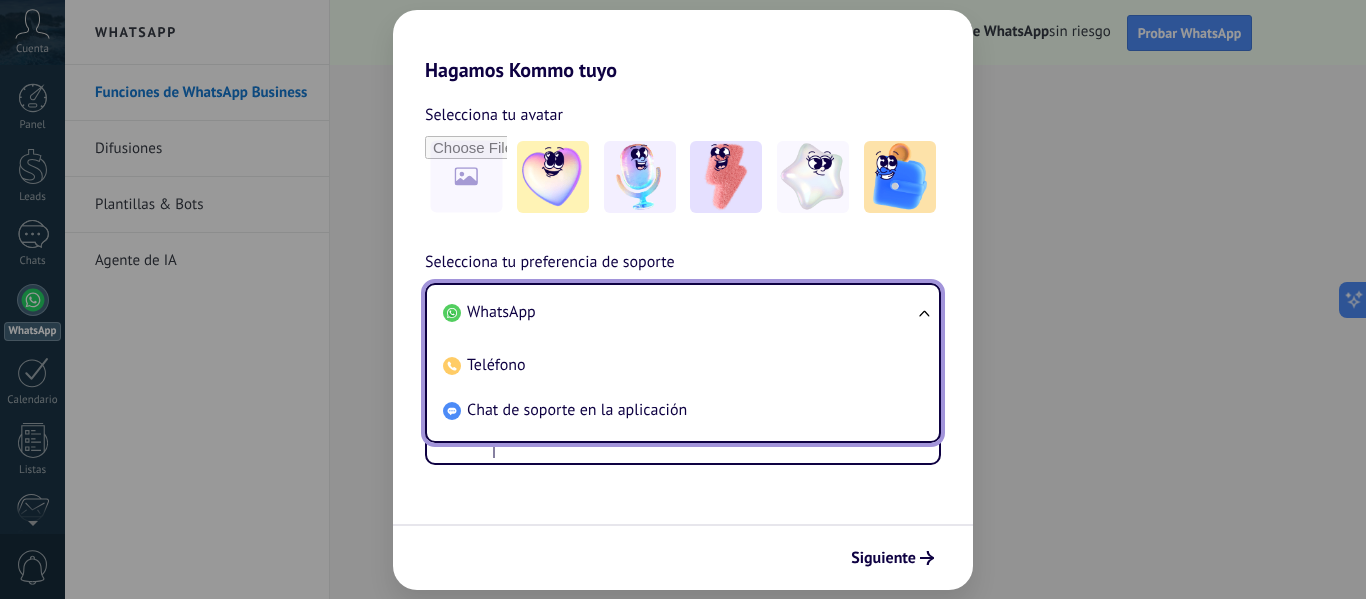 click on "Selecciona tu preferencia de soporte WhatsApp WhatsApp Teléfono Chat de soporte en la aplicación Número de teléfono Phone ****" at bounding box center (683, 357) 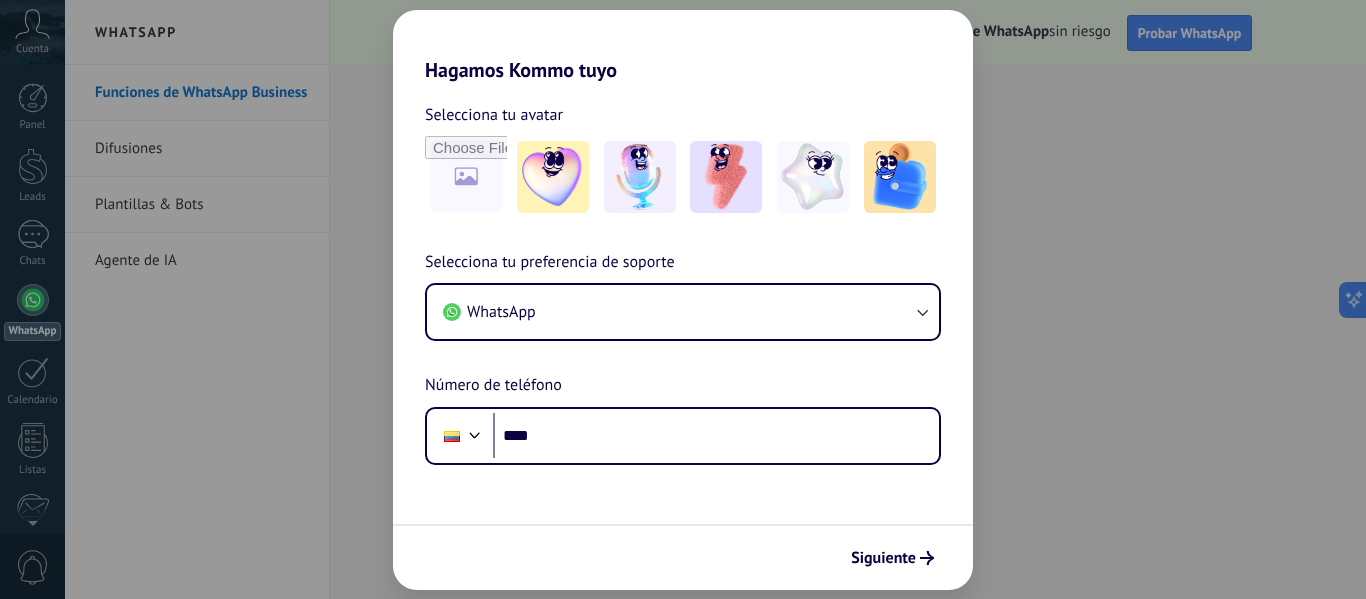 click on "Hagamos Kommo tuyo Selecciona tu avatar Selecciona tu preferencia de soporte WhatsApp Número de teléfono Phone **** Siguiente" at bounding box center [683, 299] 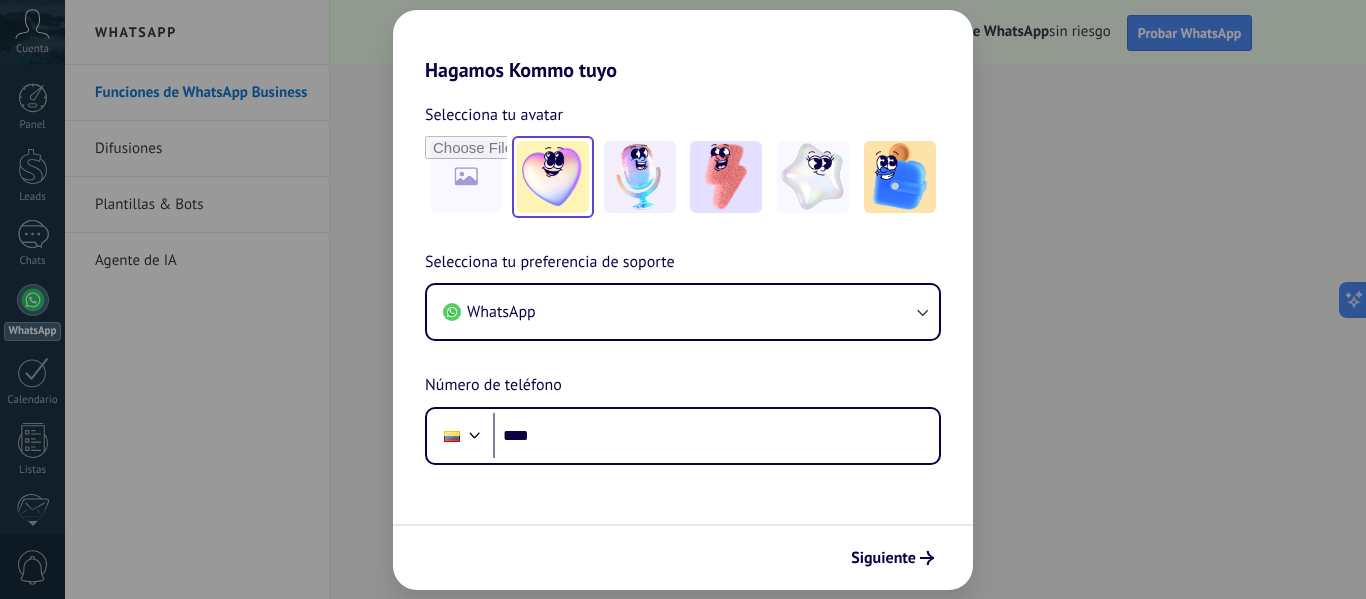 click at bounding box center [553, 177] 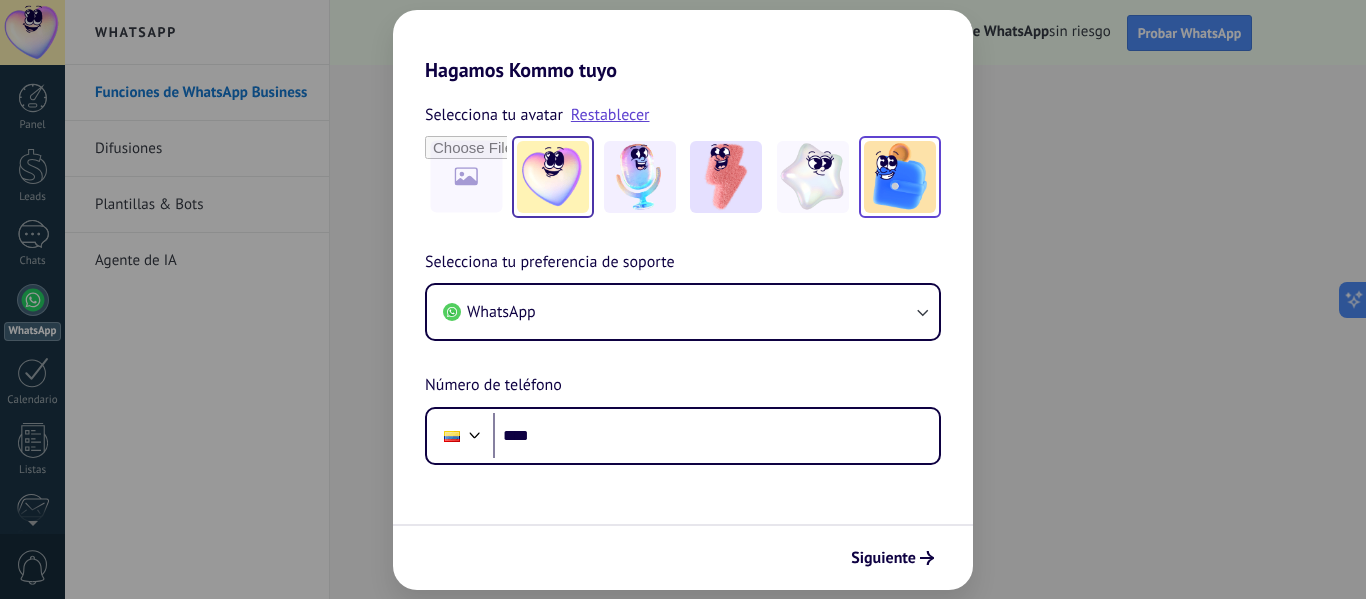 click at bounding box center (900, 177) 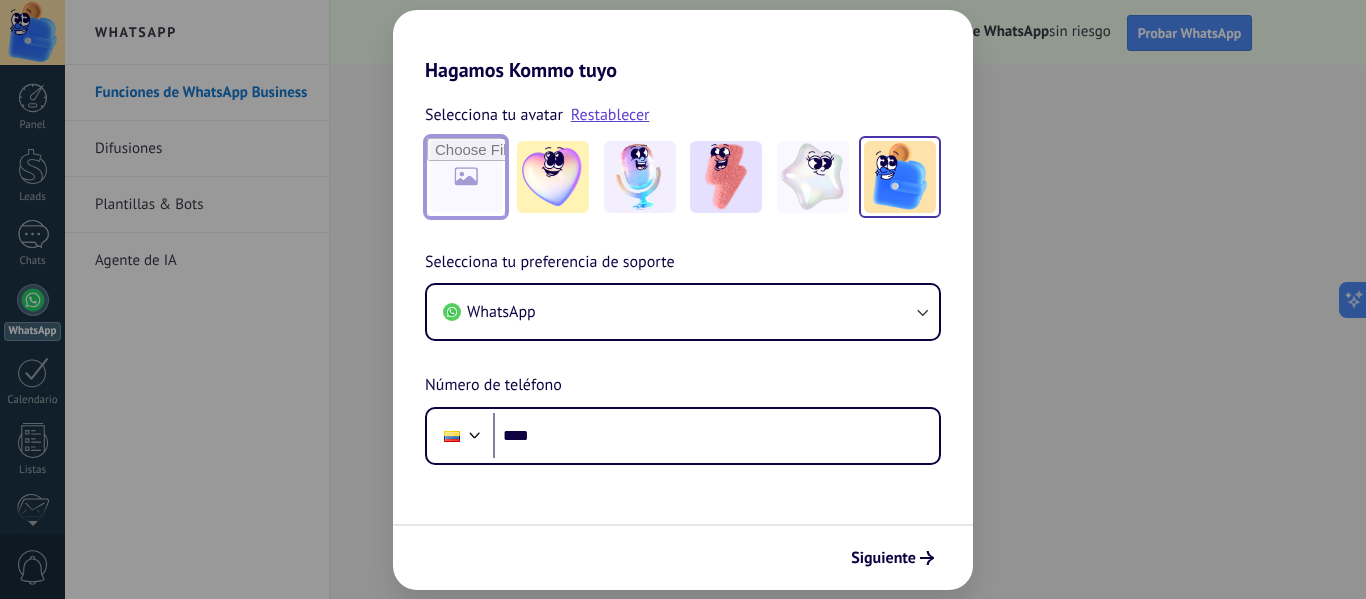 click at bounding box center [466, 177] 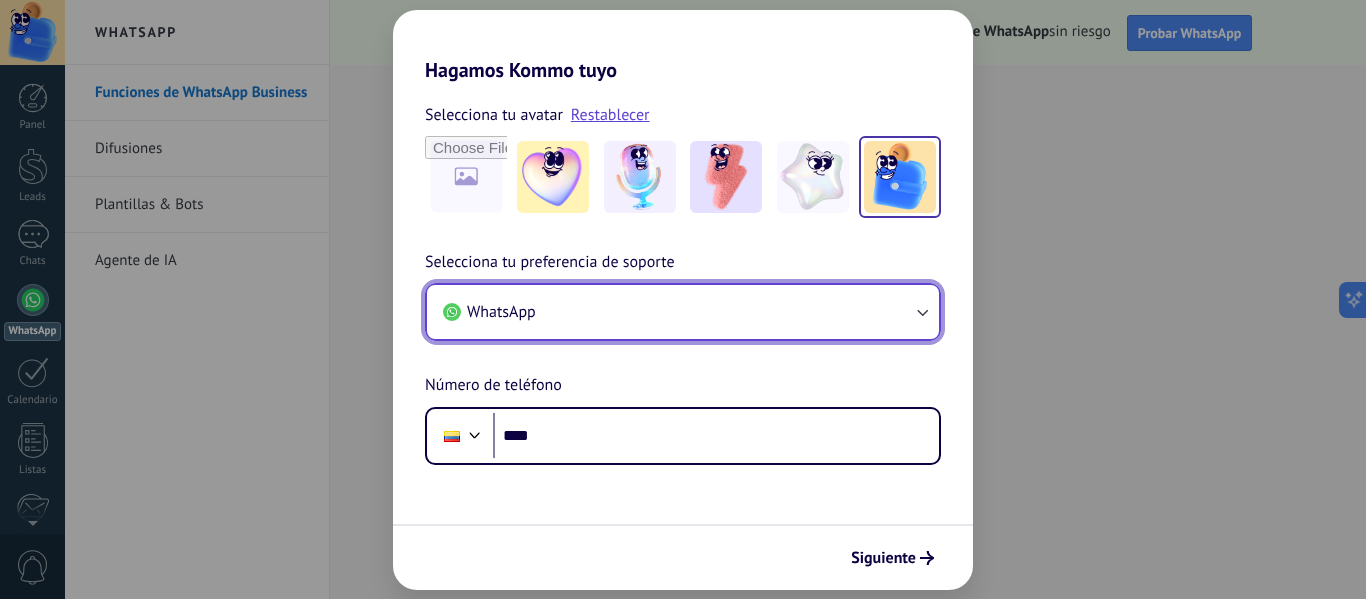 click on "WhatsApp" at bounding box center (683, 312) 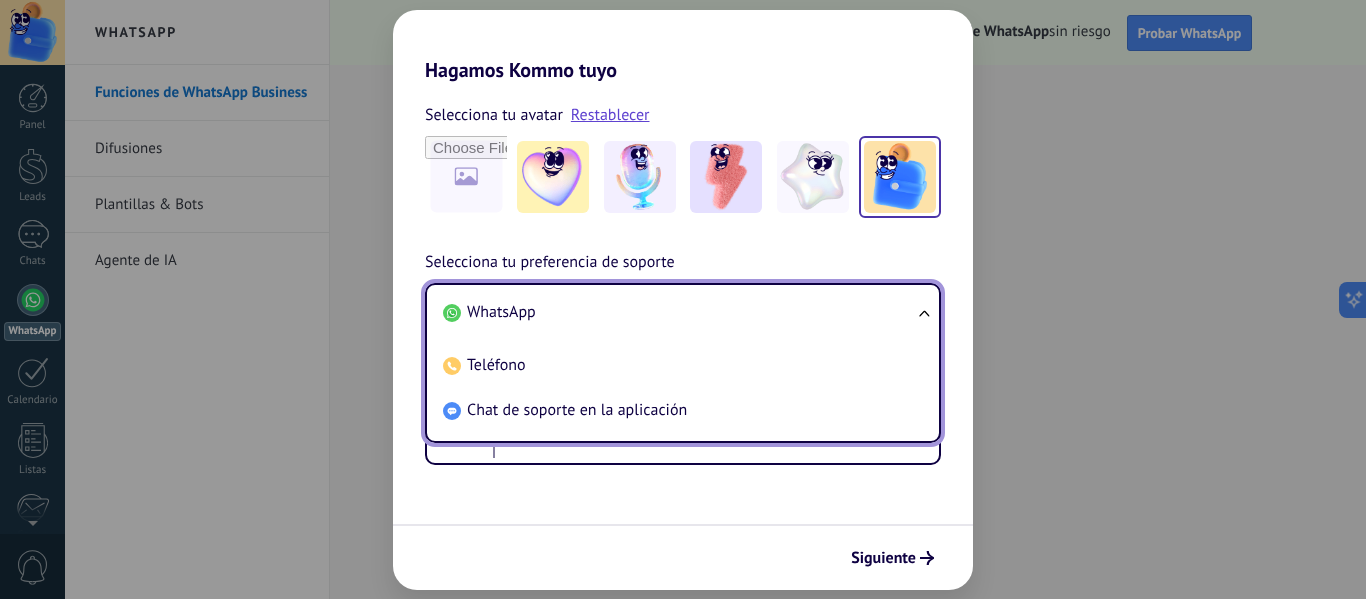 click on "WhatsApp" at bounding box center (501, 312) 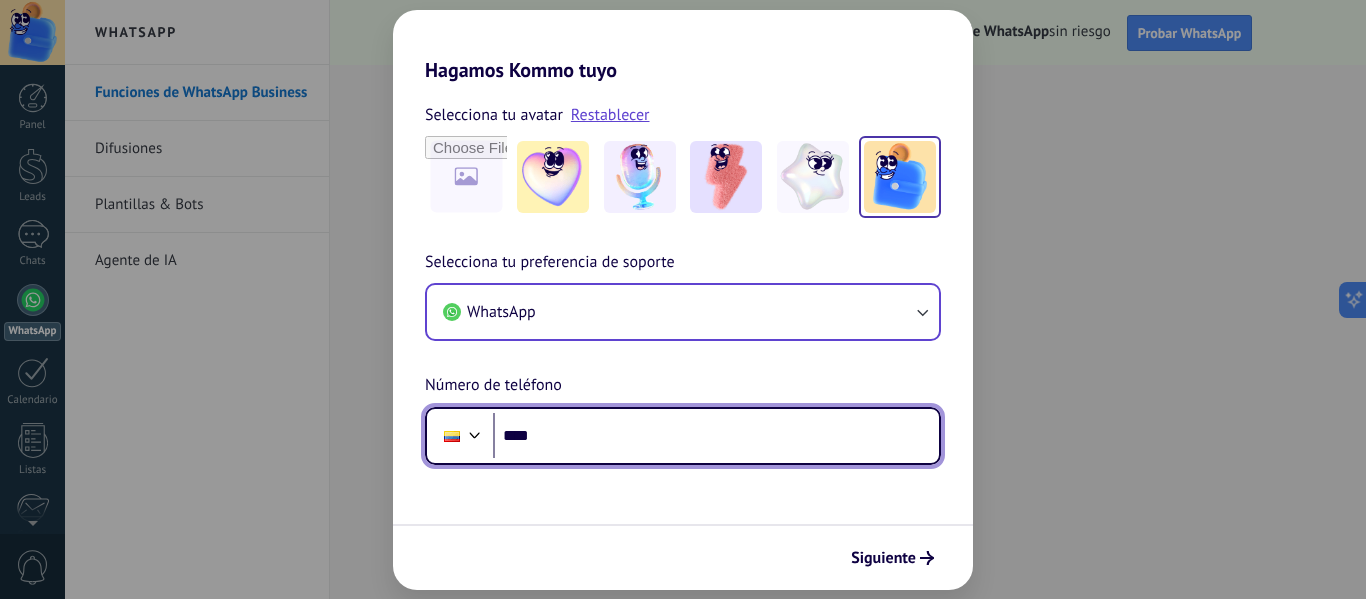 click at bounding box center [475, 433] 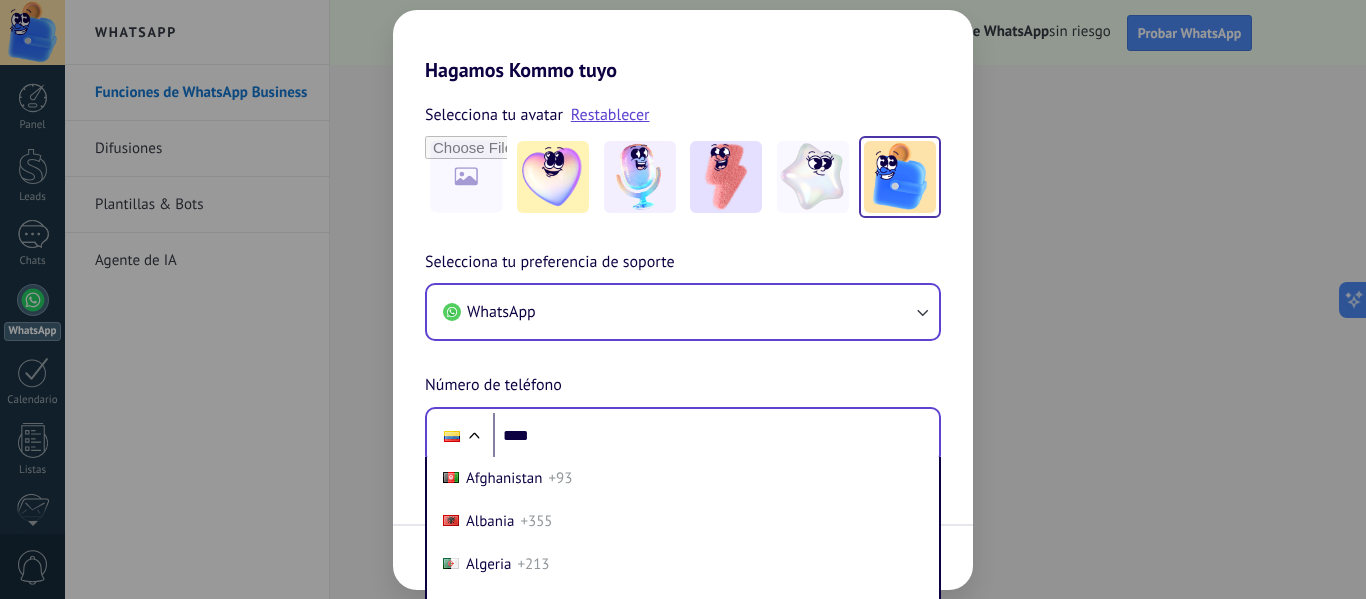 scroll, scrollTop: 96, scrollLeft: 0, axis: vertical 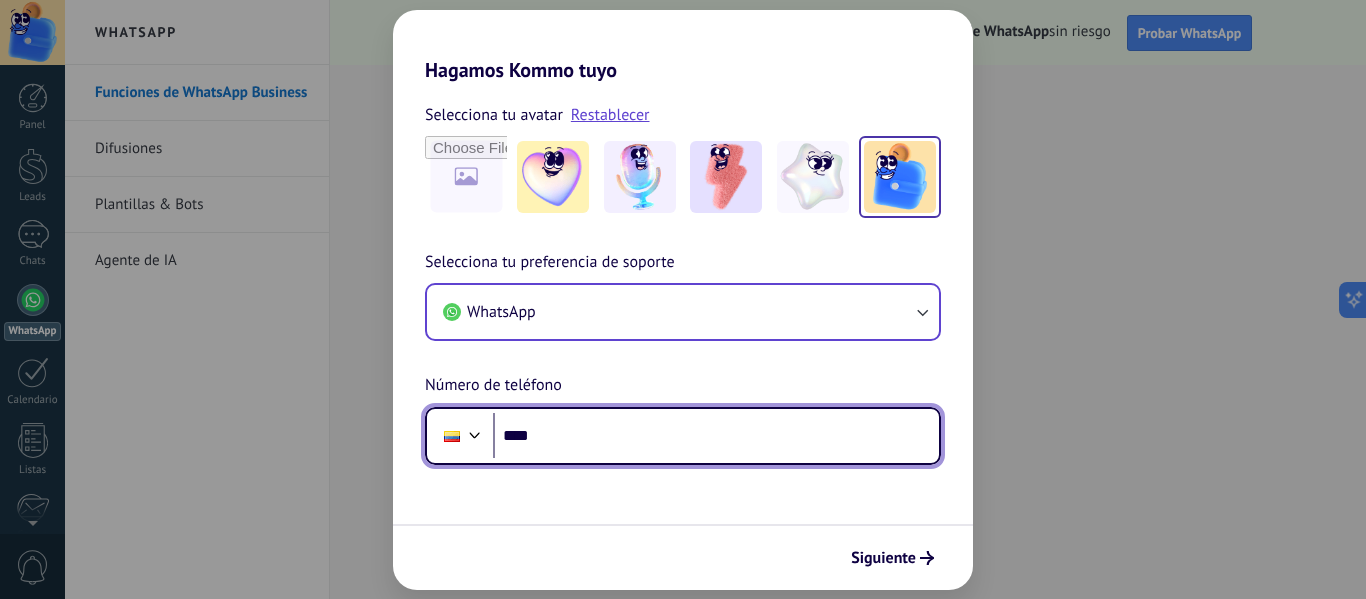 click on "Selecciona tu preferencia de soporte WhatsApp Número de teléfono Phone [PHONE]" at bounding box center (683, 357) 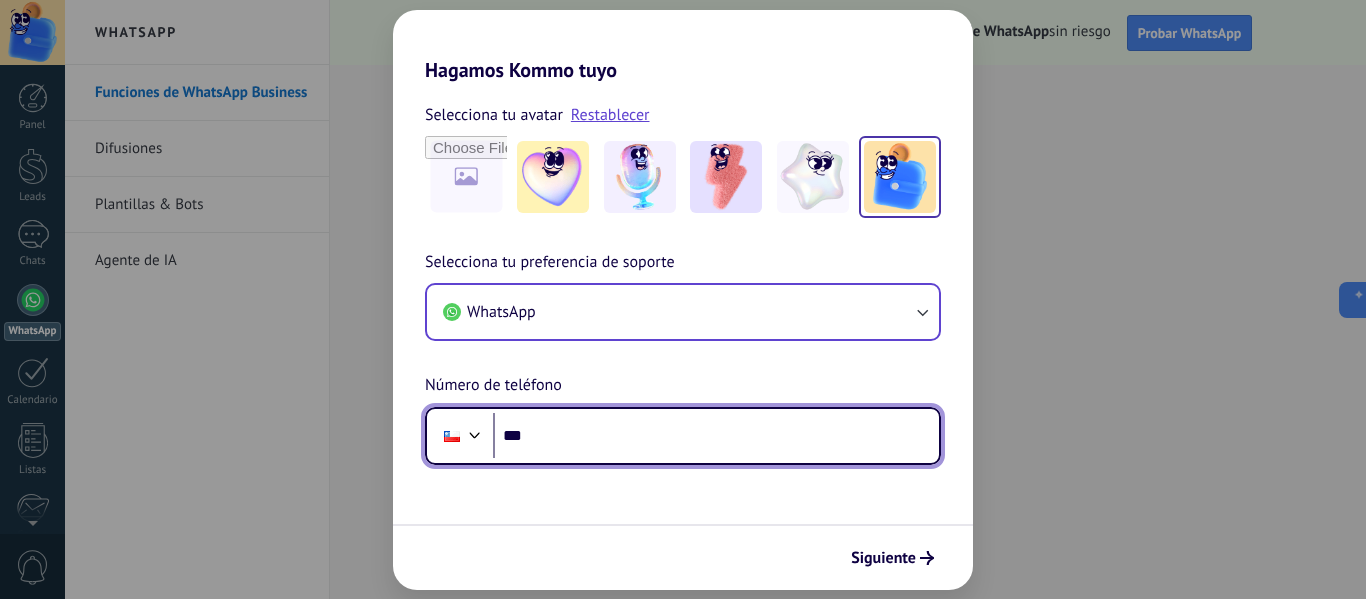 click on "***" at bounding box center [716, 436] 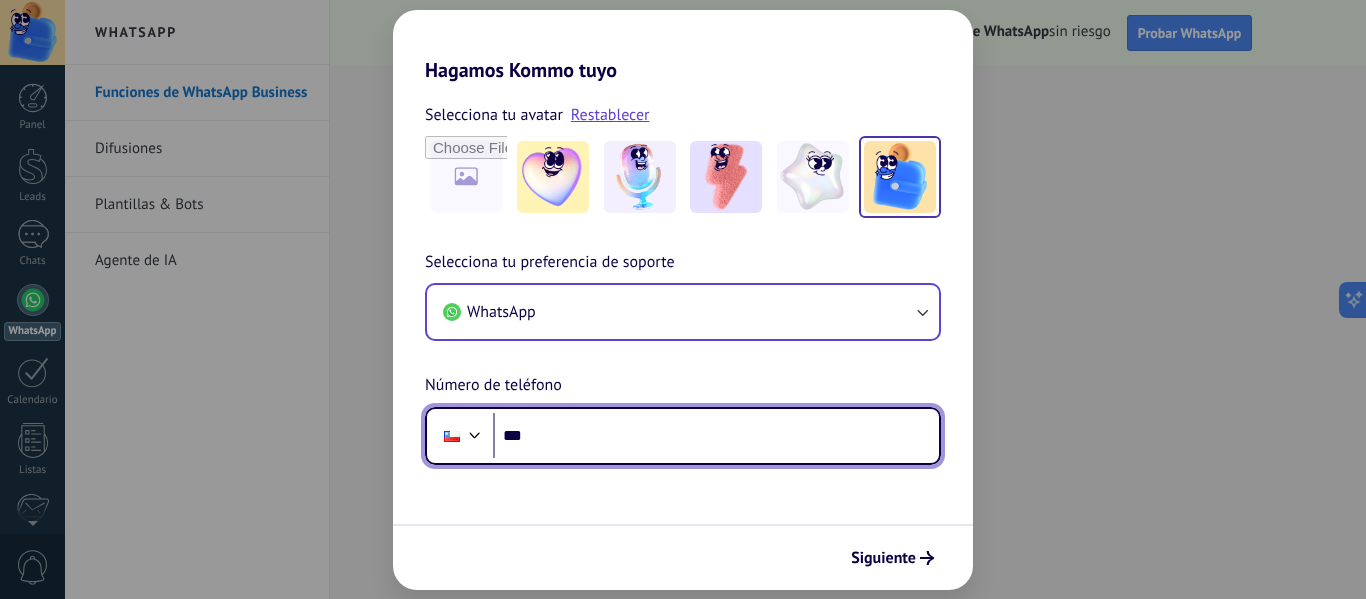 scroll, scrollTop: 0, scrollLeft: 0, axis: both 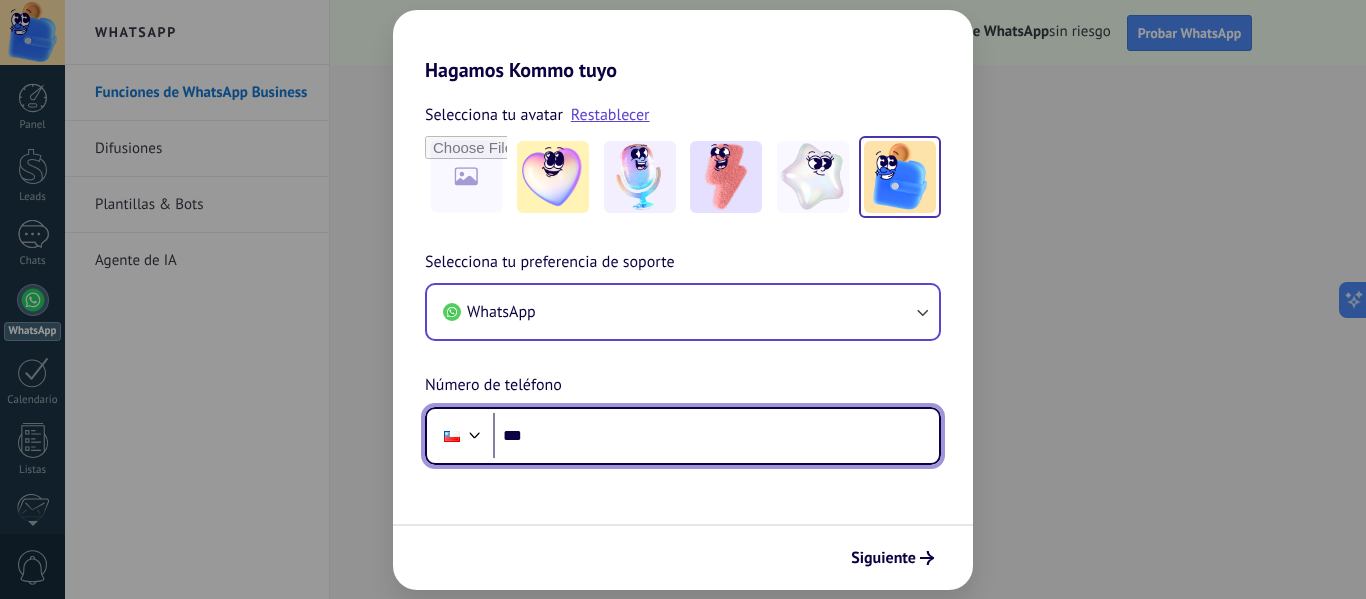 click on "***" at bounding box center (716, 436) 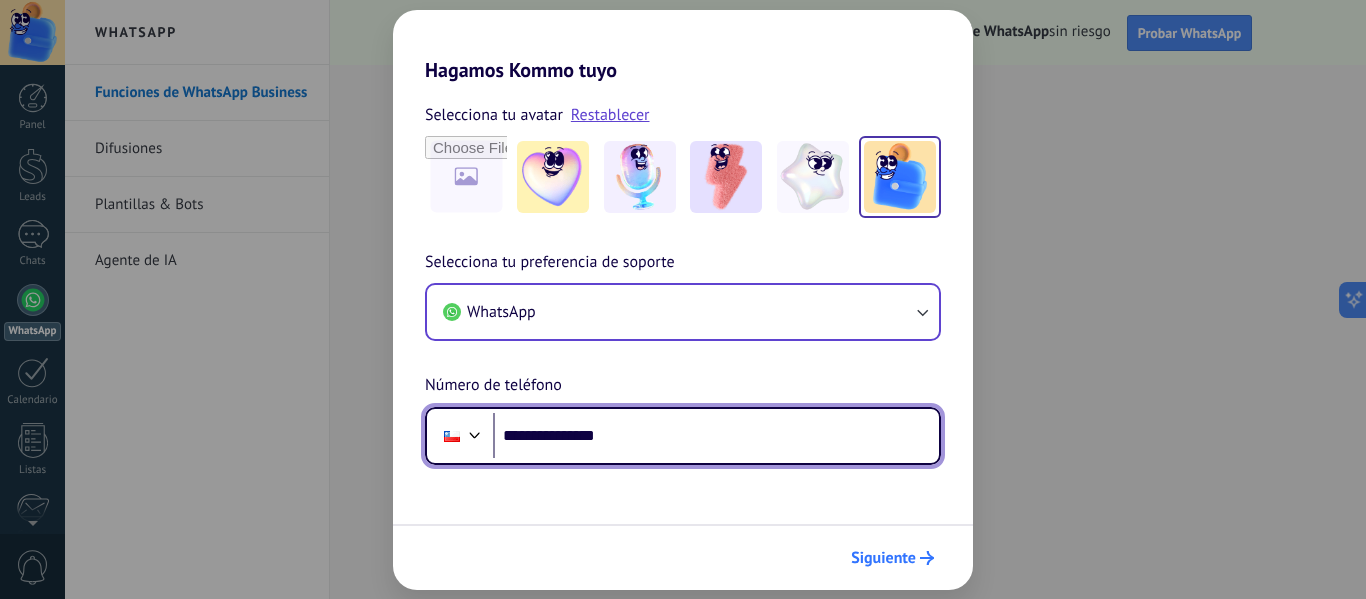 type on "**********" 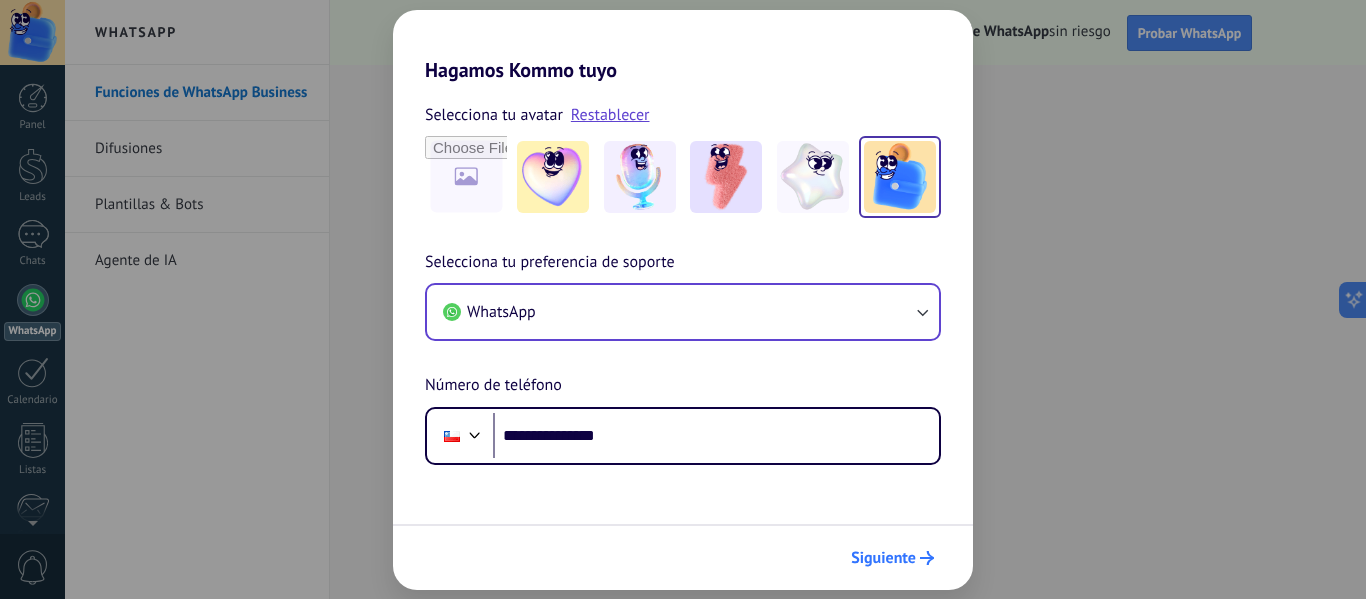 click on "Siguiente" at bounding box center (883, 558) 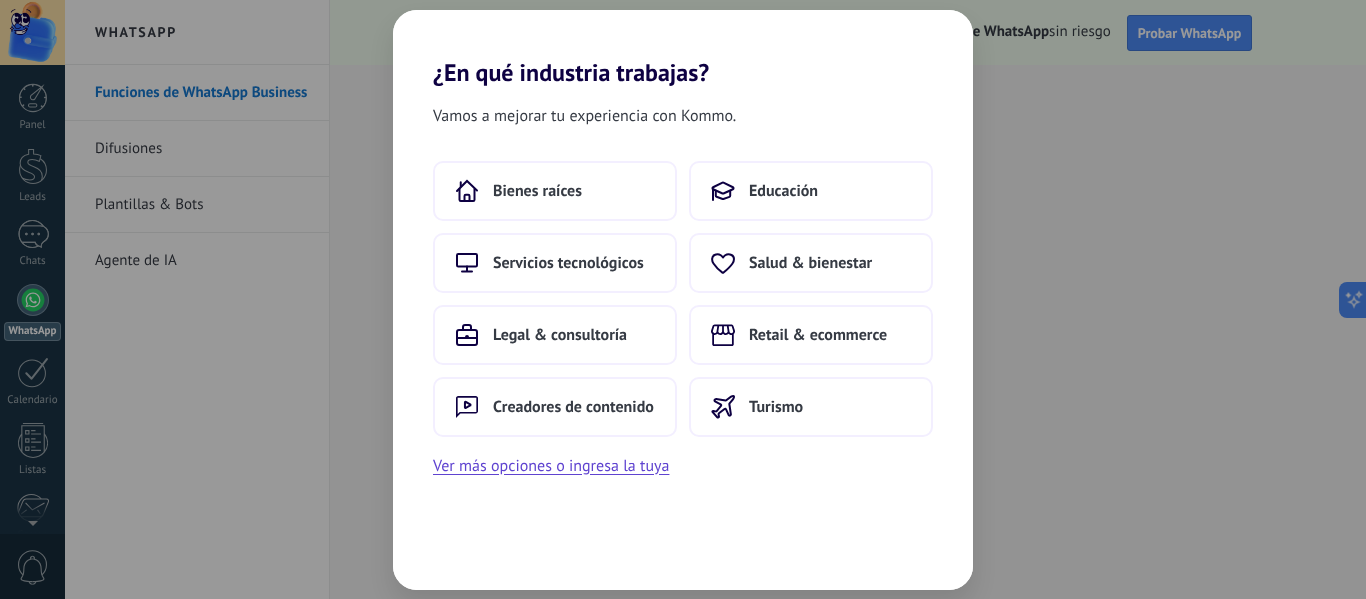 drag, startPoint x: 813, startPoint y: 39, endPoint x: 776, endPoint y: 24, distance: 39.92493 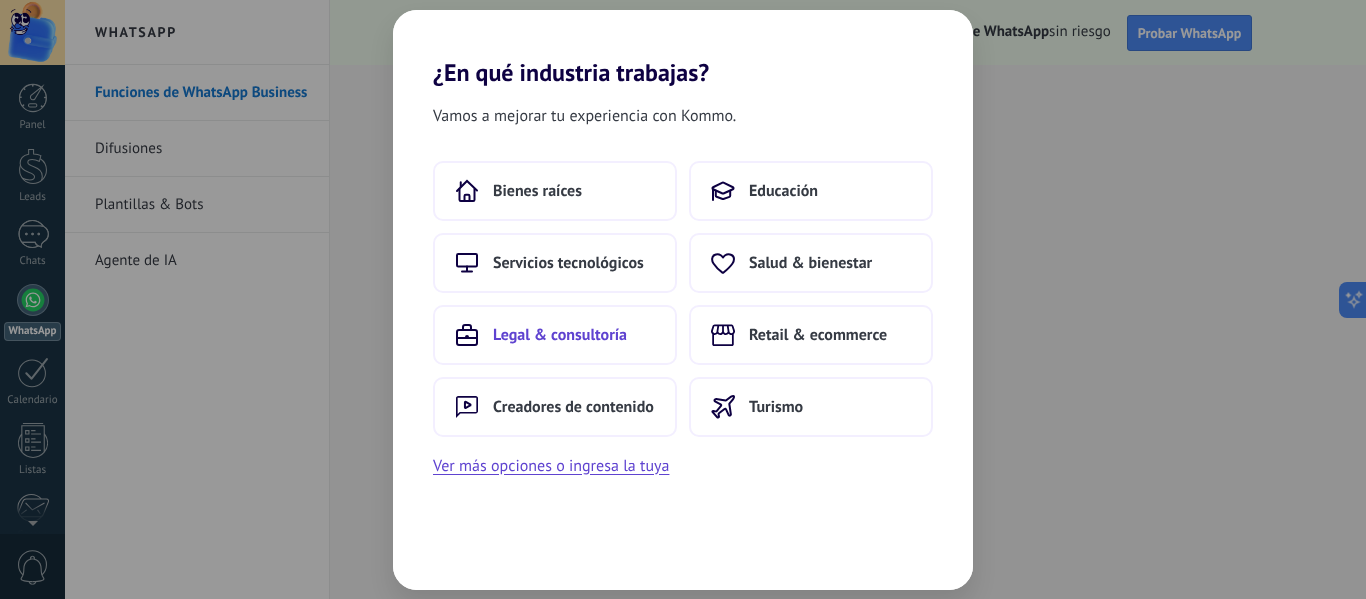 click on "Legal & consultoría" at bounding box center (560, 335) 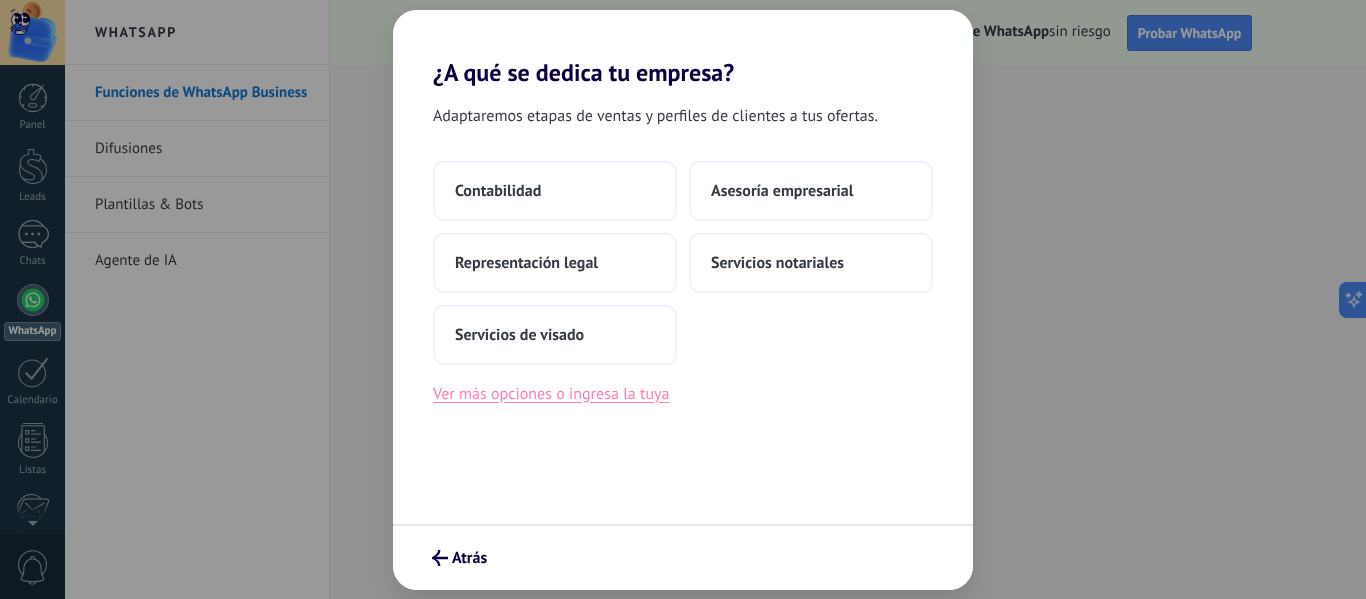 click on "Ver más opciones o ingresa la tuya" at bounding box center [551, 394] 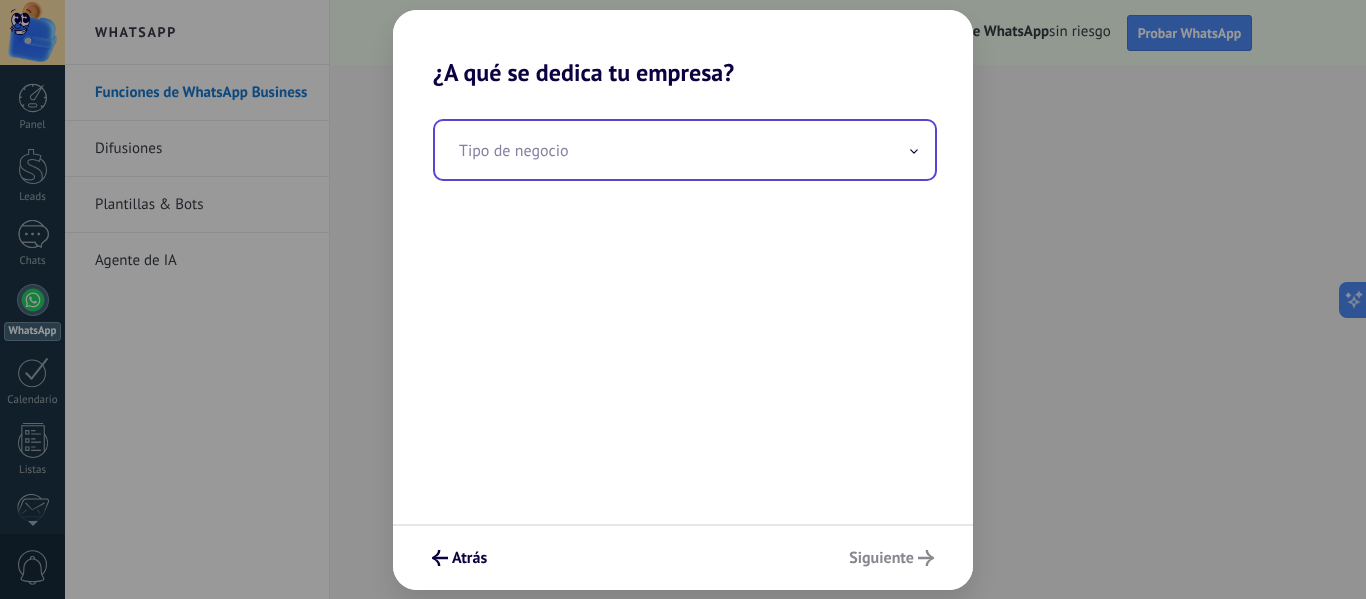 click at bounding box center (685, 150) 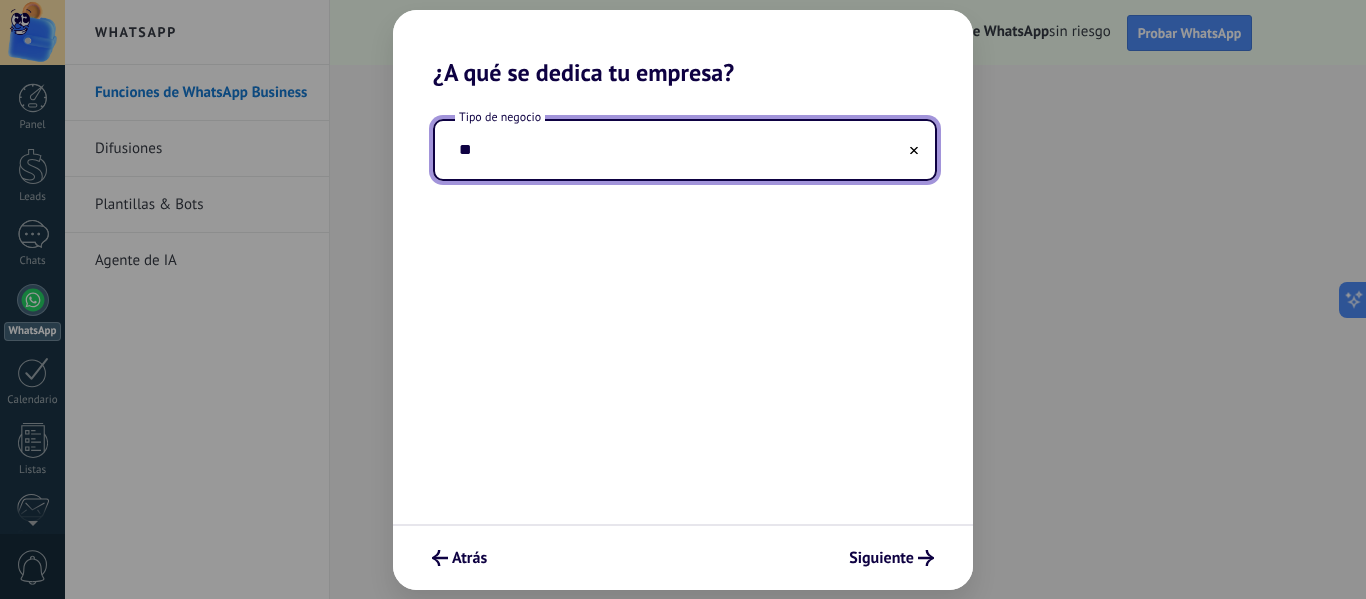 type on "*" 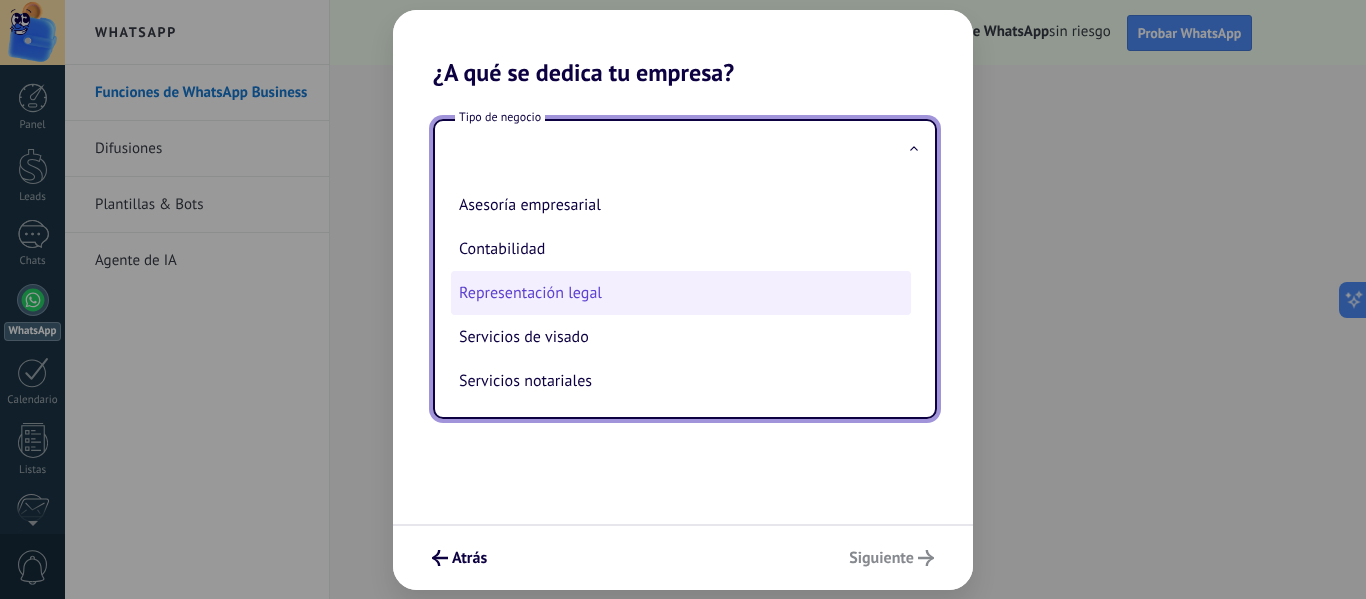 scroll, scrollTop: 2, scrollLeft: 0, axis: vertical 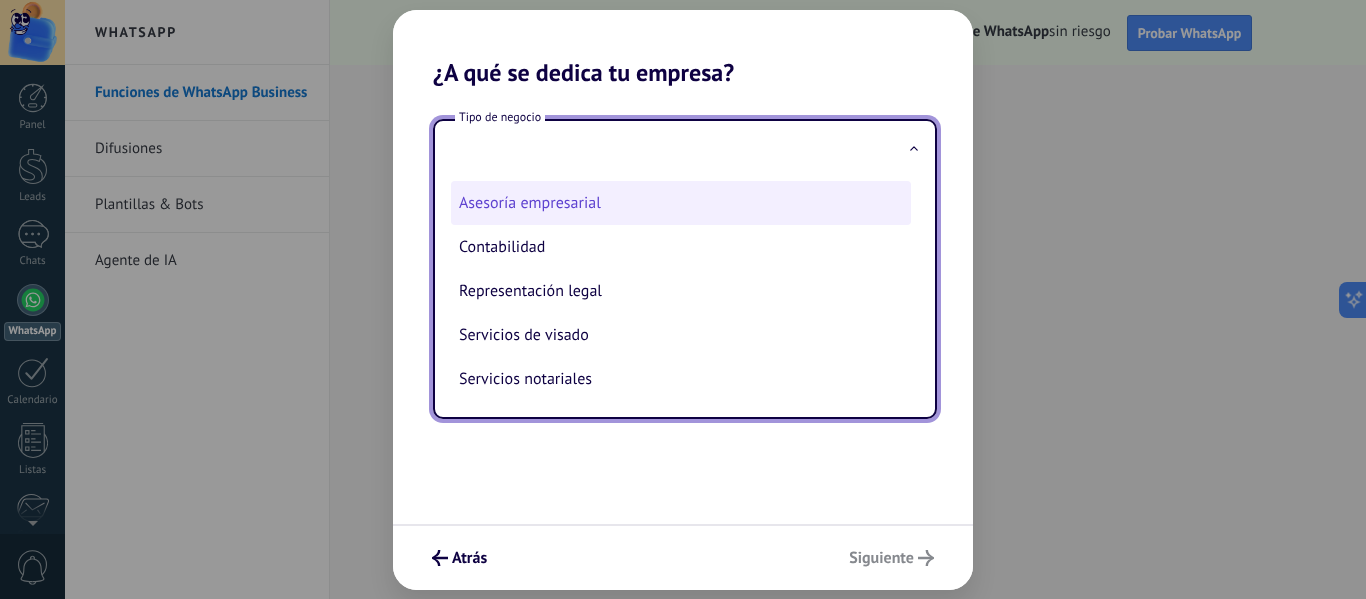 click on "Asesoría empresarial" at bounding box center (681, 203) 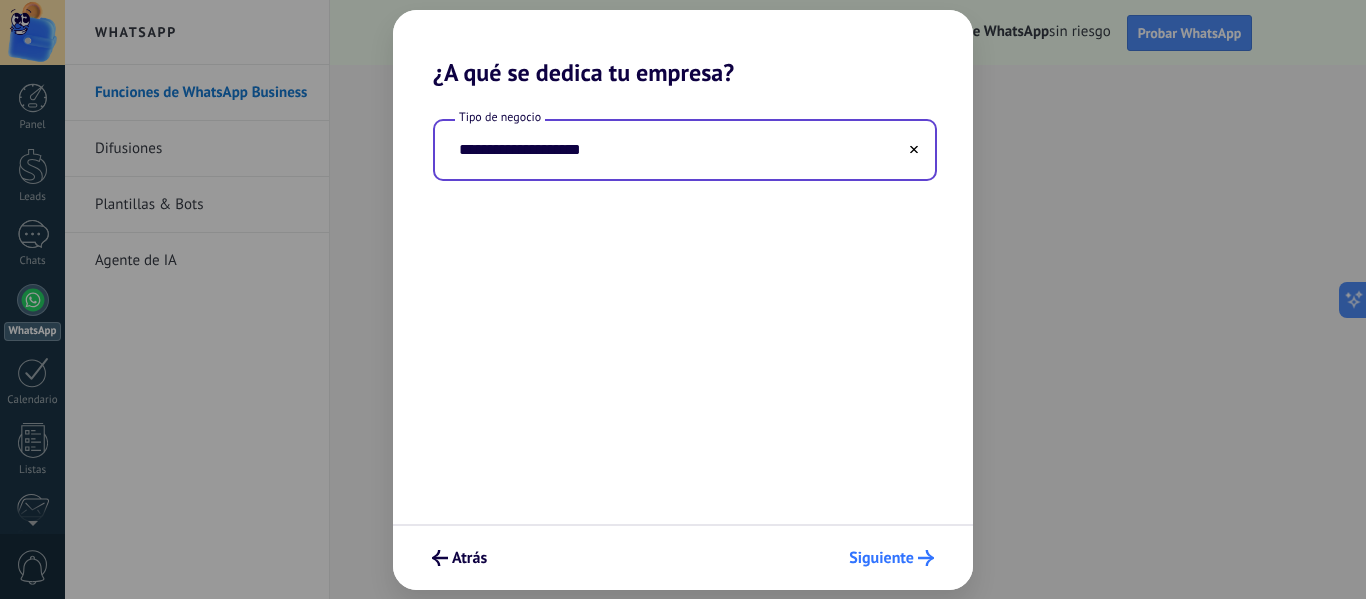 click on "Siguiente" at bounding box center (881, 558) 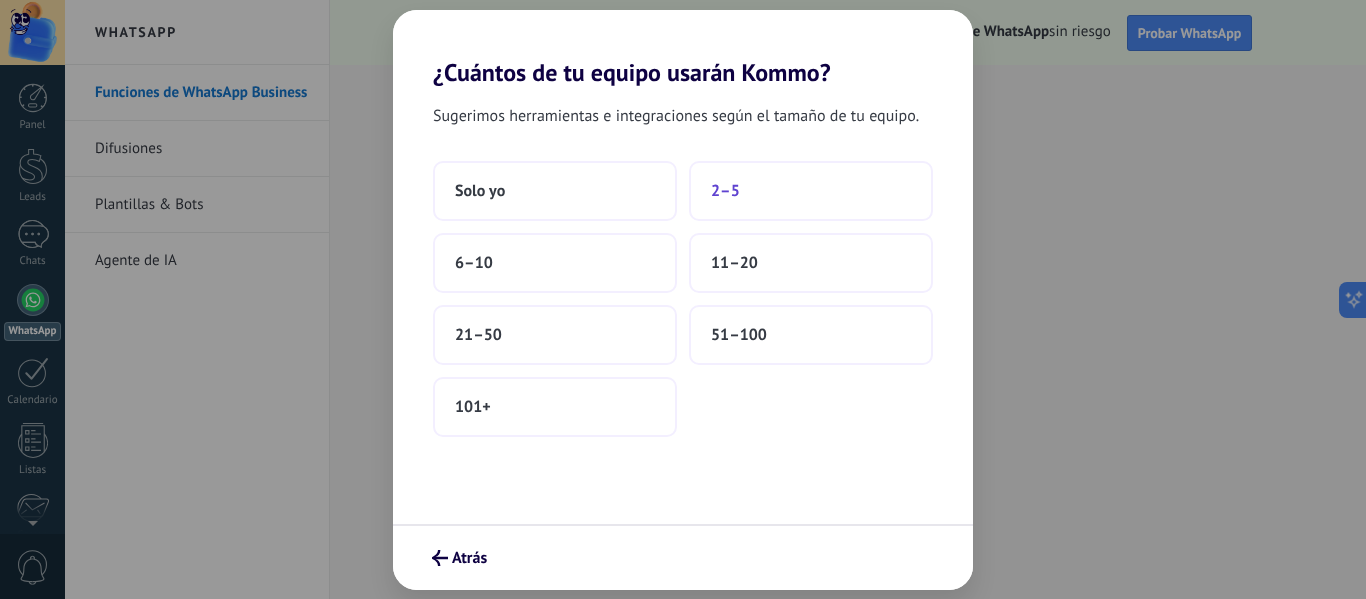 click on "2–5" at bounding box center [811, 191] 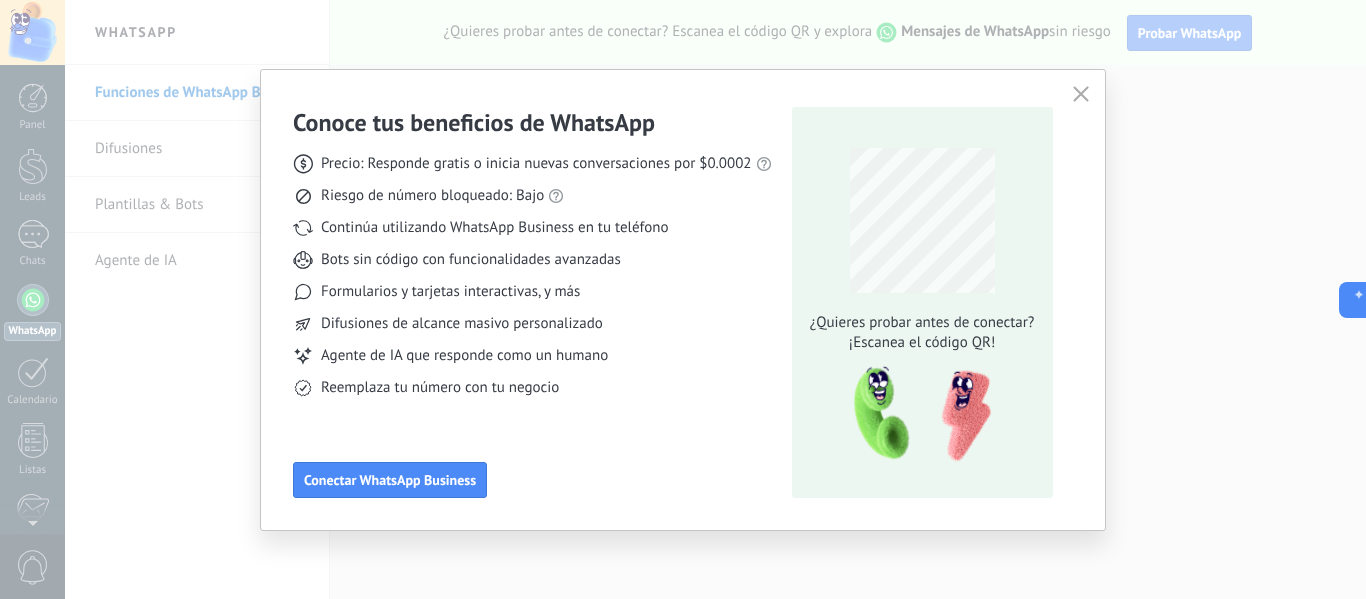 click 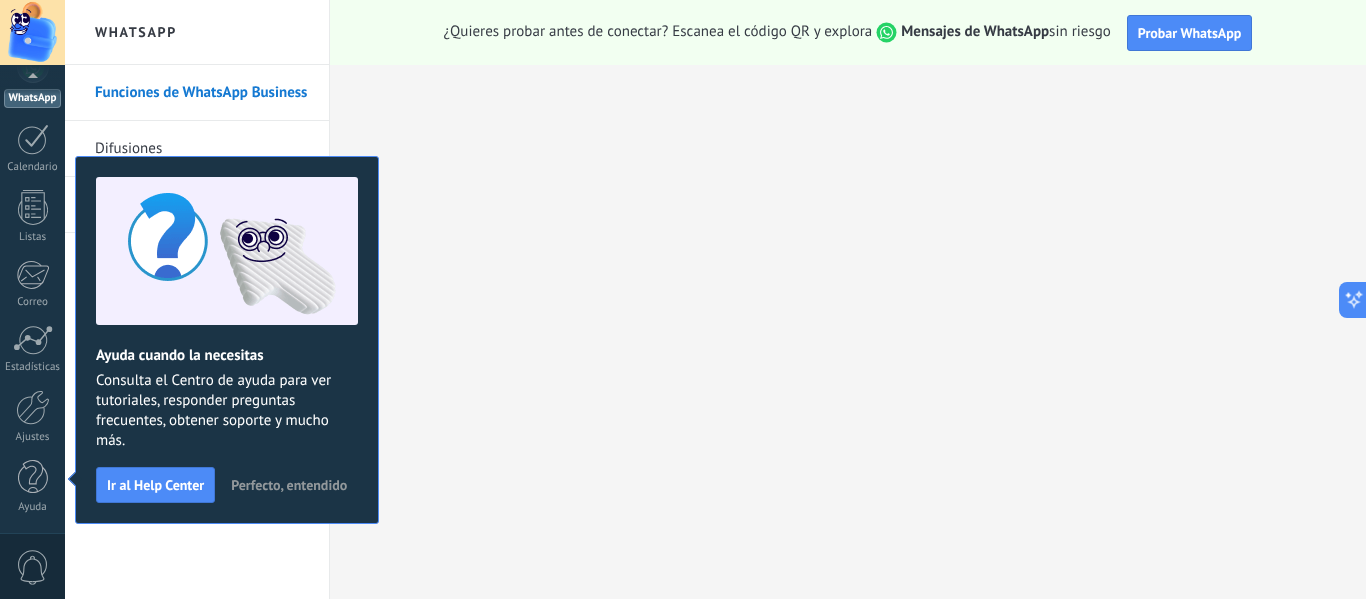 scroll, scrollTop: 0, scrollLeft: 0, axis: both 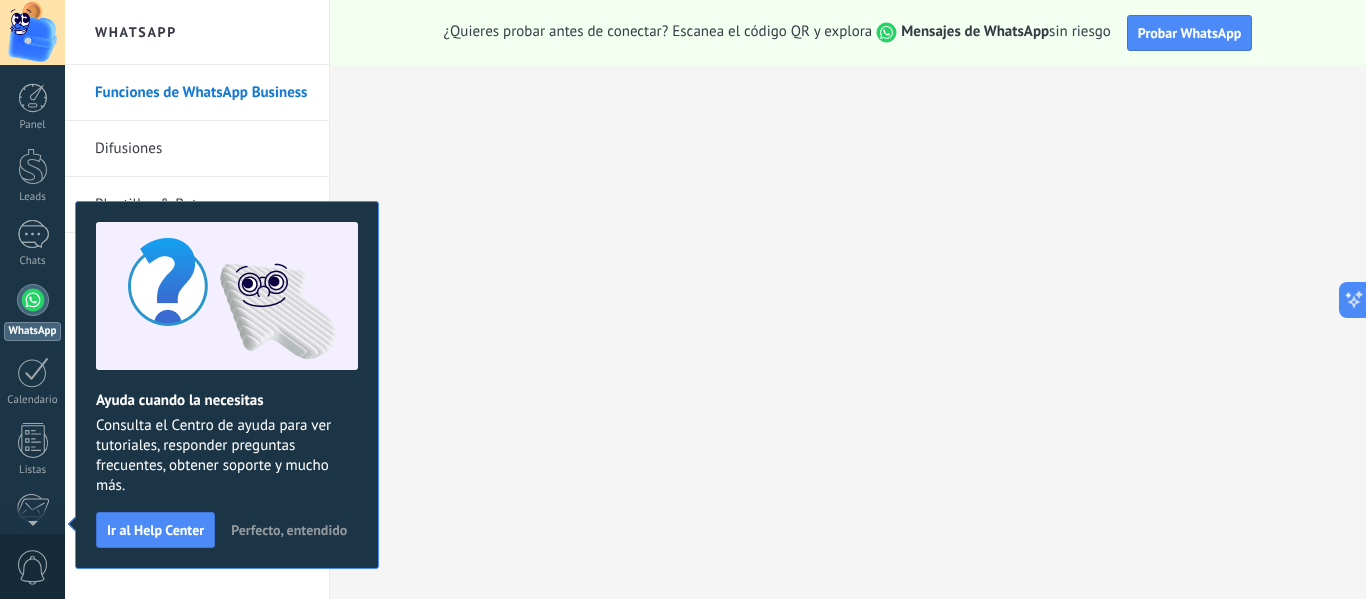 click on "Perfecto, entendido" at bounding box center (289, 530) 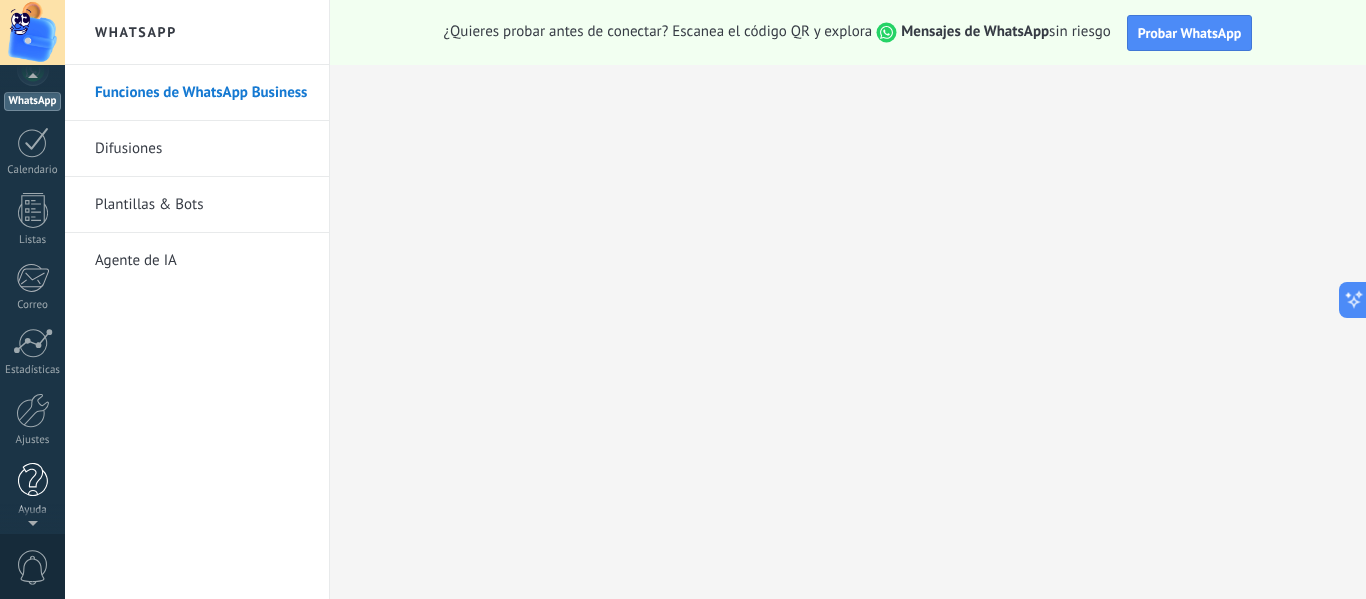 scroll, scrollTop: 233, scrollLeft: 0, axis: vertical 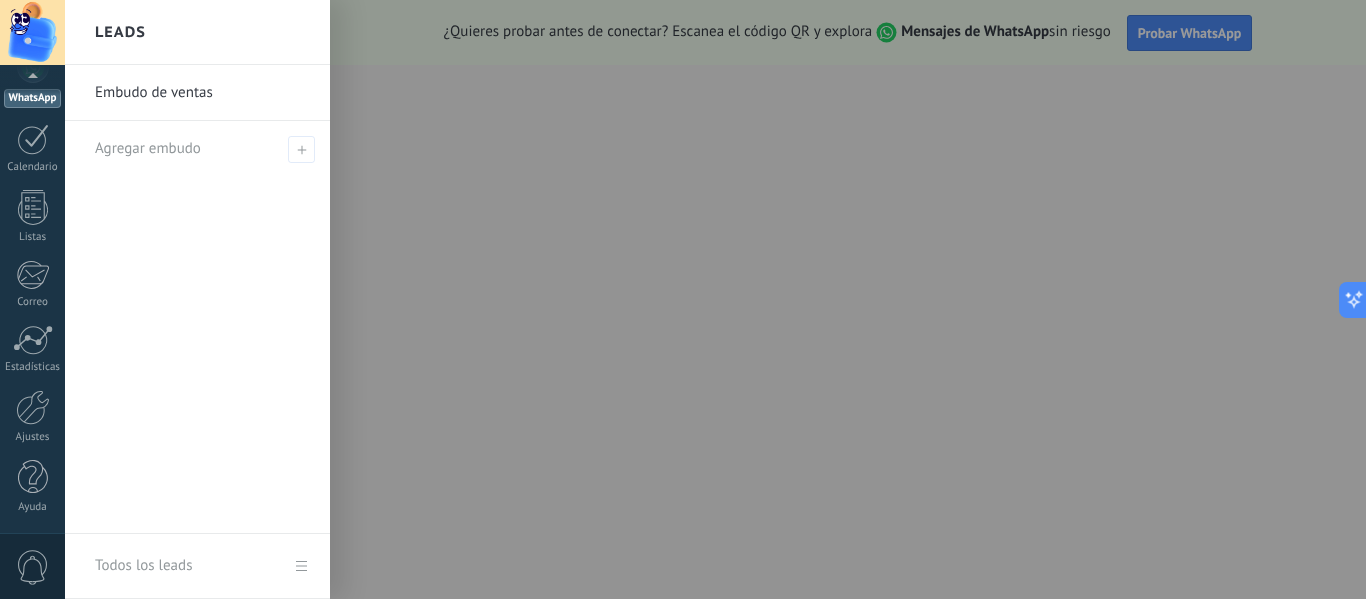 click on "0" at bounding box center [33, 567] 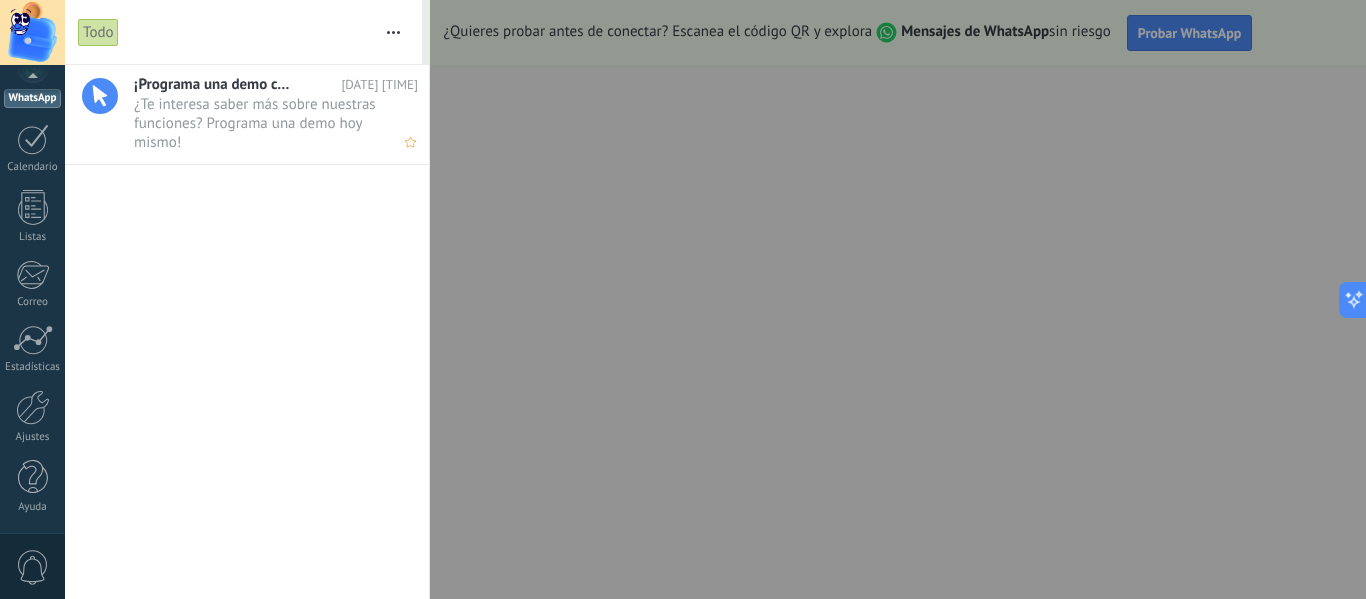 scroll, scrollTop: 0, scrollLeft: 0, axis: both 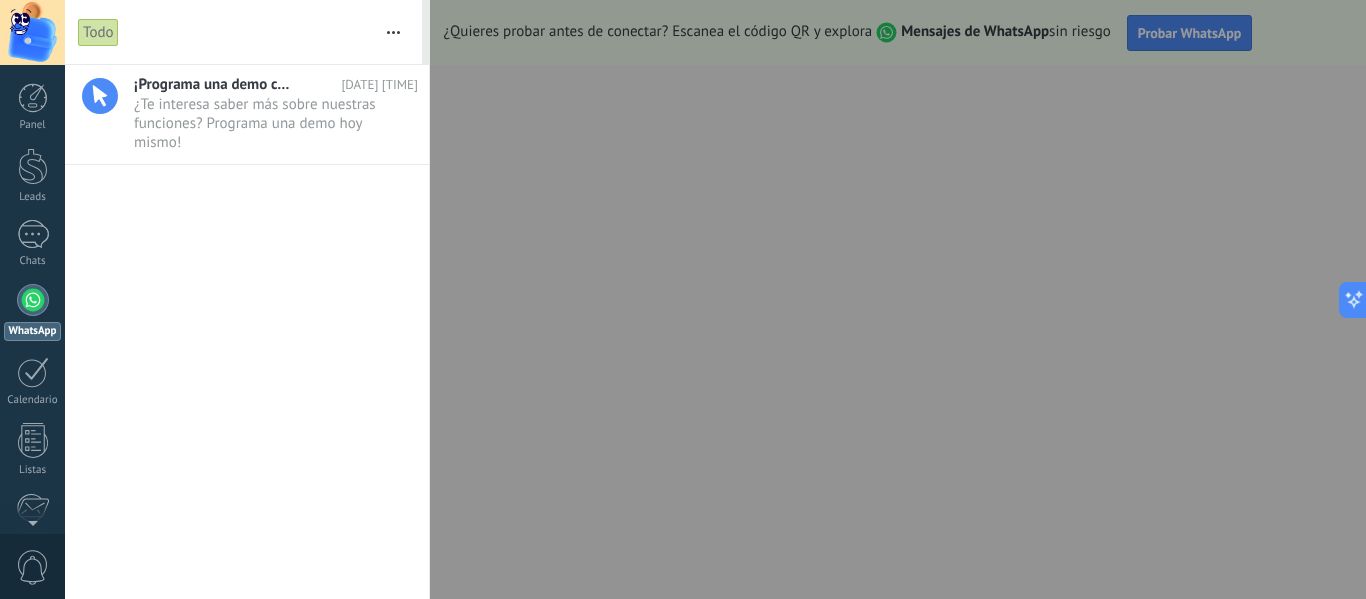 click at bounding box center (683, 299) 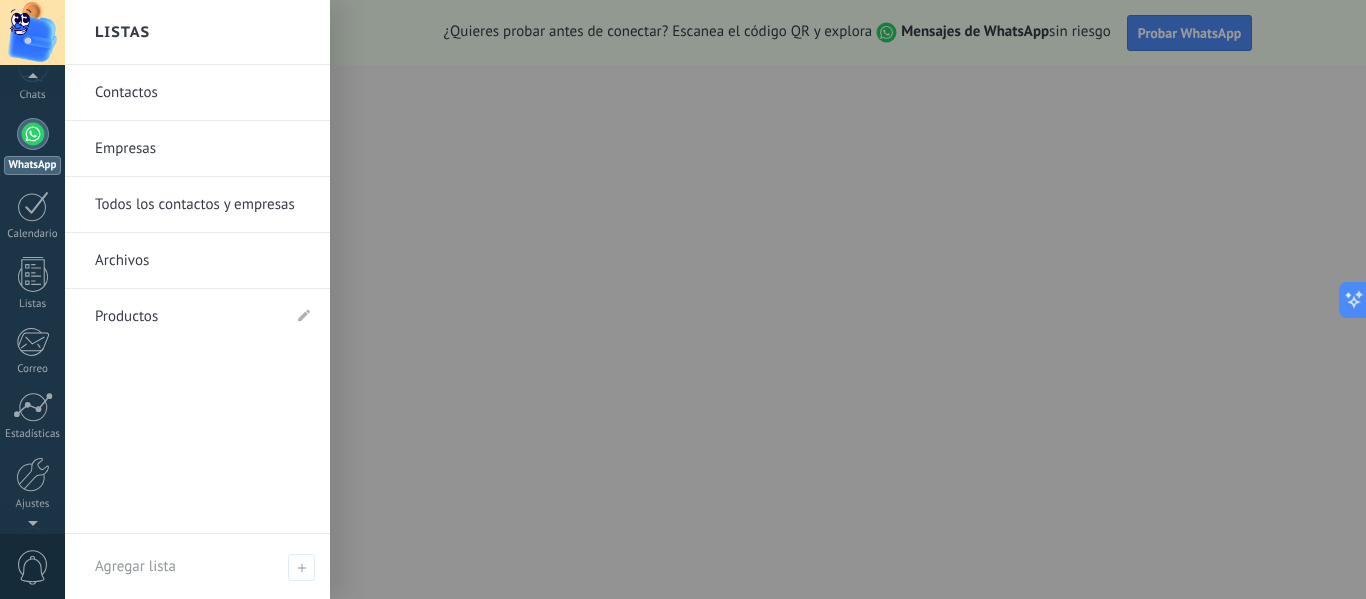 scroll, scrollTop: 233, scrollLeft: 0, axis: vertical 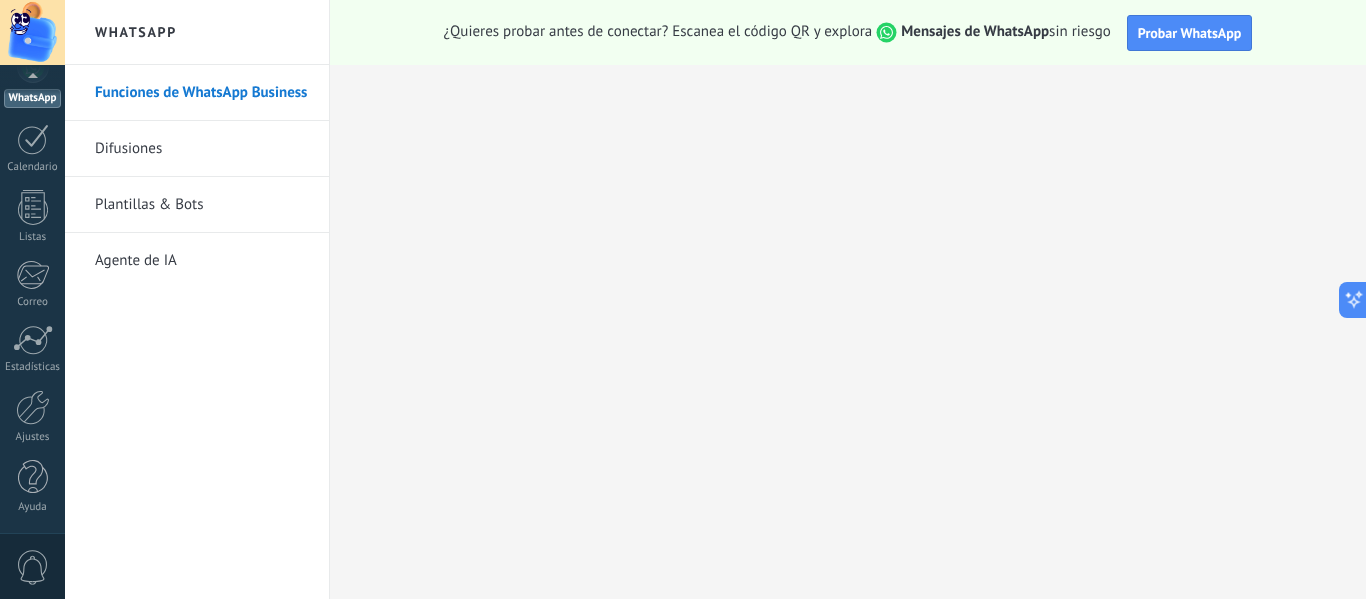 click on "0" at bounding box center [33, 567] 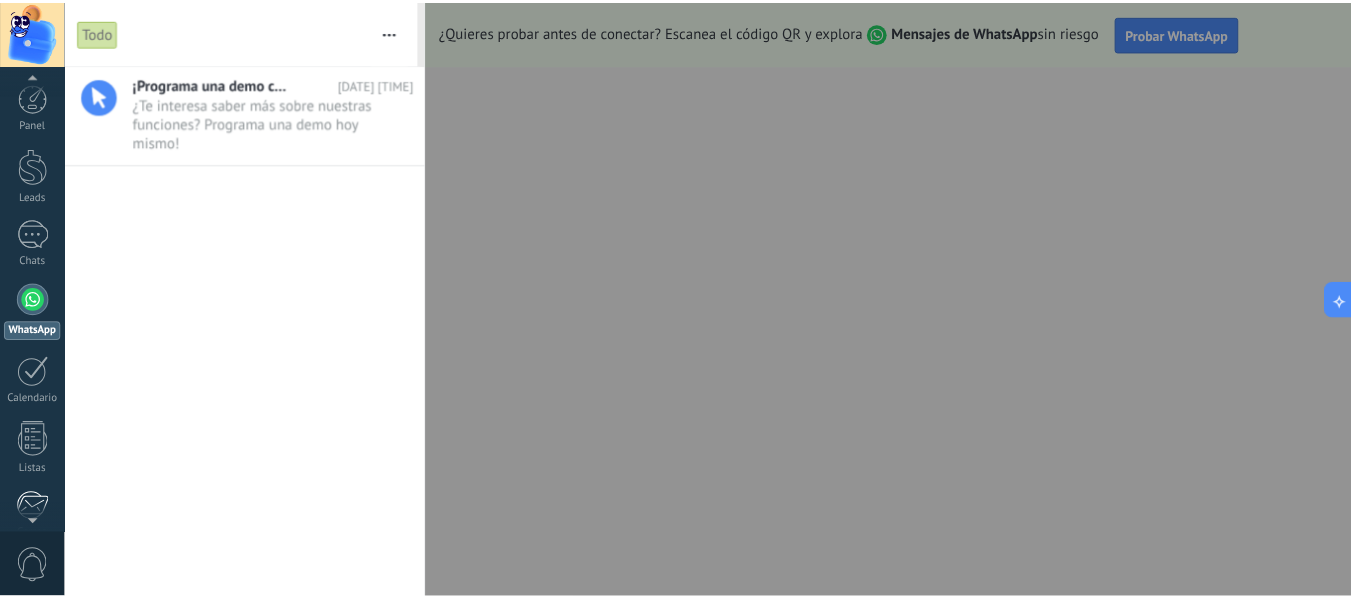 scroll, scrollTop: 0, scrollLeft: 0, axis: both 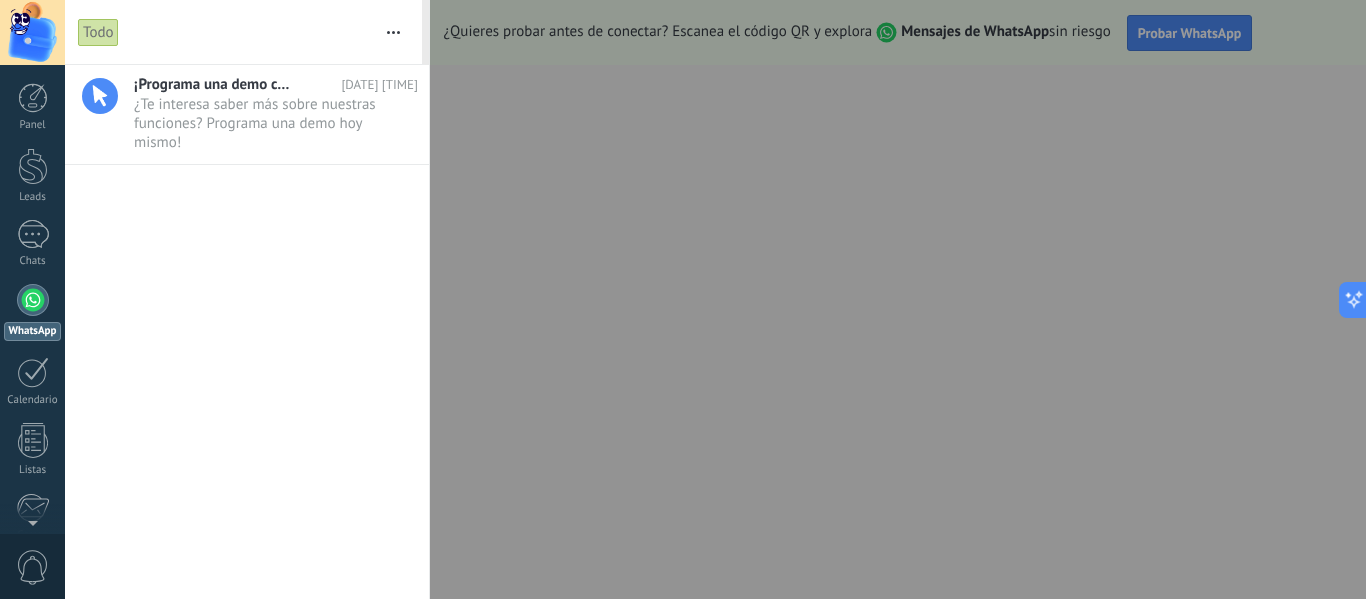 click at bounding box center (393, 32) 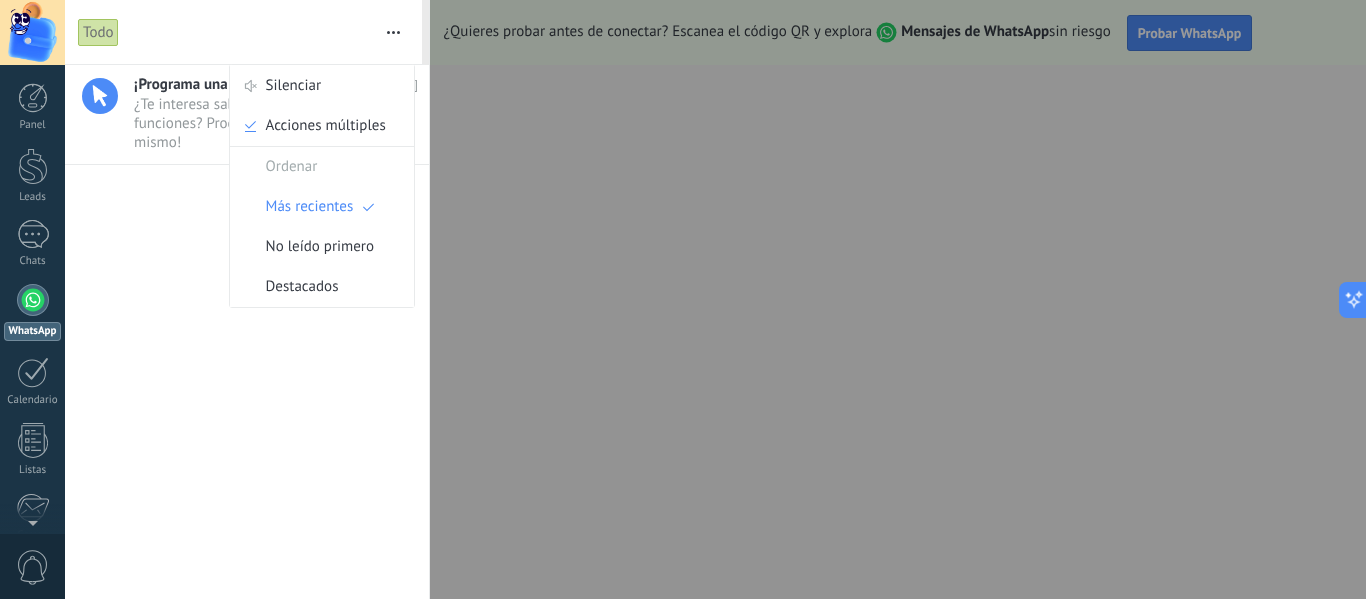 click on "¡Programa una demo con un experto!
[DATE] [TIME]
¿Te interesa saber más sobre nuestras funciones? Programa una demo hoy mismo!
•••" at bounding box center [247, 332] 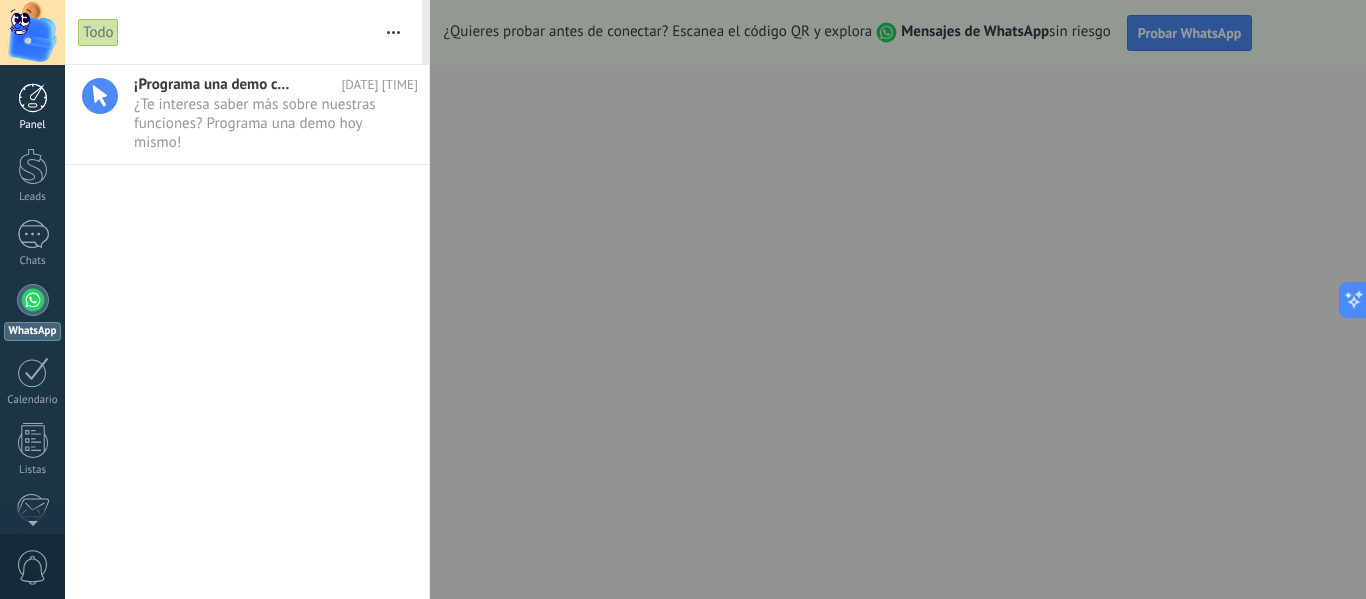 click at bounding box center (33, 98) 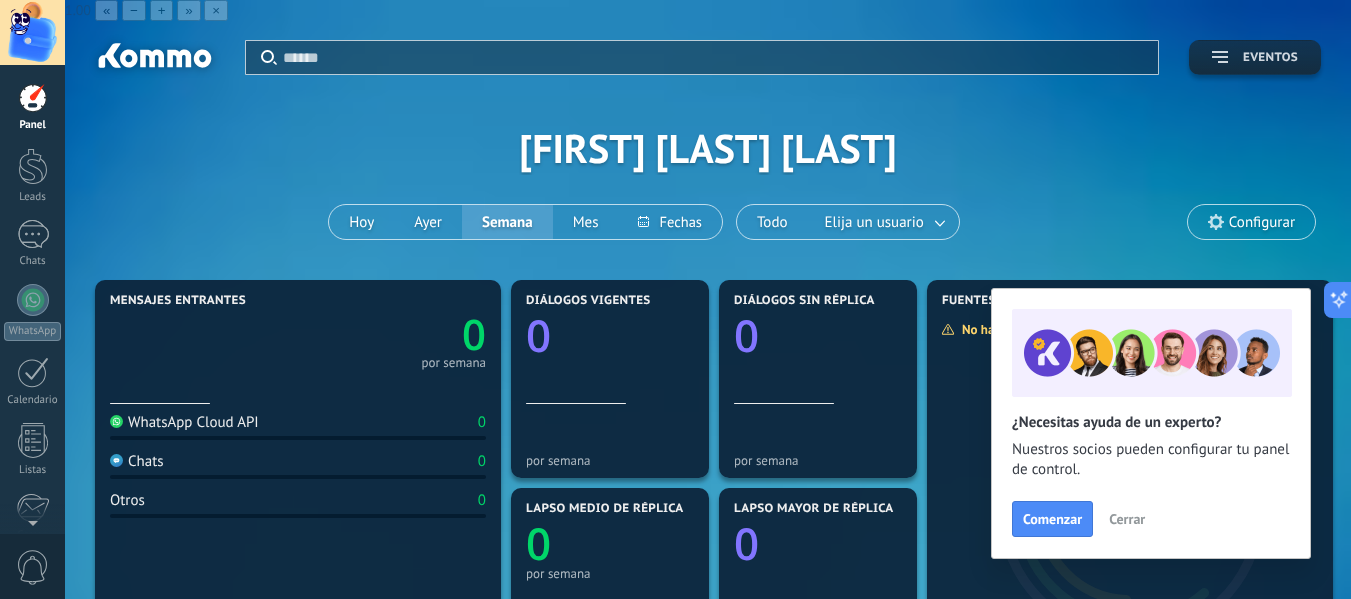 click on "Eventos" at bounding box center (1255, 57) 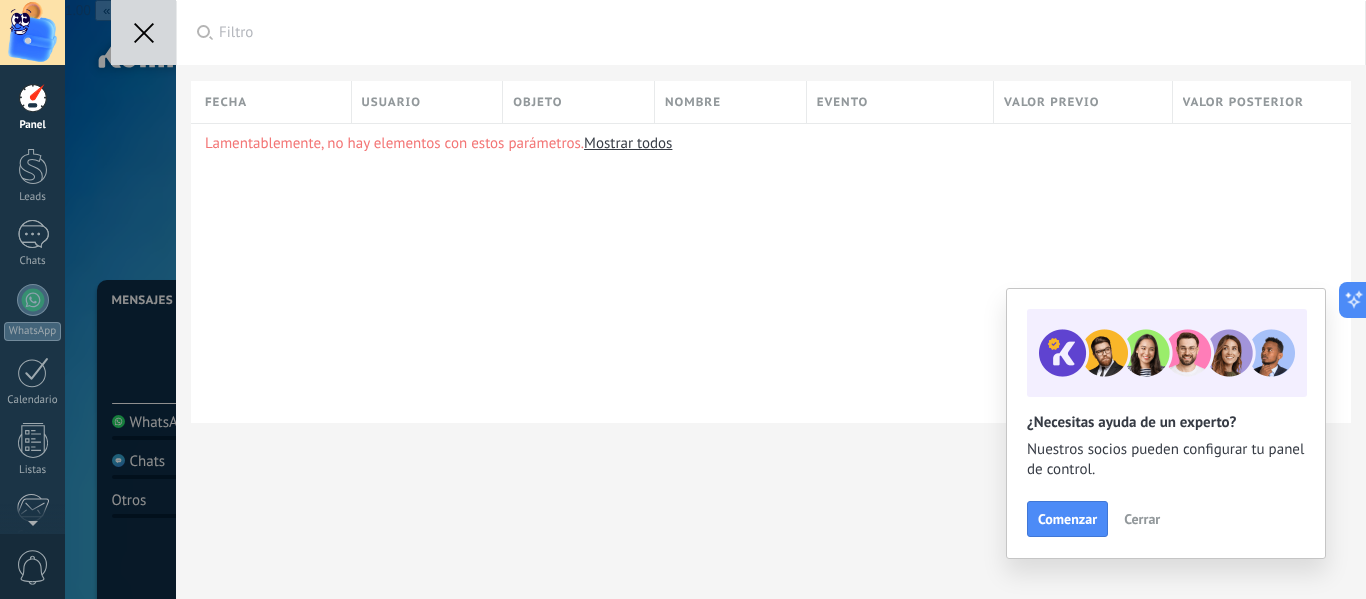 click on "Cerrar" at bounding box center (1142, 519) 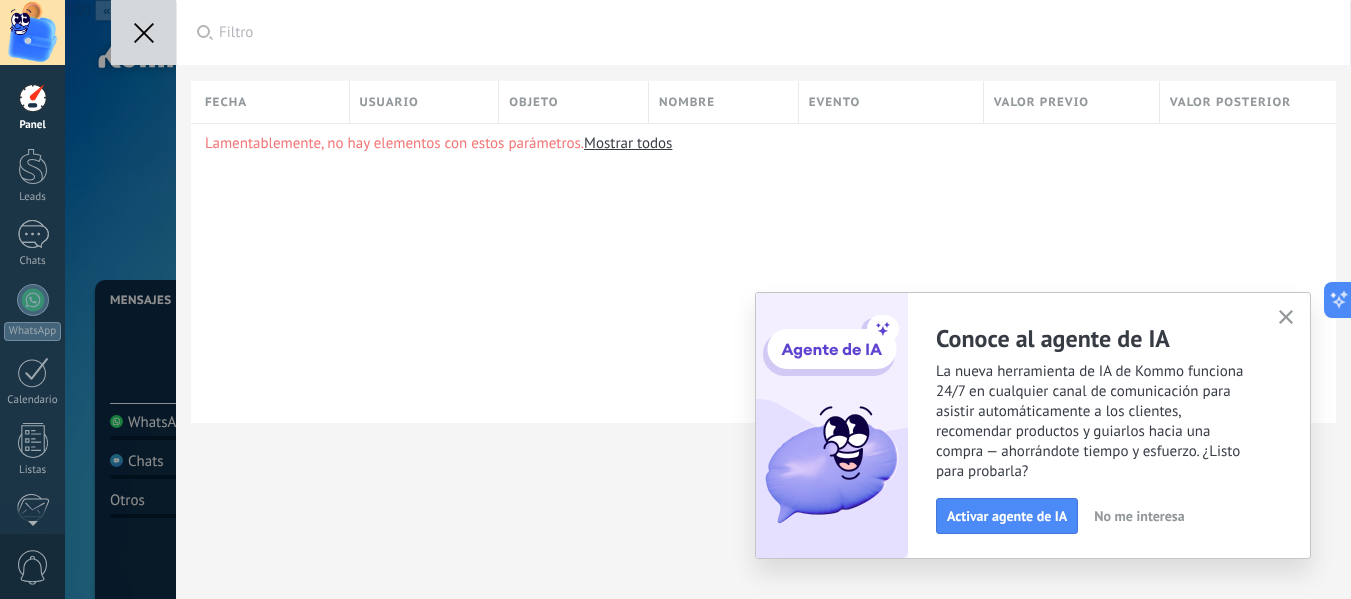 click 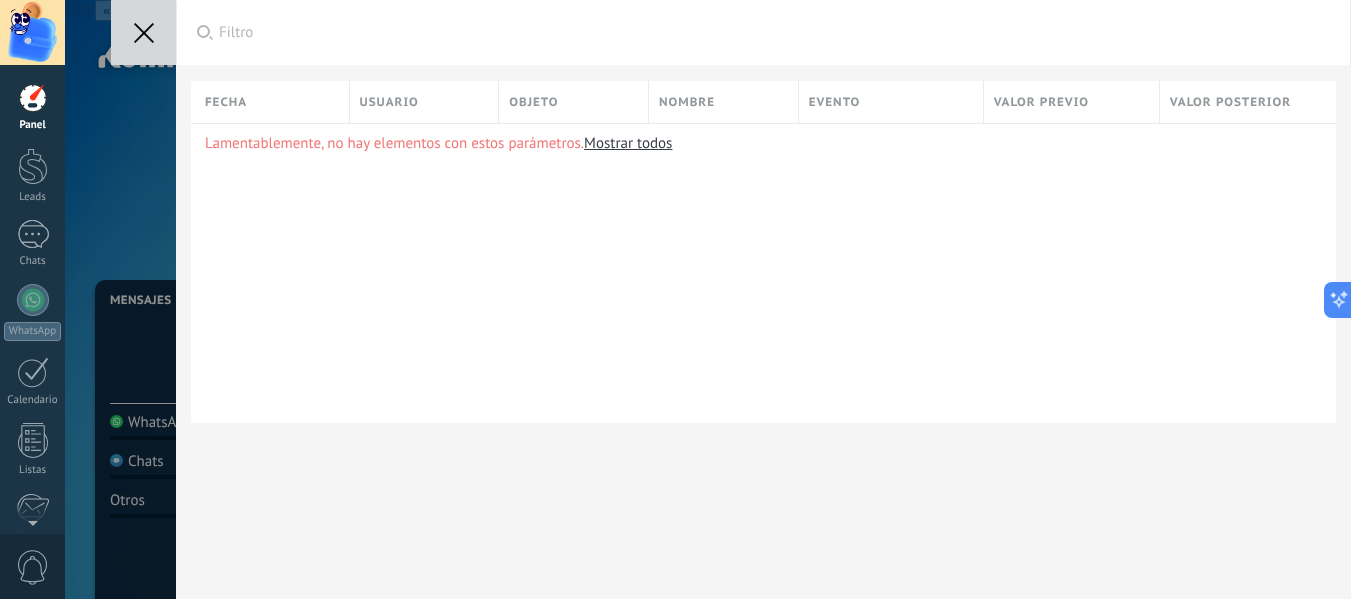 click 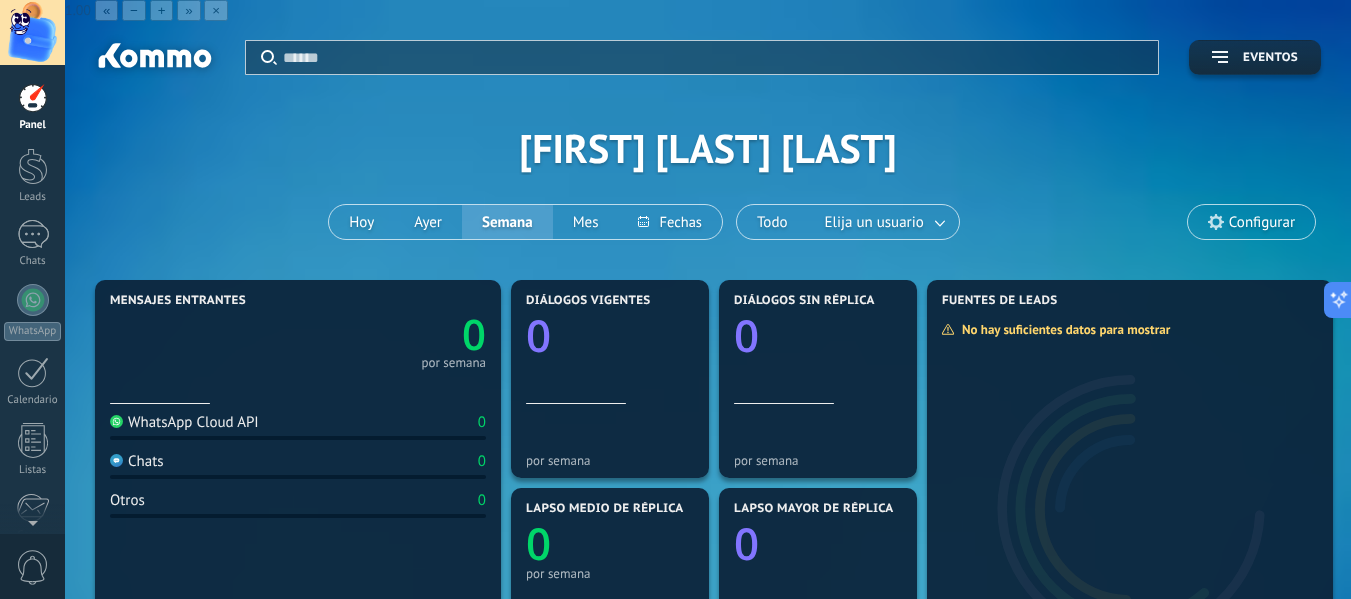 click at bounding box center [32, 32] 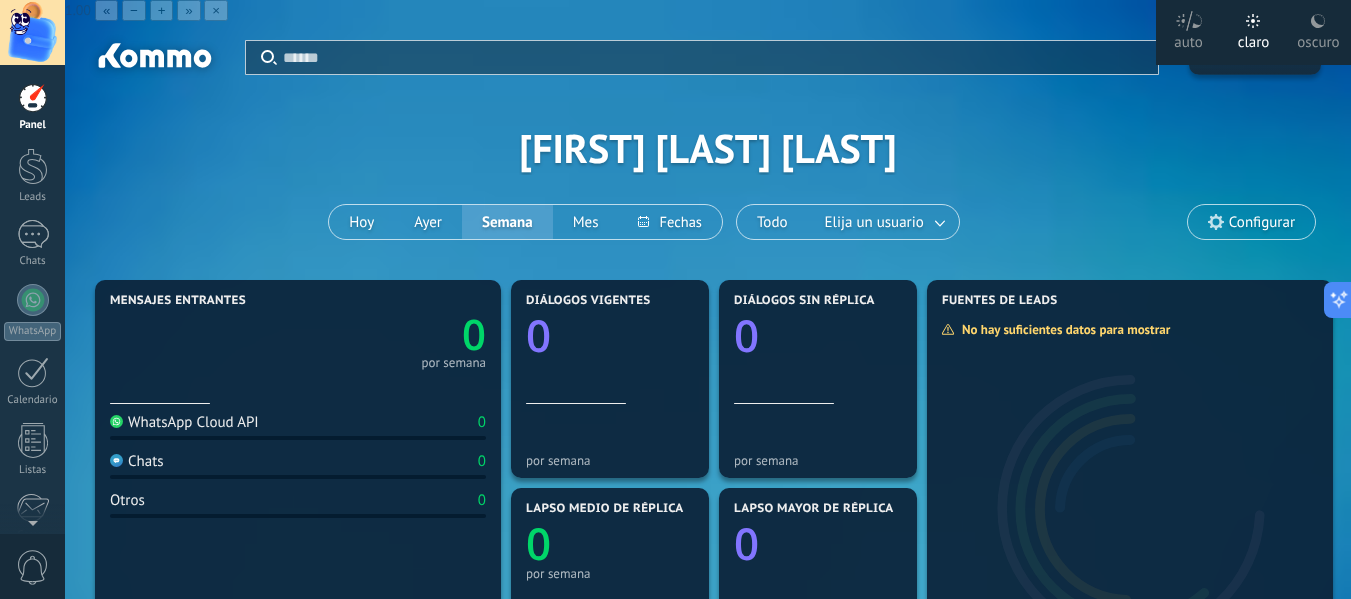 click on "Aplicar Eventos [FIRST] [LAST] [LAST] Hoy Ayer Semana Mes Todo Elija un usuario Configurar" at bounding box center [708, 148] 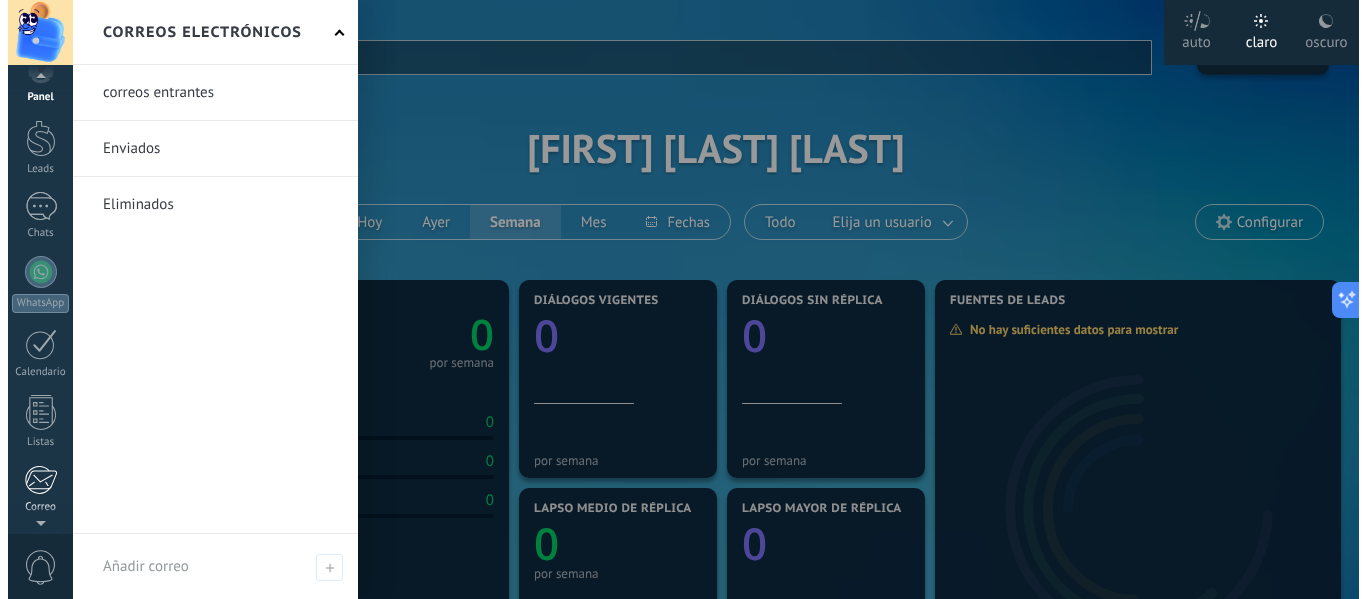scroll, scrollTop: 0, scrollLeft: 0, axis: both 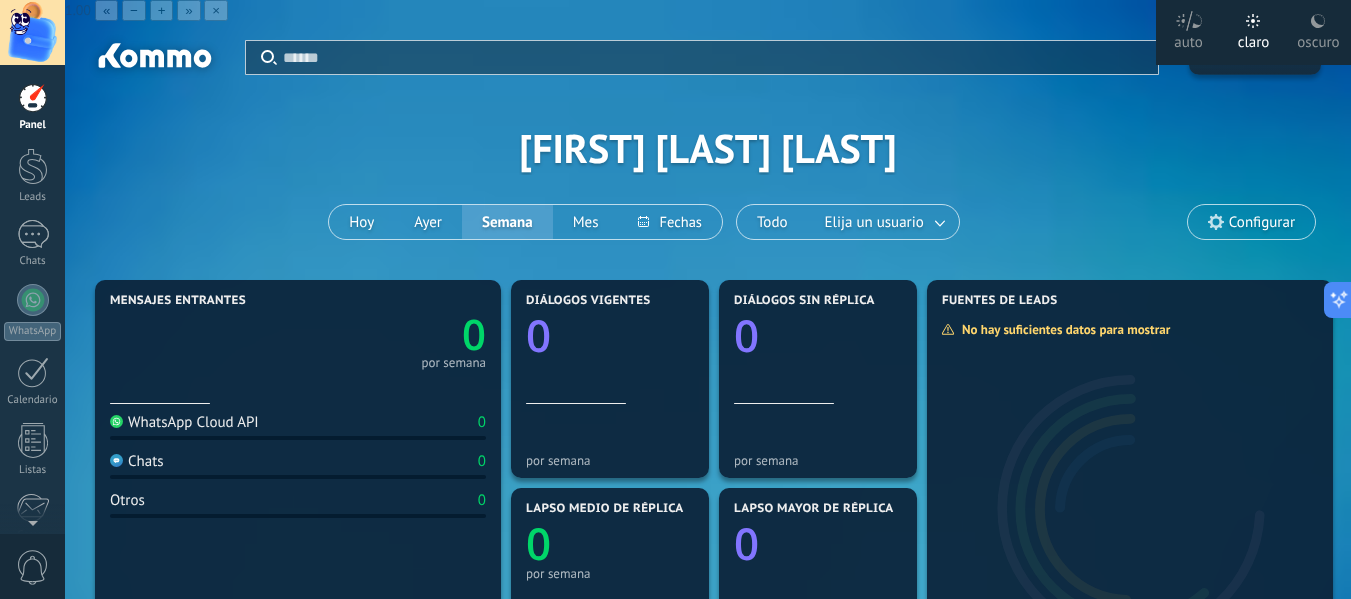 click at bounding box center [153, 59] 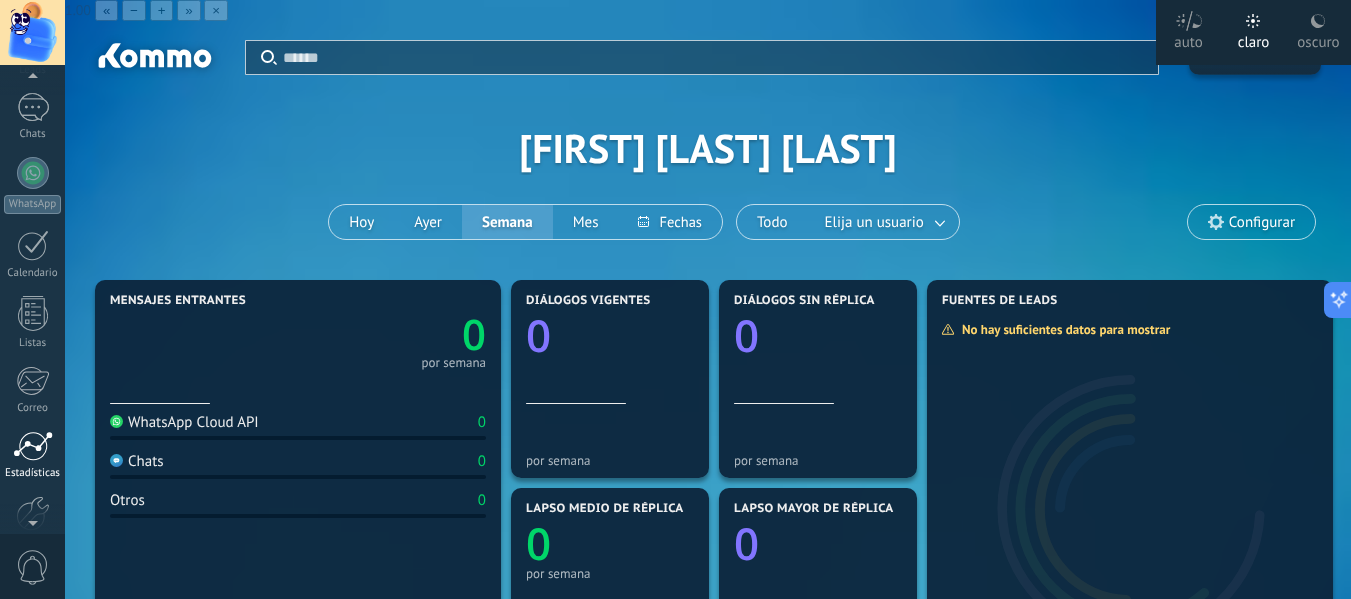scroll, scrollTop: 233, scrollLeft: 0, axis: vertical 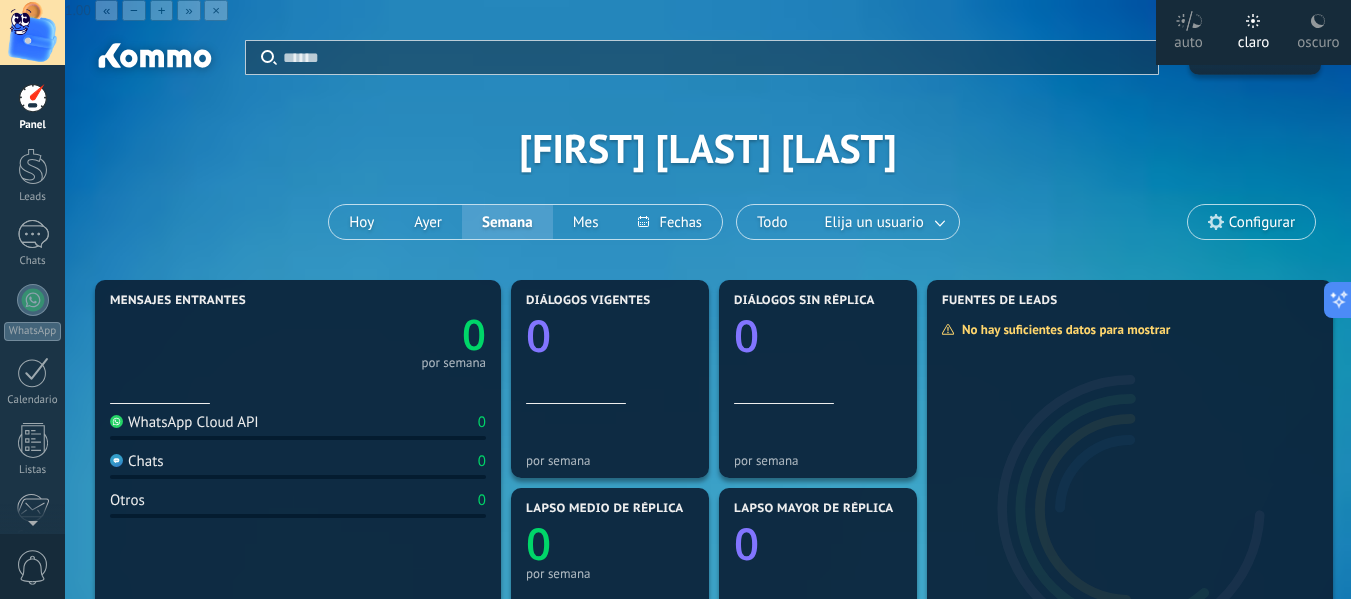 click at bounding box center [32, 32] 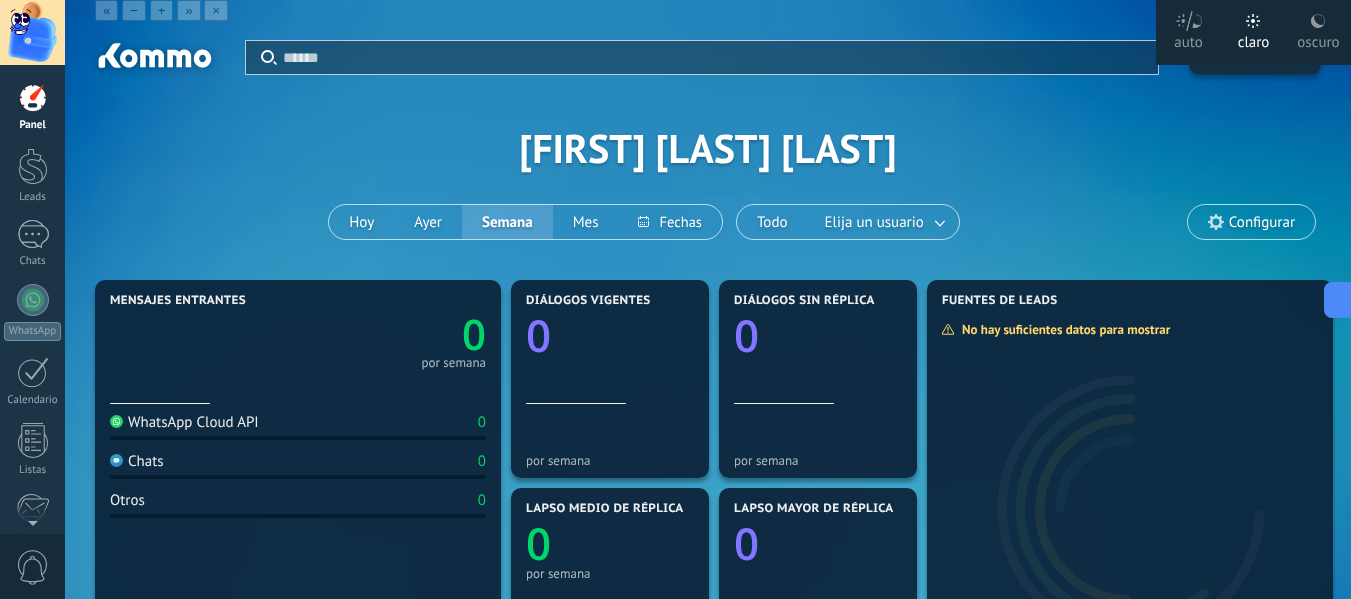 click at bounding box center (153, 59) 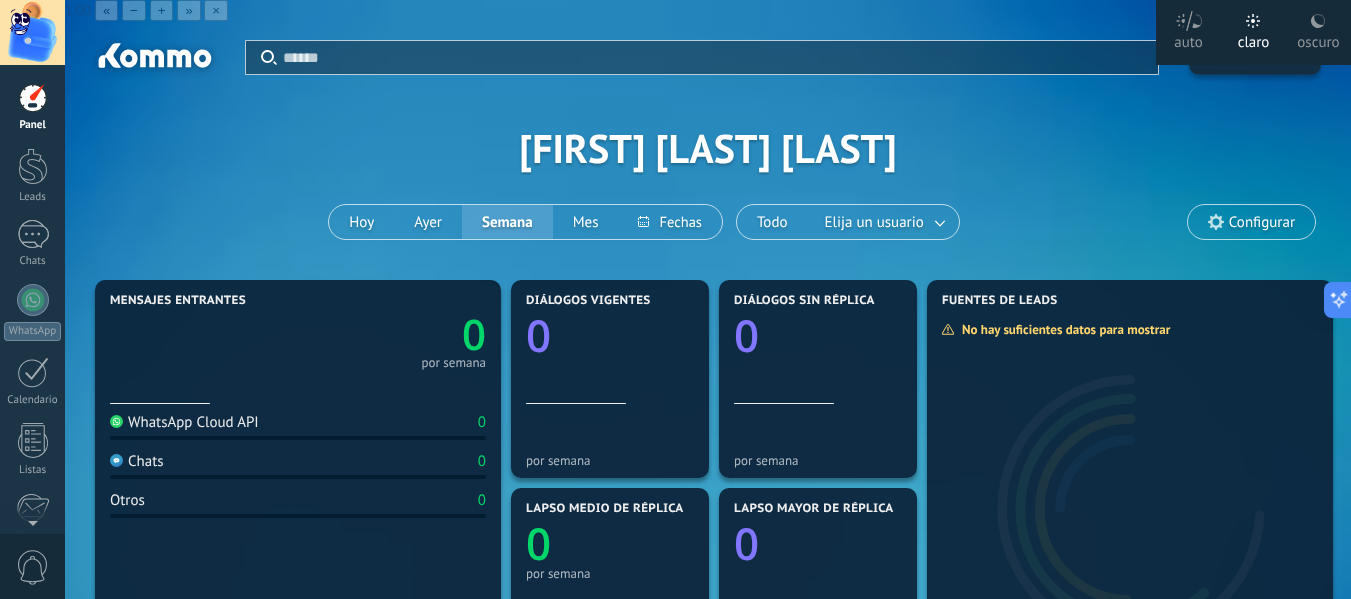 click on "Configurar" at bounding box center (1262, 222) 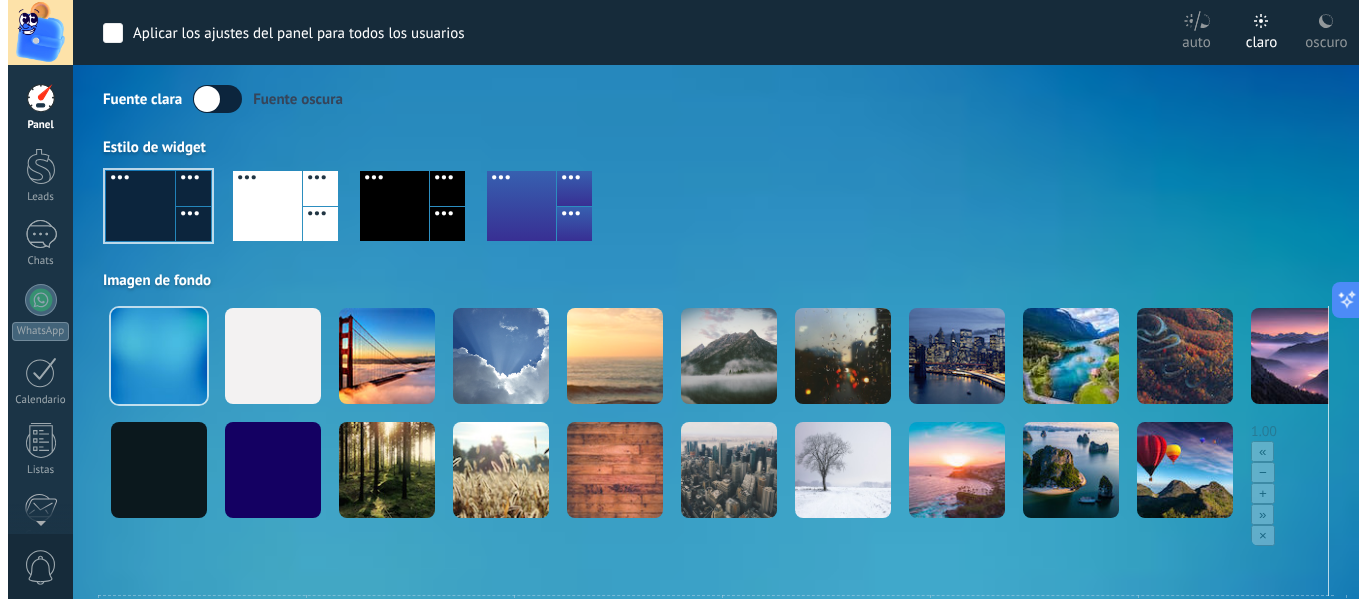 scroll, scrollTop: 0, scrollLeft: 0, axis: both 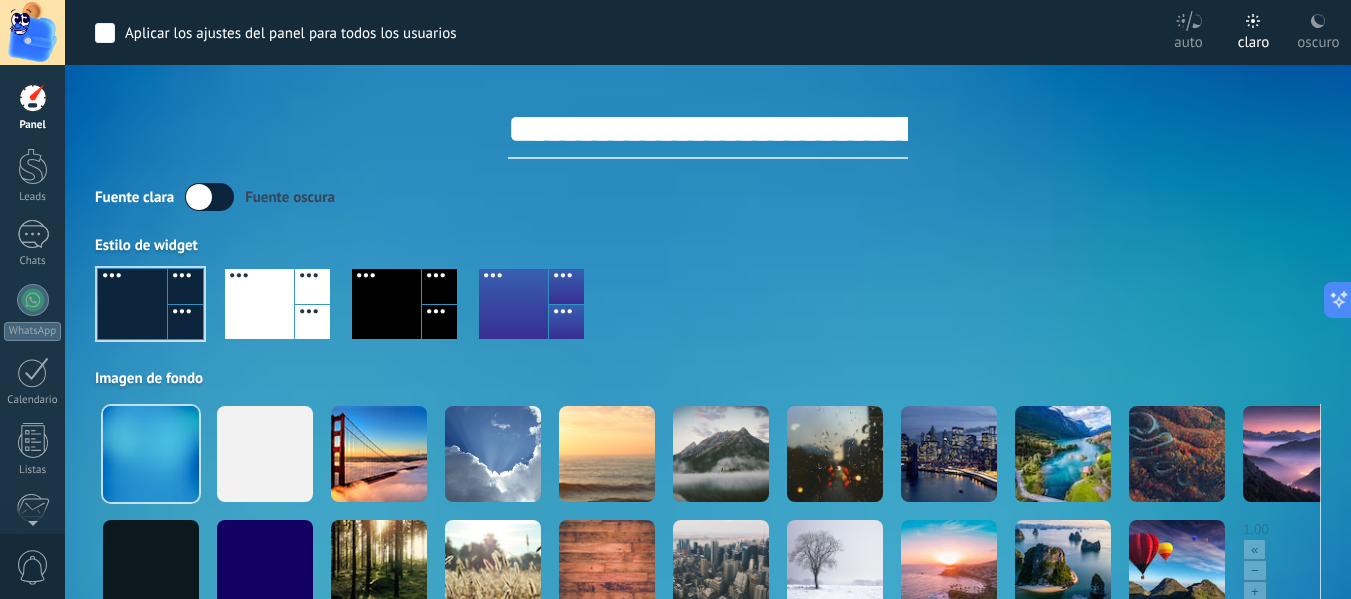 click on "**********" at bounding box center [708, 112] 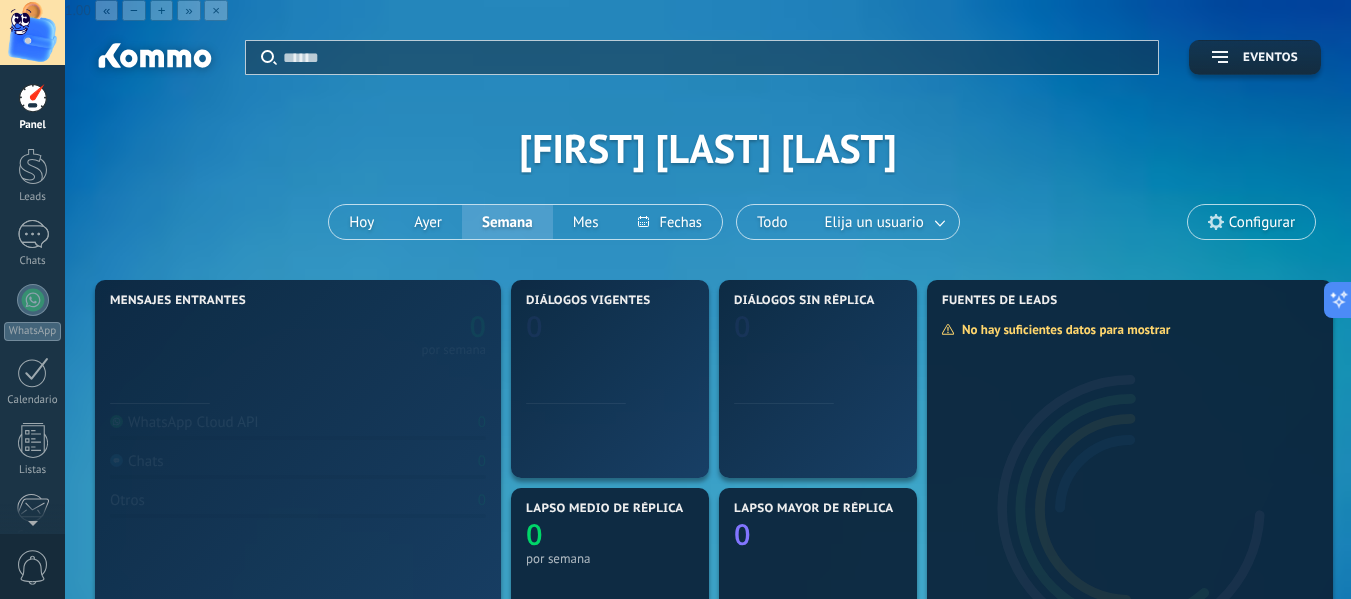 click at bounding box center [32, 32] 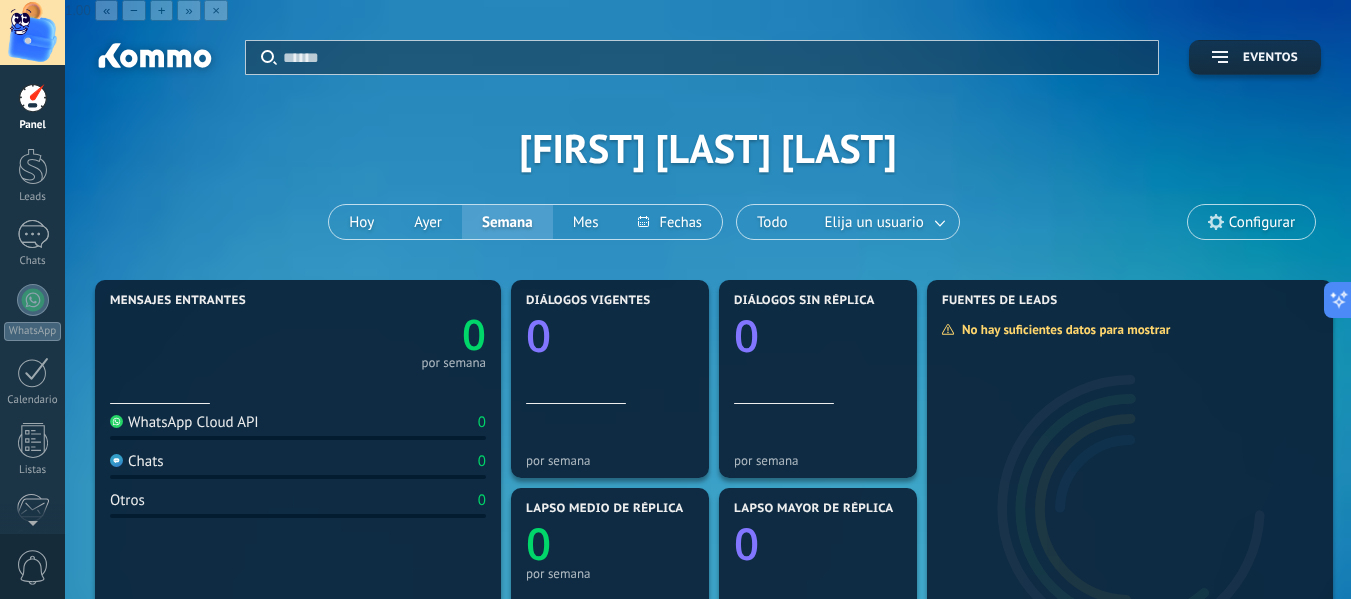 click at bounding box center (32, 32) 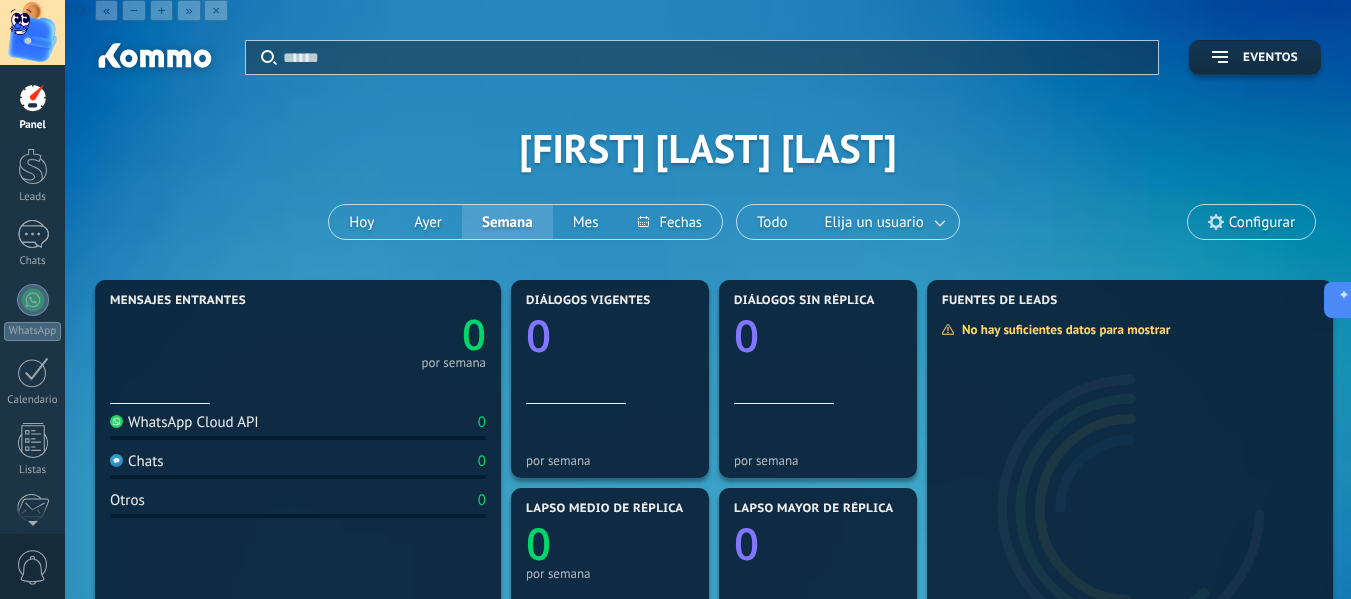 click at bounding box center [153, 59] 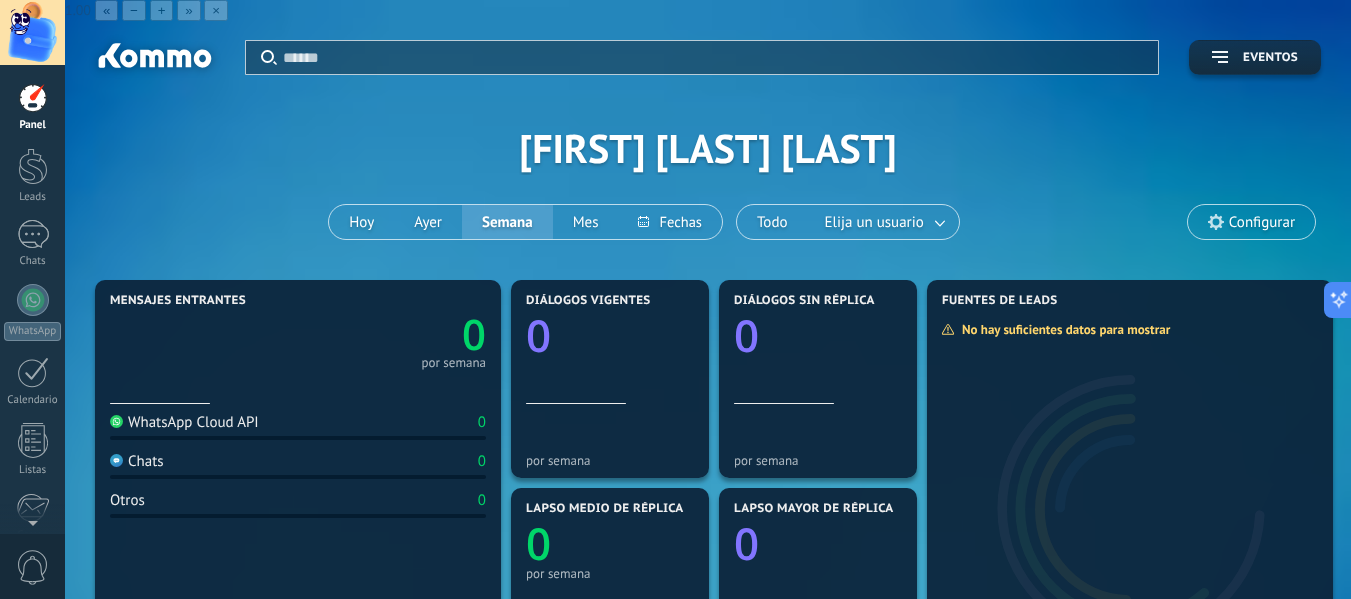 click at bounding box center [153, 59] 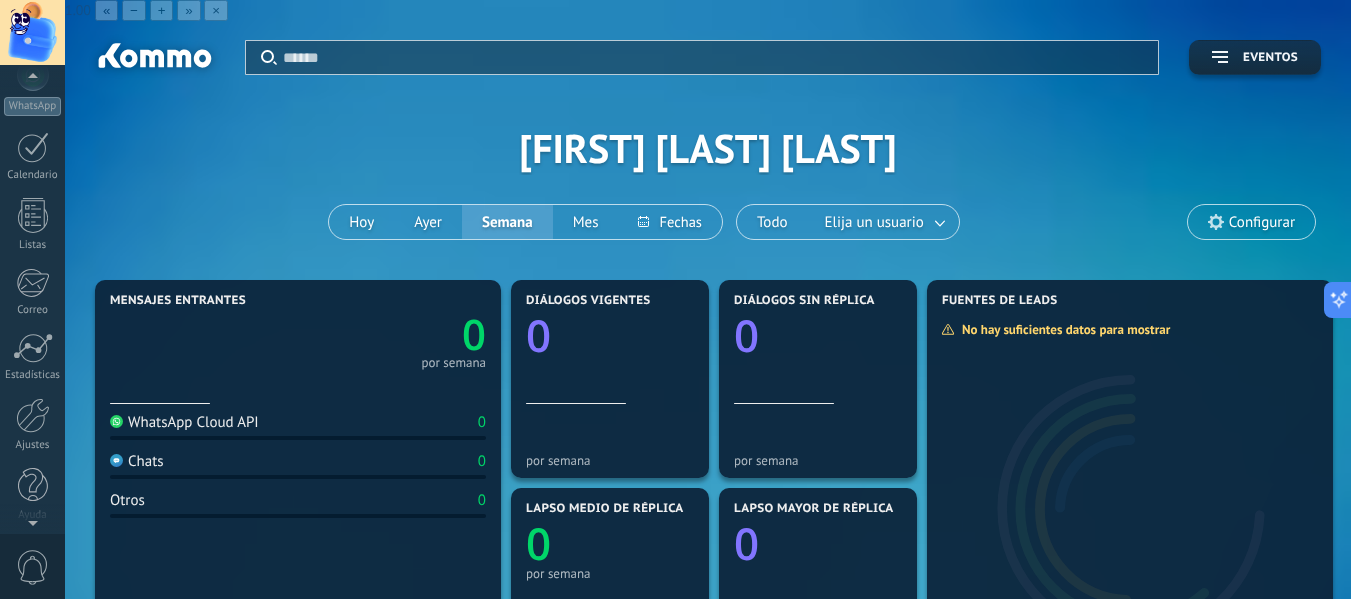 scroll, scrollTop: 233, scrollLeft: 0, axis: vertical 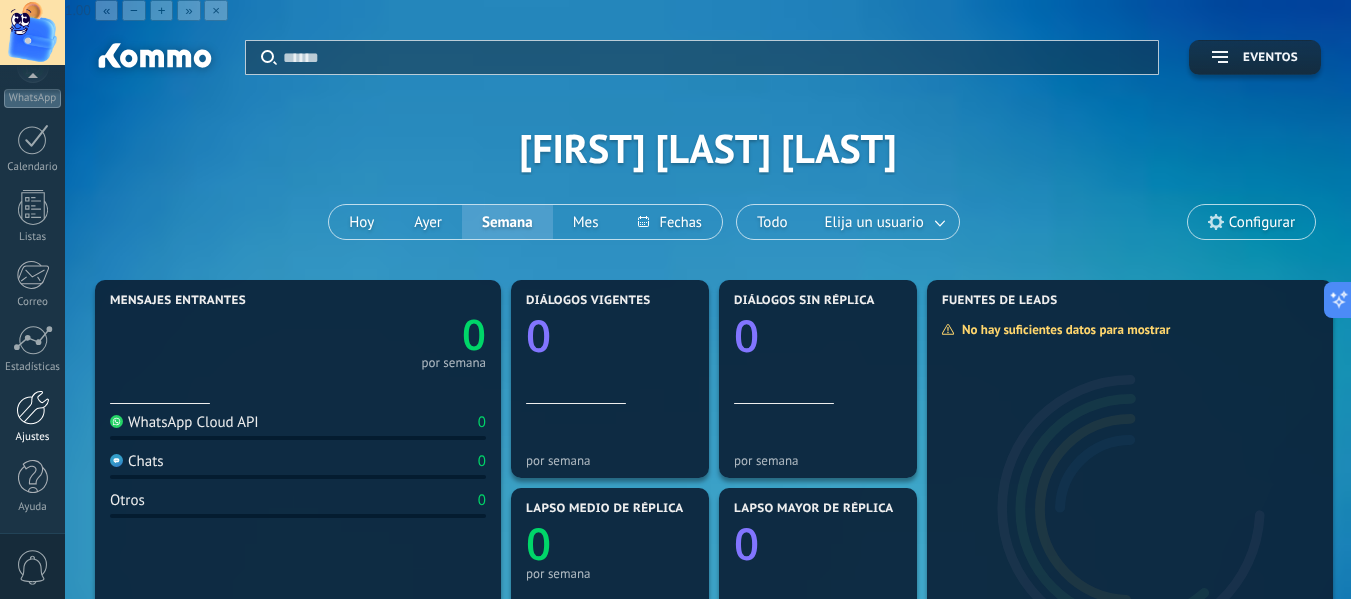 click at bounding box center (33, 407) 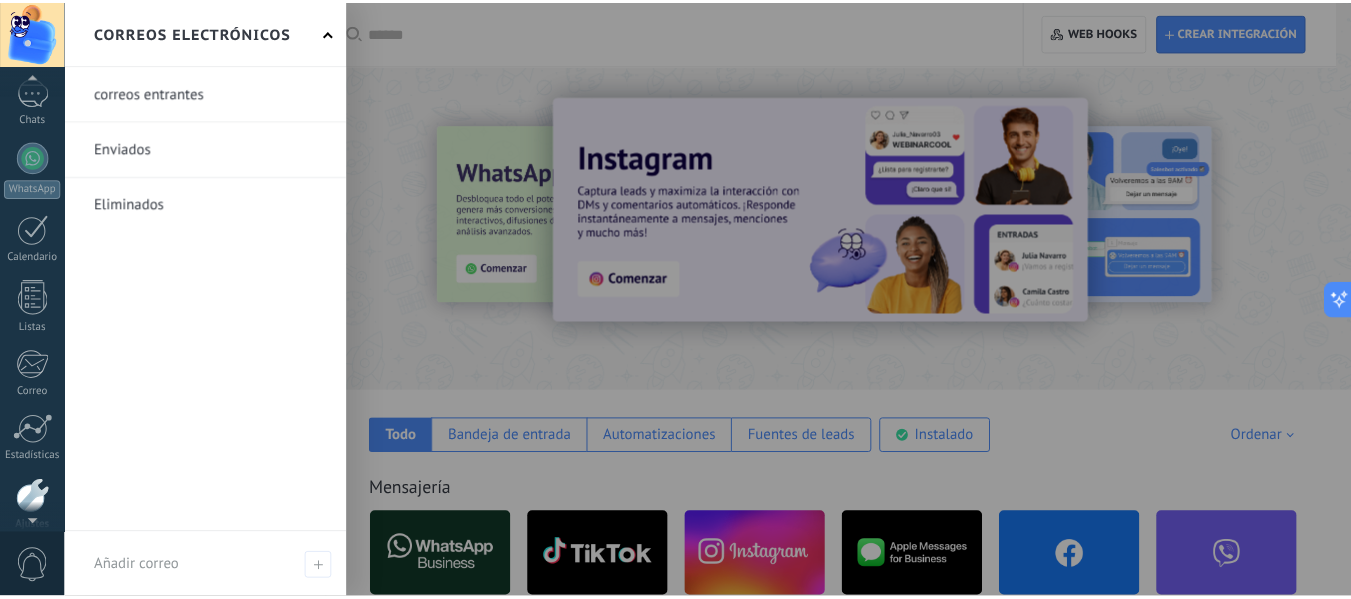 scroll, scrollTop: 0, scrollLeft: 0, axis: both 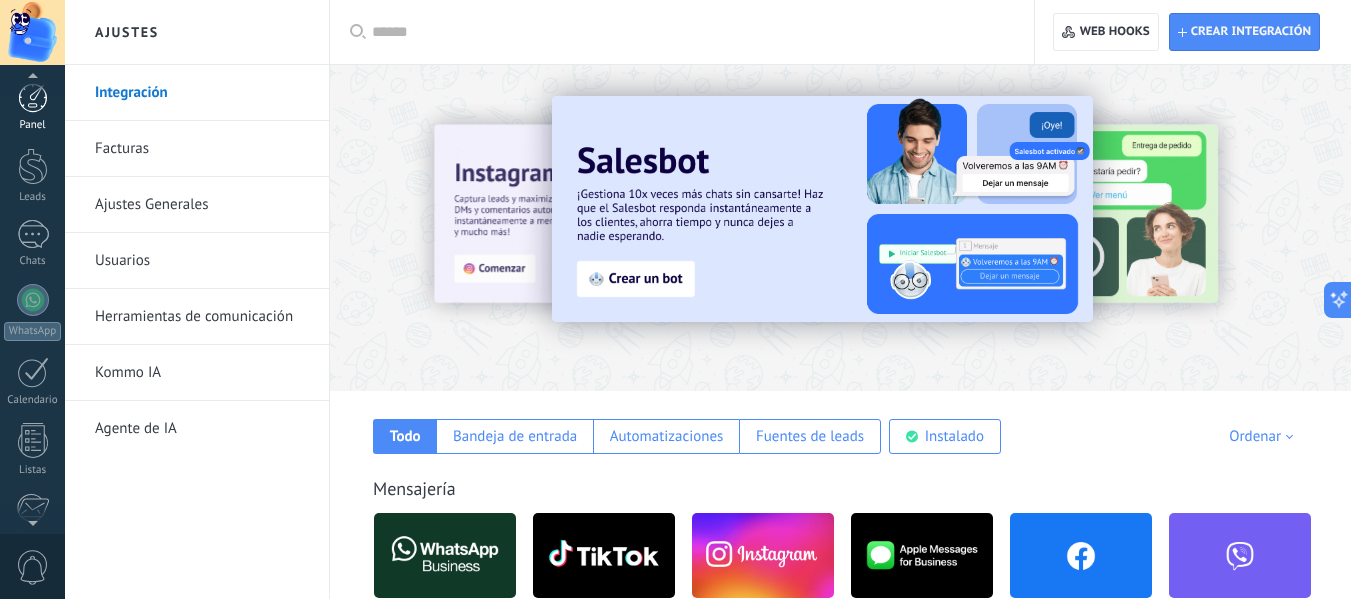 click at bounding box center (33, 98) 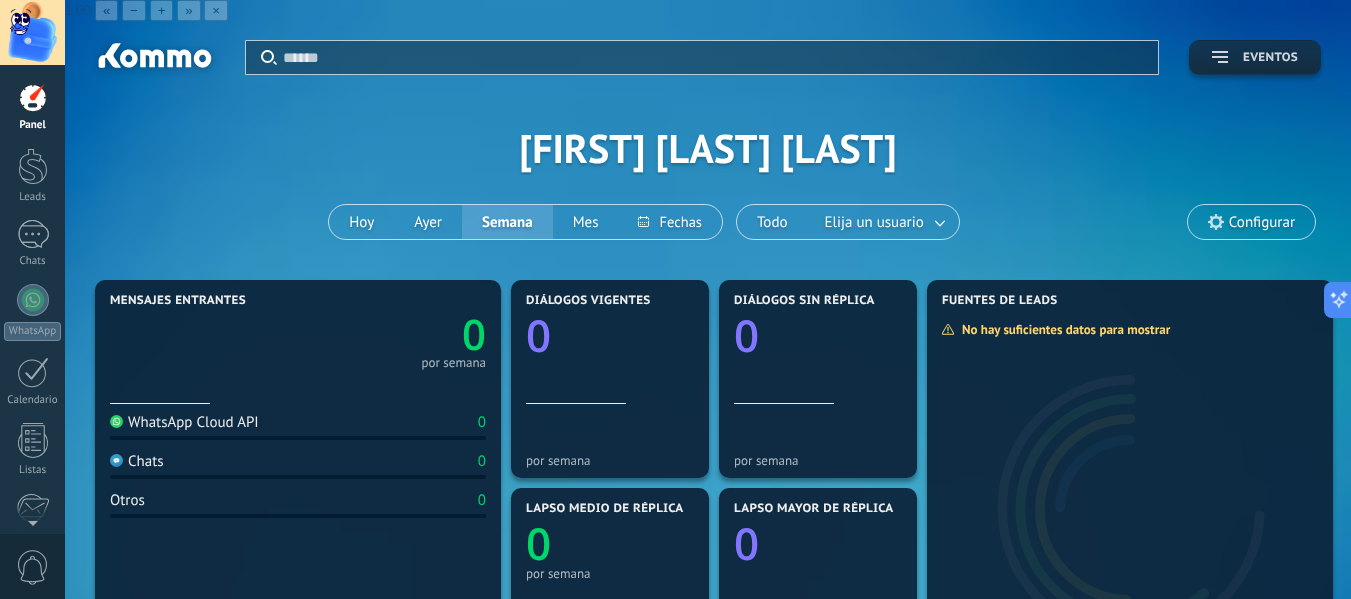 click on "Eventos" at bounding box center (1255, 58) 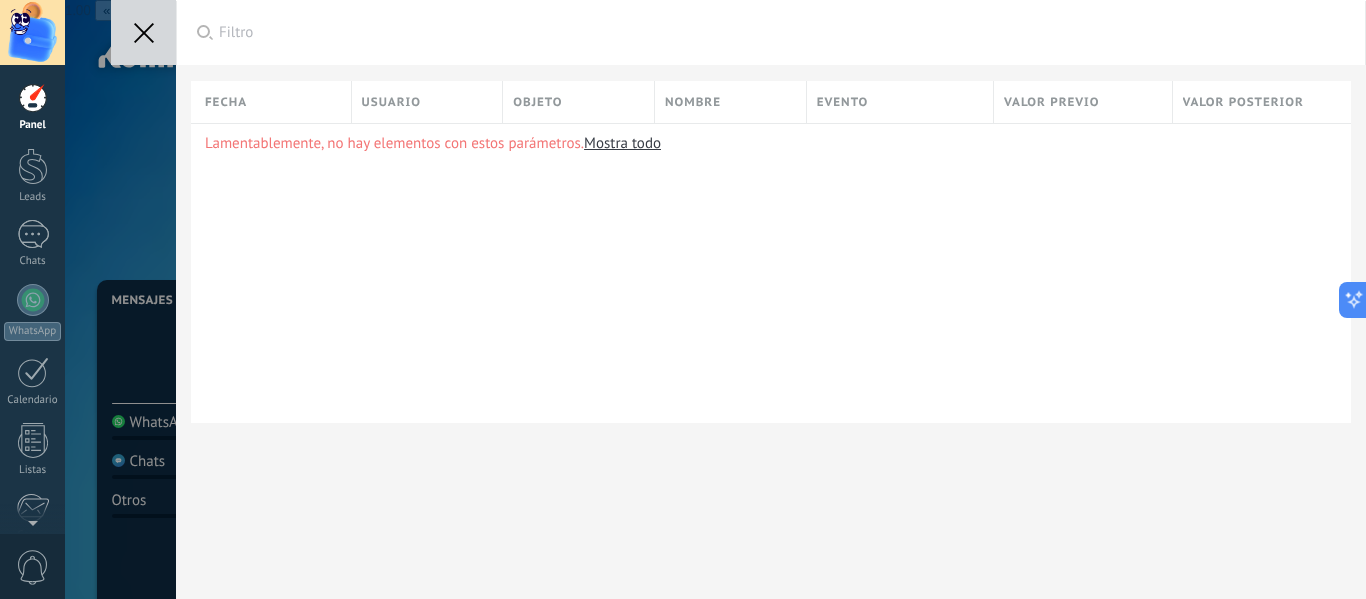 click 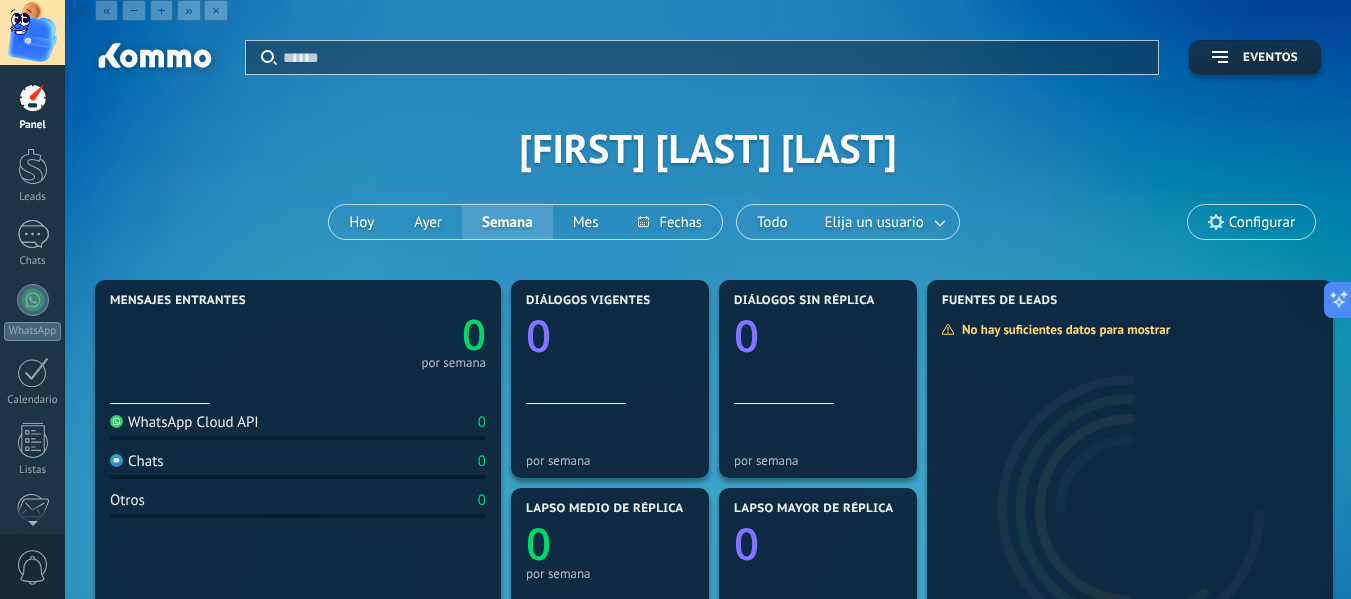 click at bounding box center [32, 32] 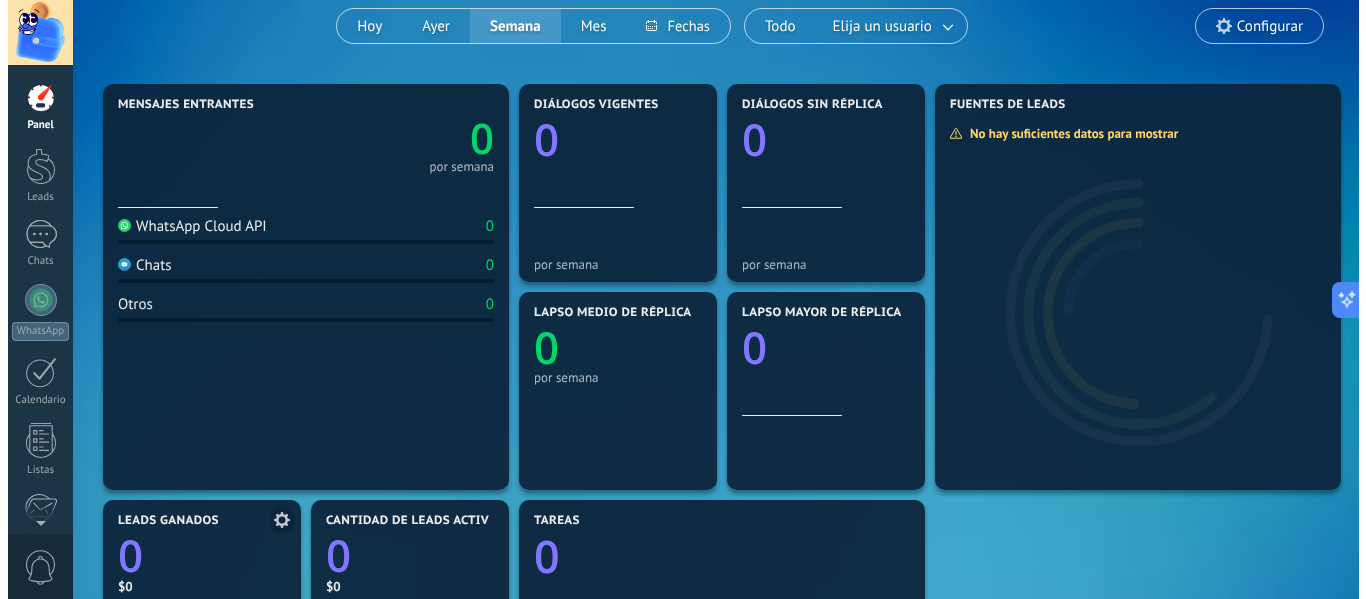 scroll, scrollTop: 500, scrollLeft: 0, axis: vertical 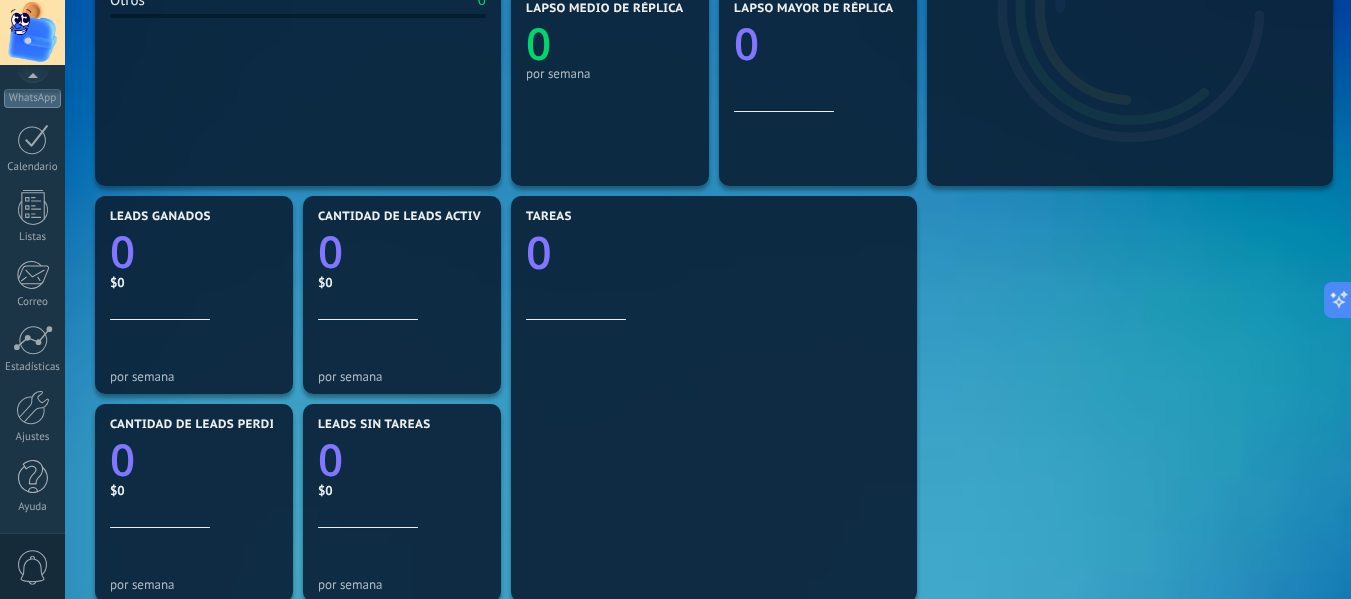 click on "0" at bounding box center [33, 567] 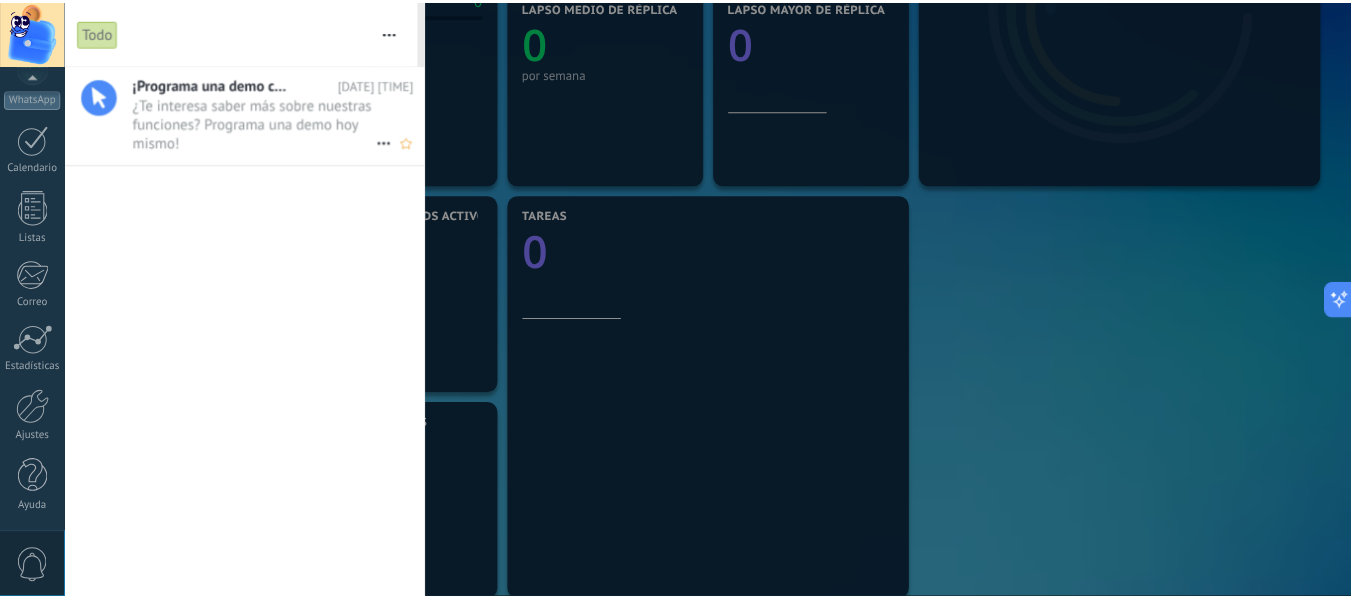 scroll, scrollTop: 0, scrollLeft: 0, axis: both 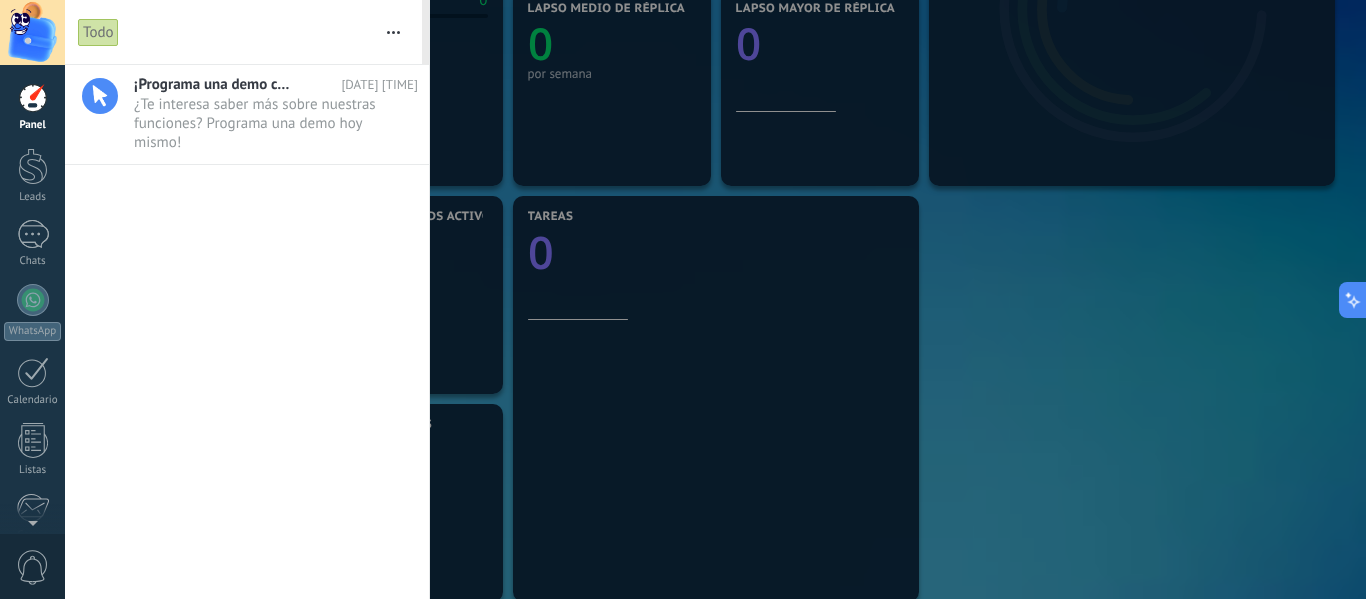click at bounding box center (393, 32) 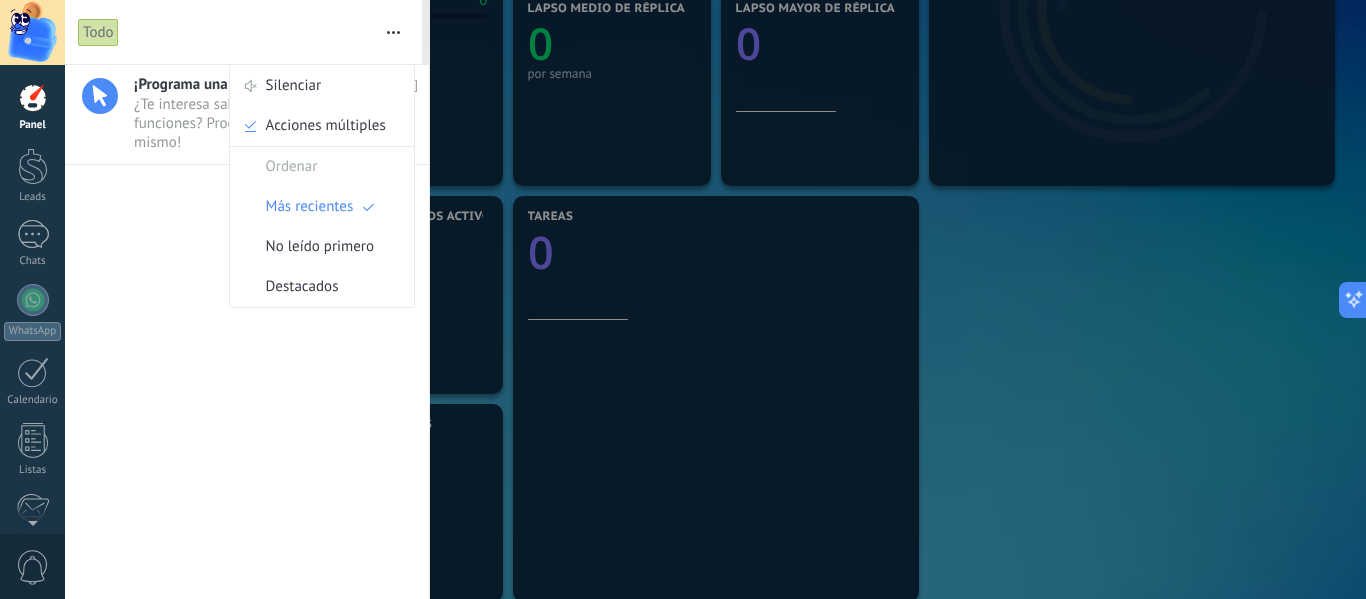 click at bounding box center [683, 299] 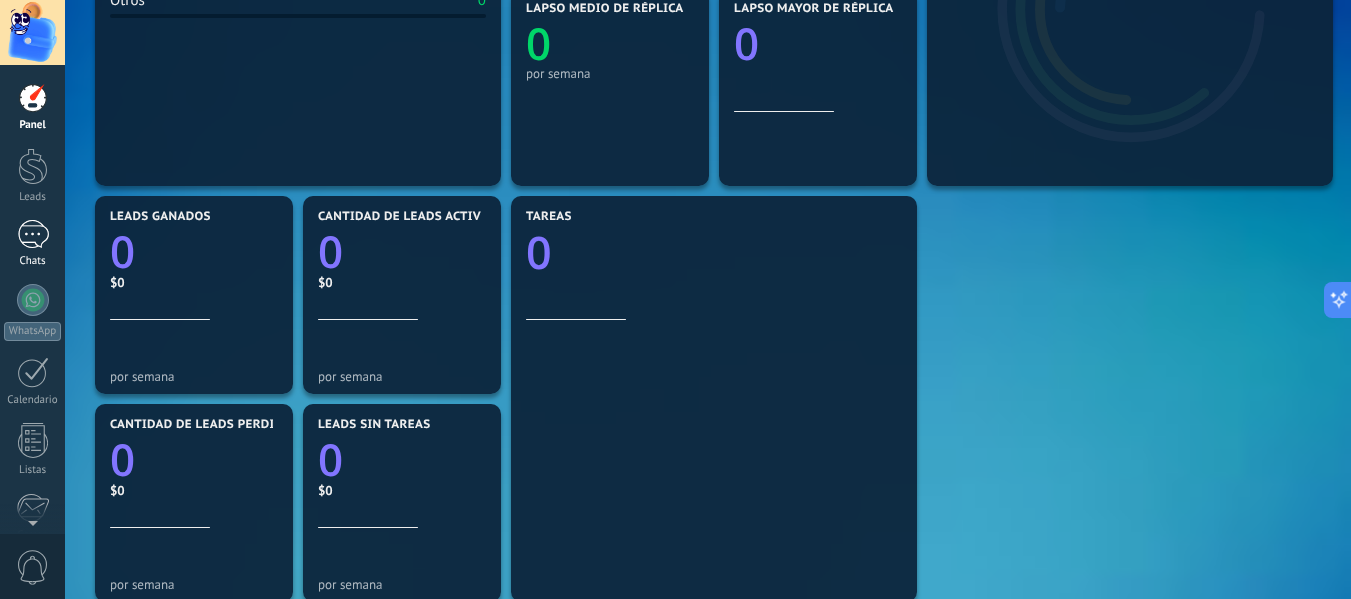 scroll, scrollTop: 0, scrollLeft: 0, axis: both 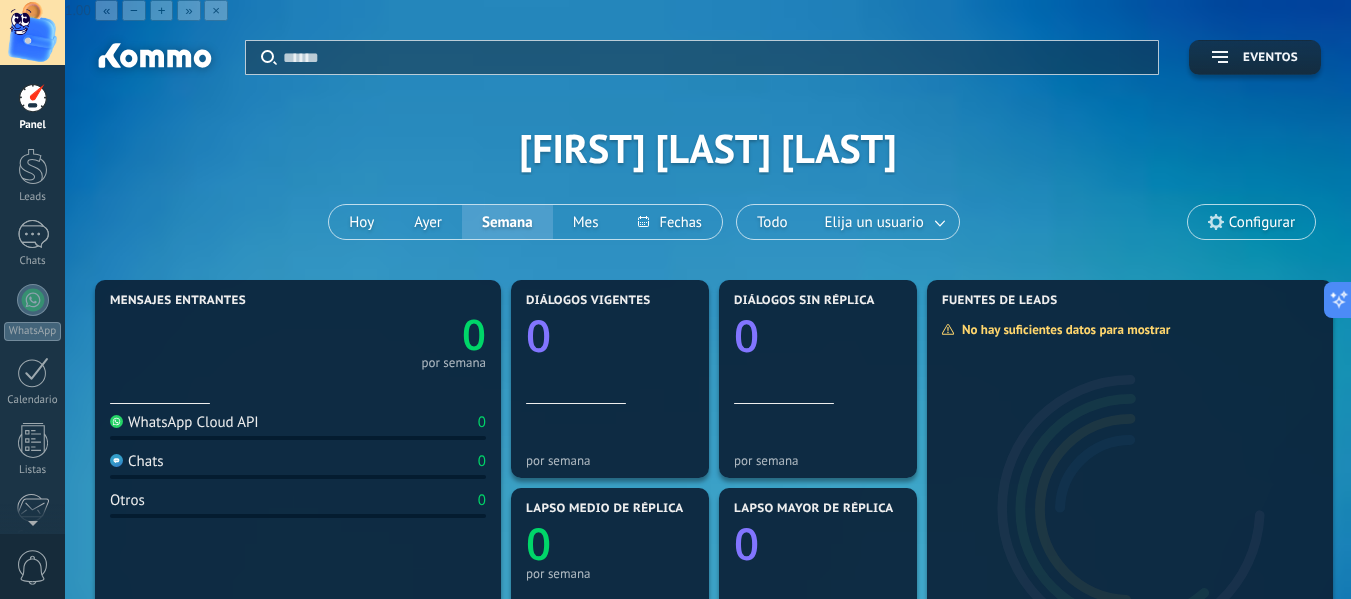 click at bounding box center (32, 32) 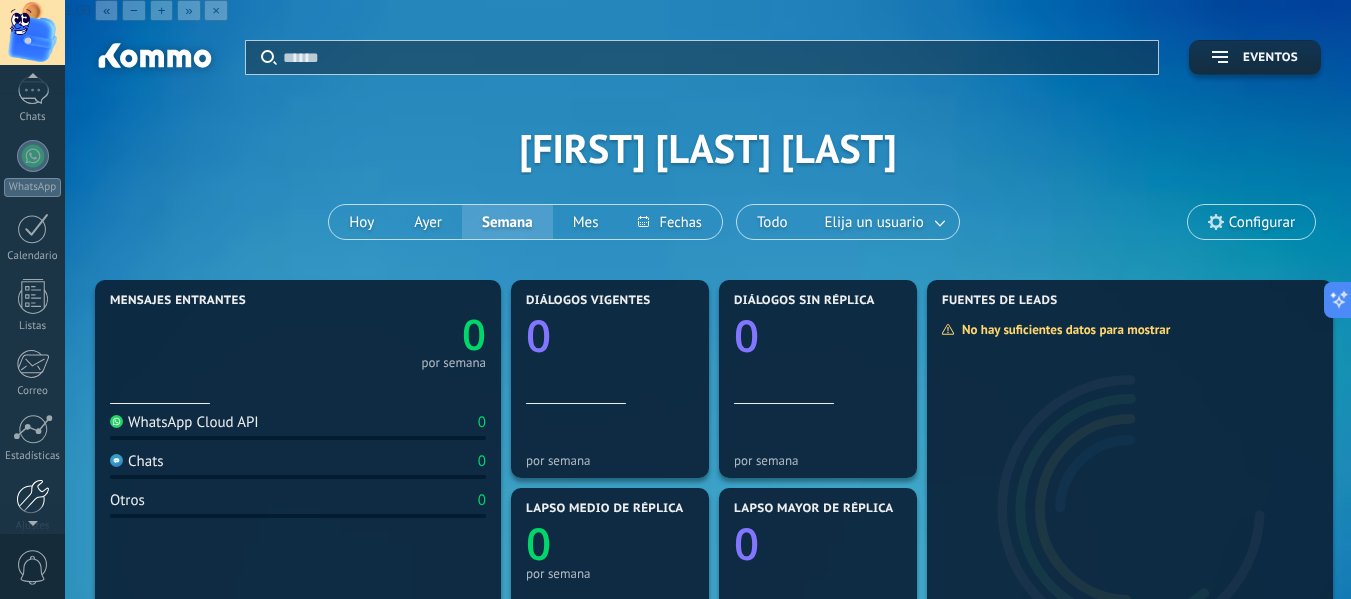 scroll, scrollTop: 233, scrollLeft: 0, axis: vertical 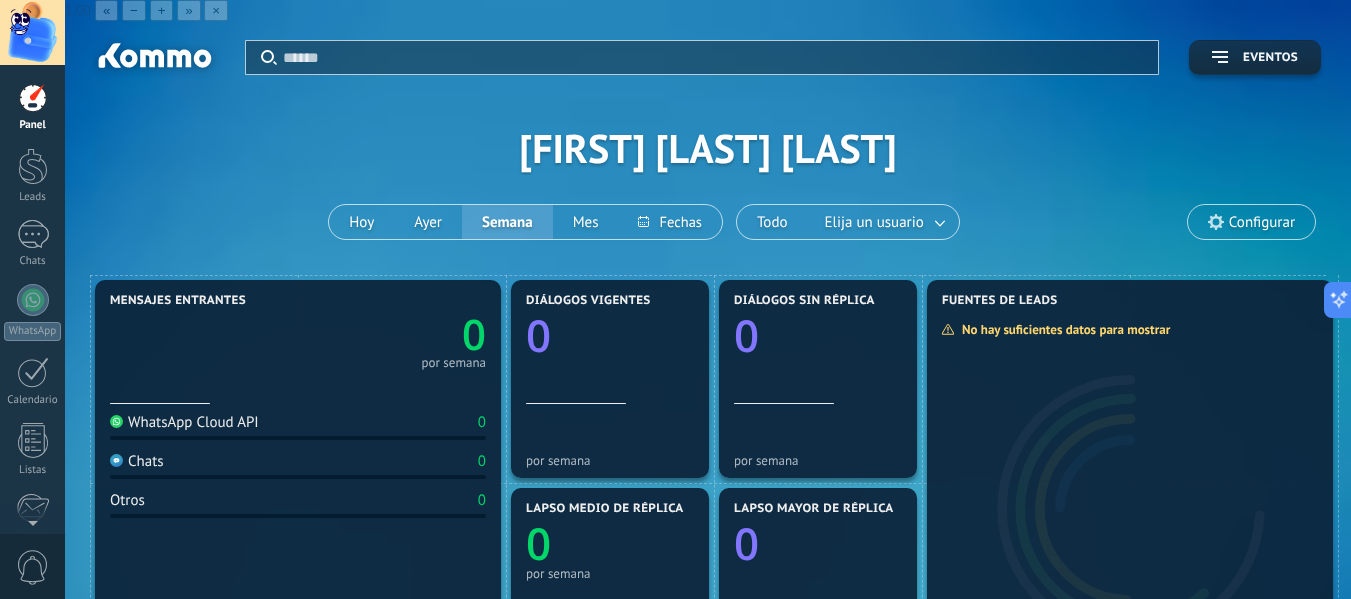 click at bounding box center (32, 32) 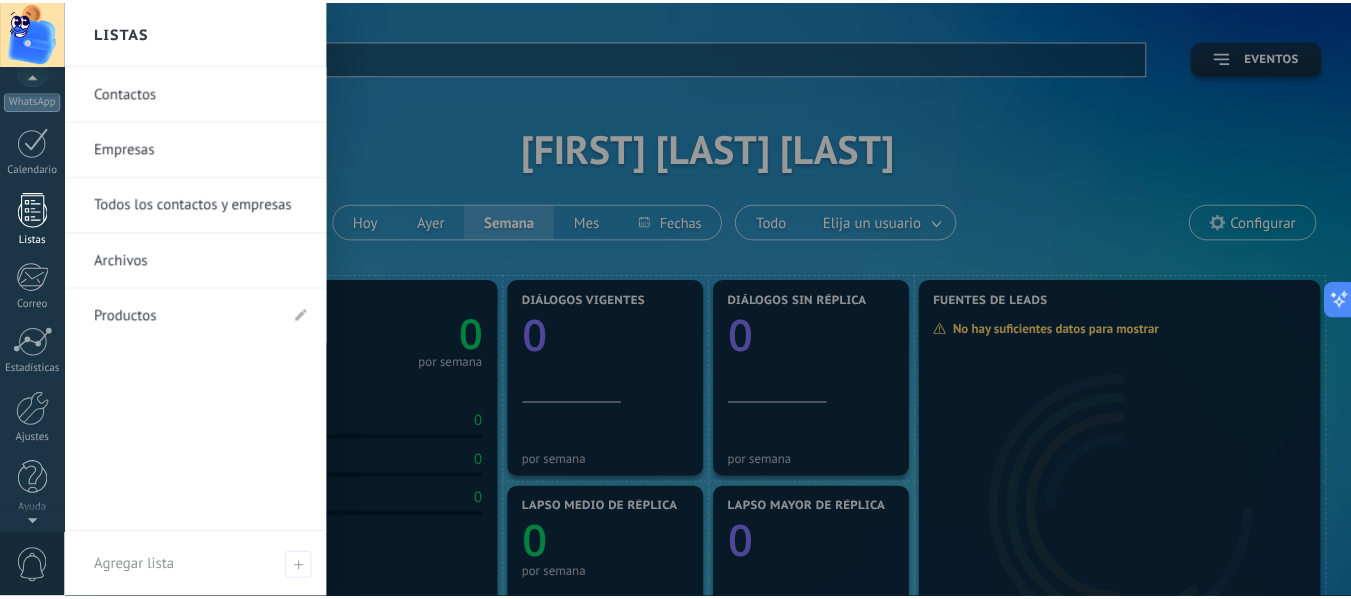 scroll, scrollTop: 233, scrollLeft: 0, axis: vertical 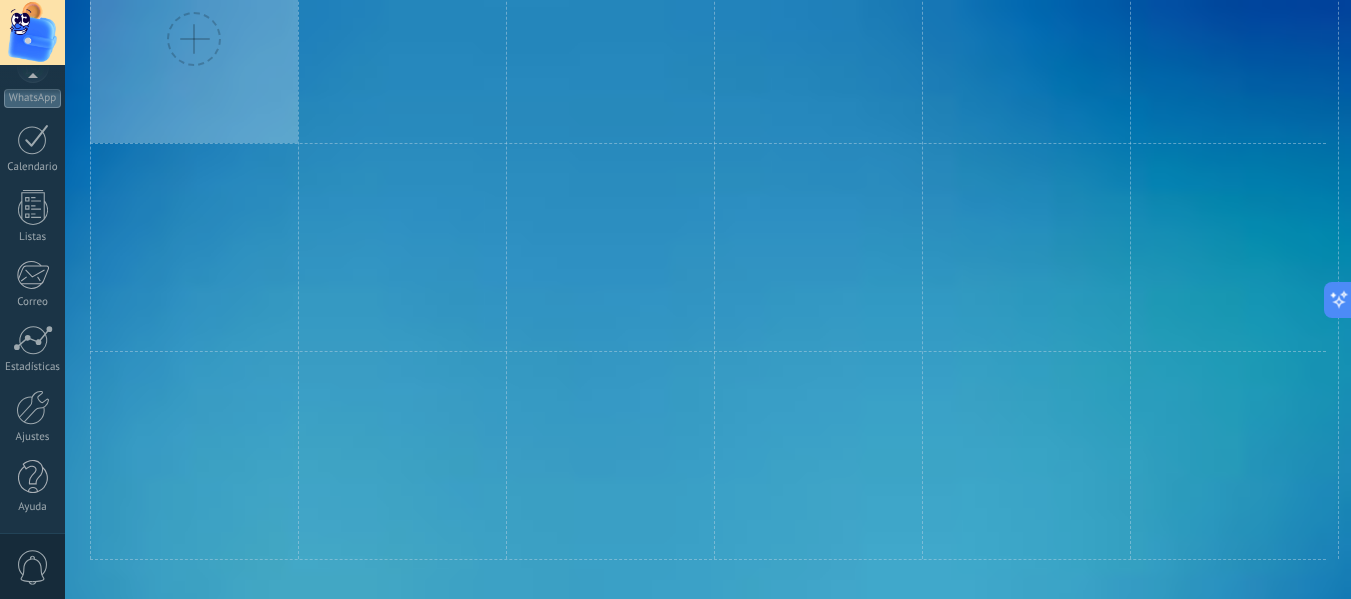 click on "0" at bounding box center (33, 567) 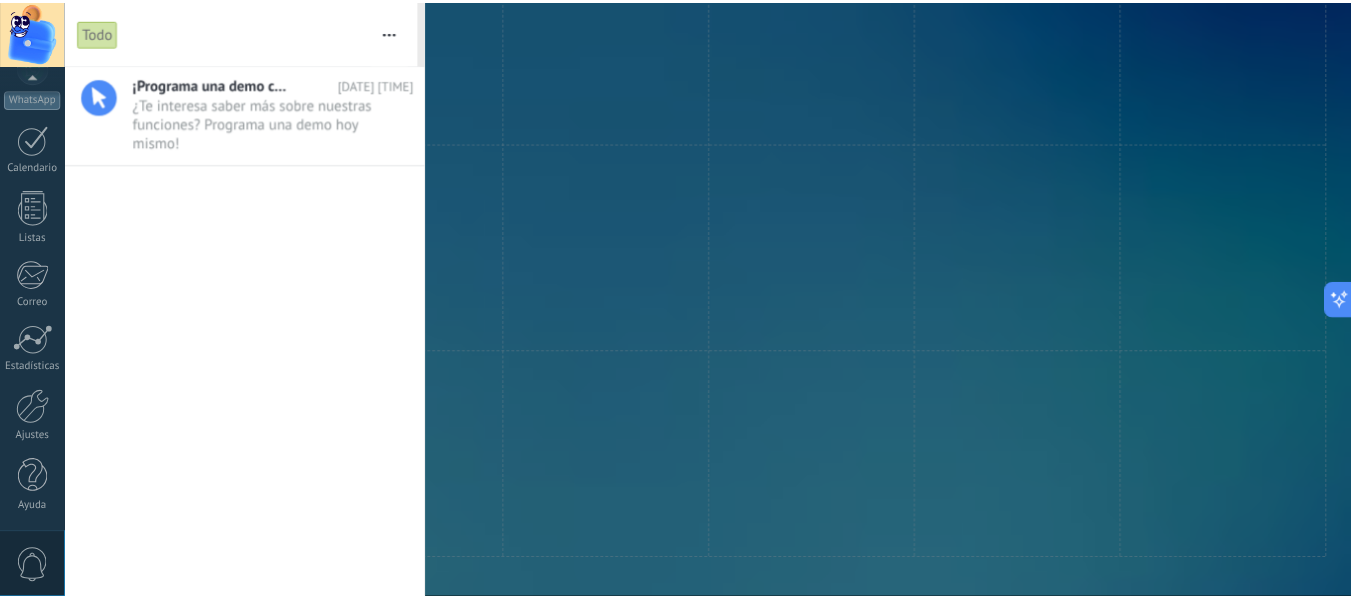 scroll, scrollTop: 0, scrollLeft: 0, axis: both 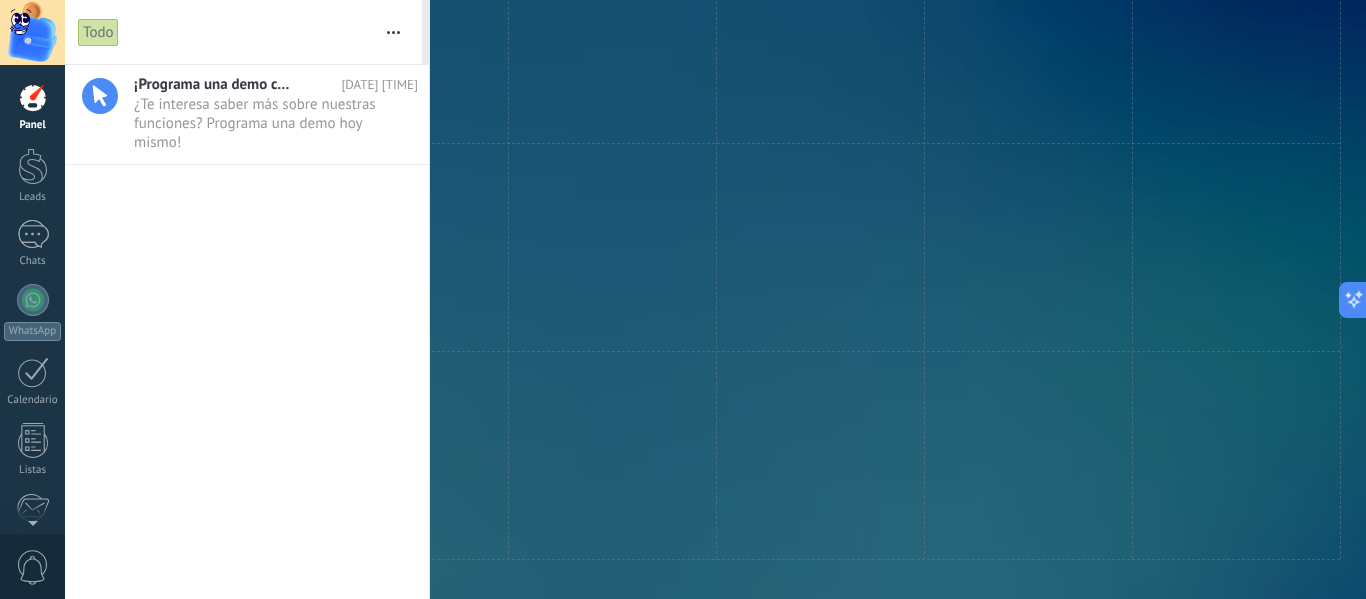 click at bounding box center [683, 299] 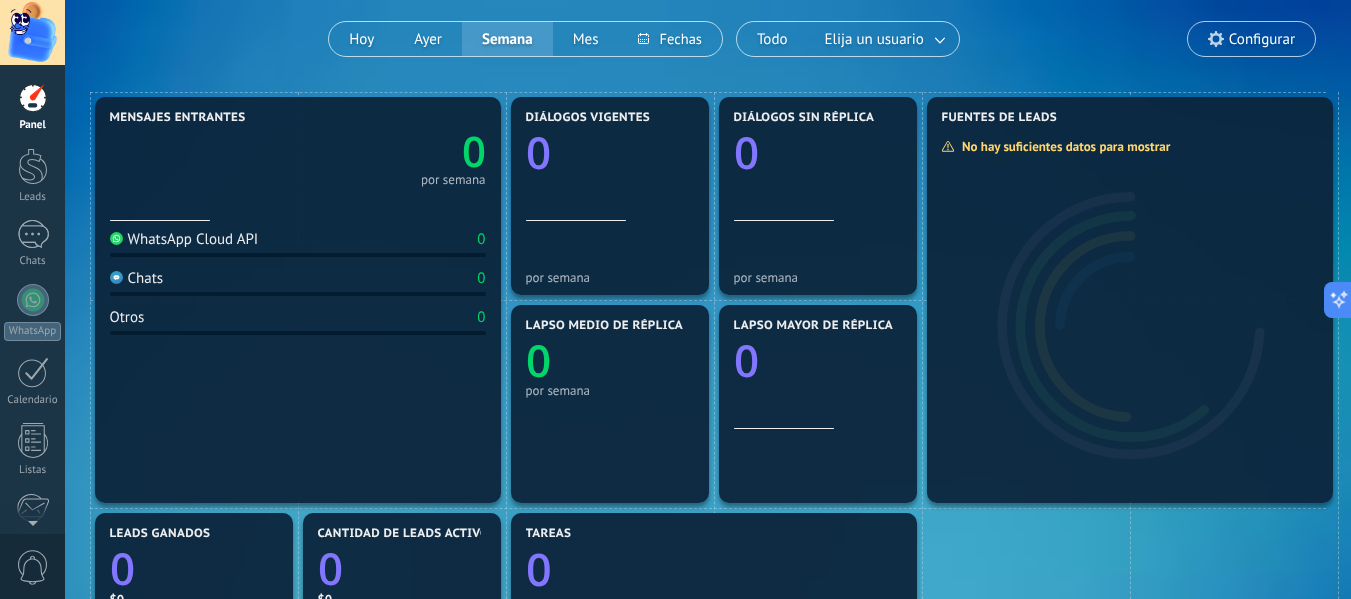 scroll, scrollTop: 0, scrollLeft: 0, axis: both 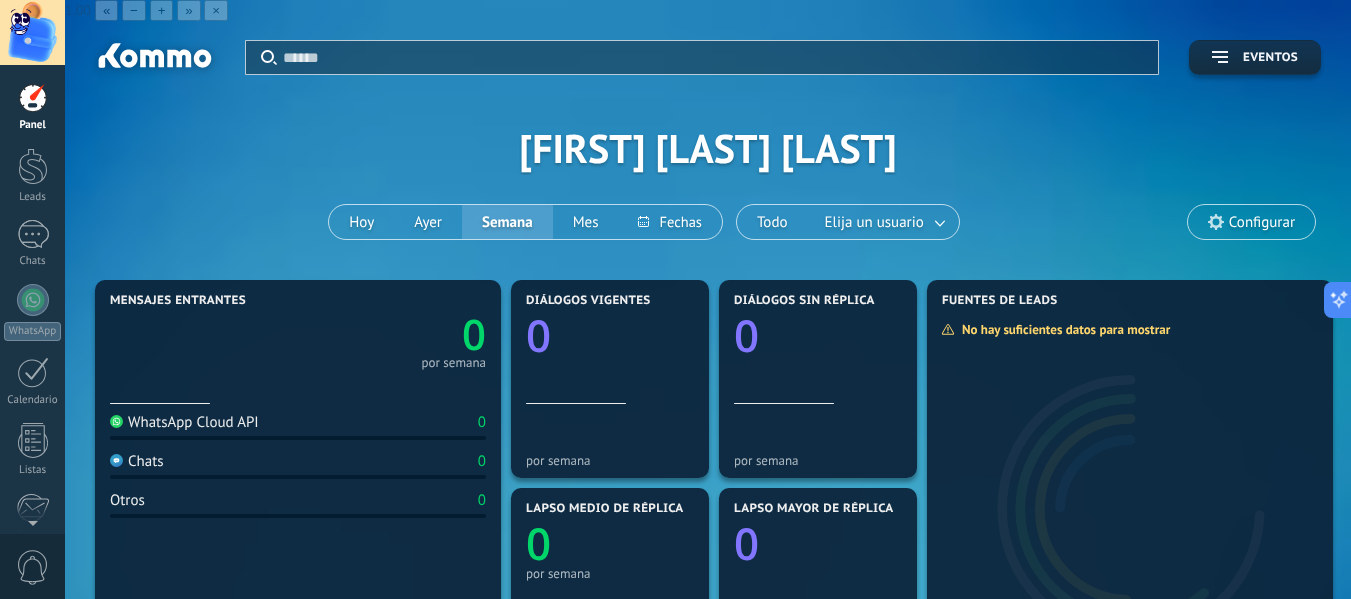 click on "Configurar" at bounding box center (1251, 222) 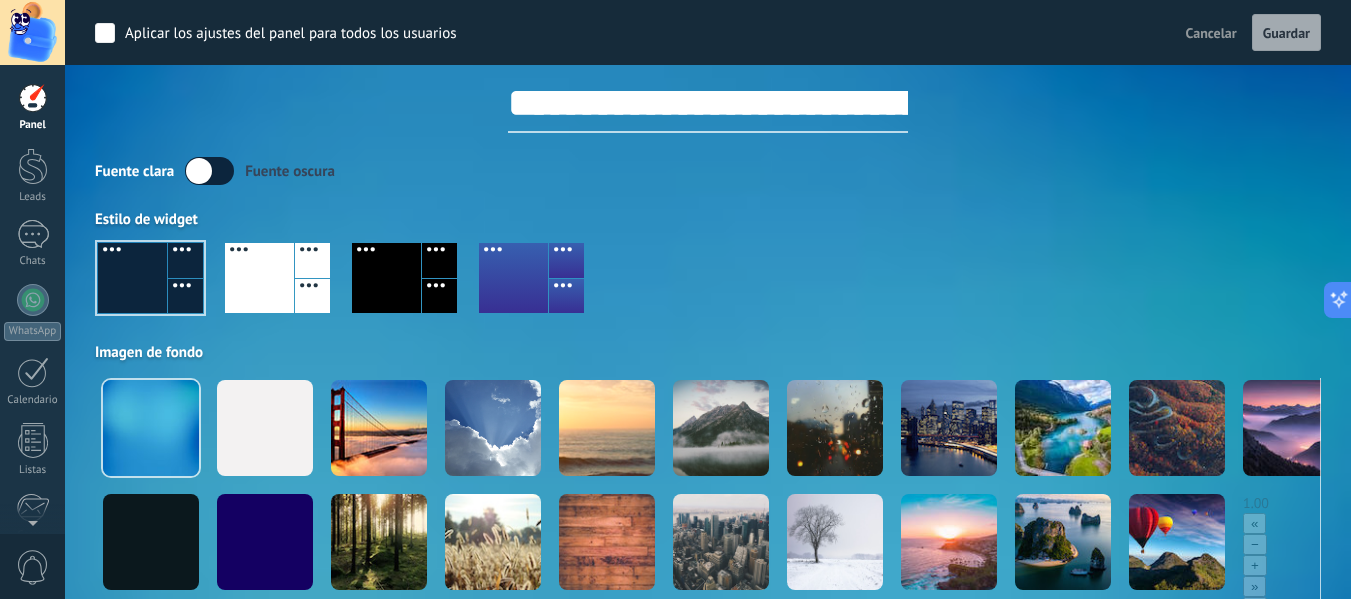 scroll, scrollTop: 0, scrollLeft: 0, axis: both 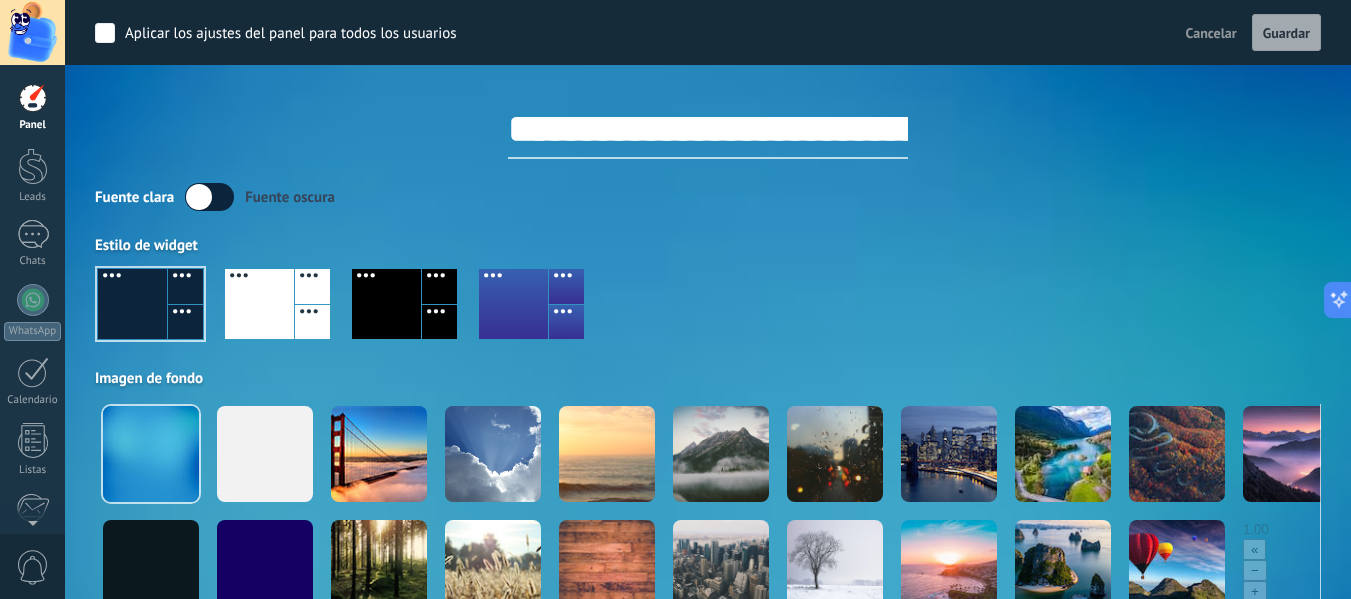 click on "**********" at bounding box center [708, 112] 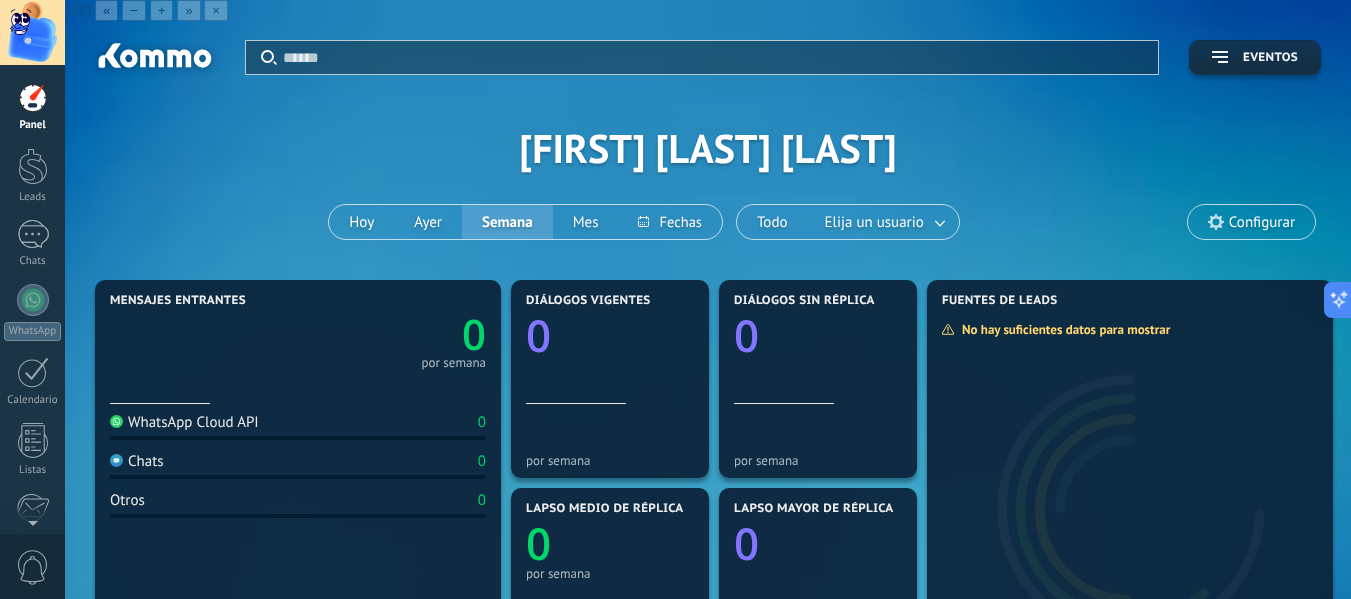 click at bounding box center [32, 32] 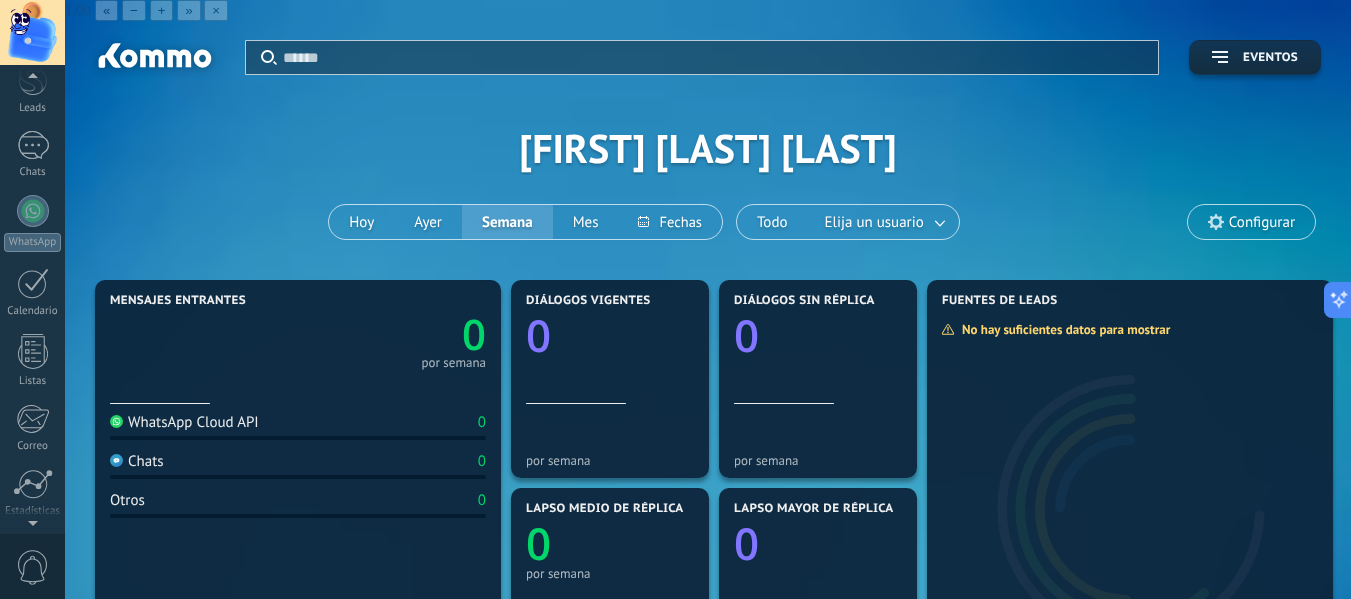 scroll, scrollTop: 0, scrollLeft: 0, axis: both 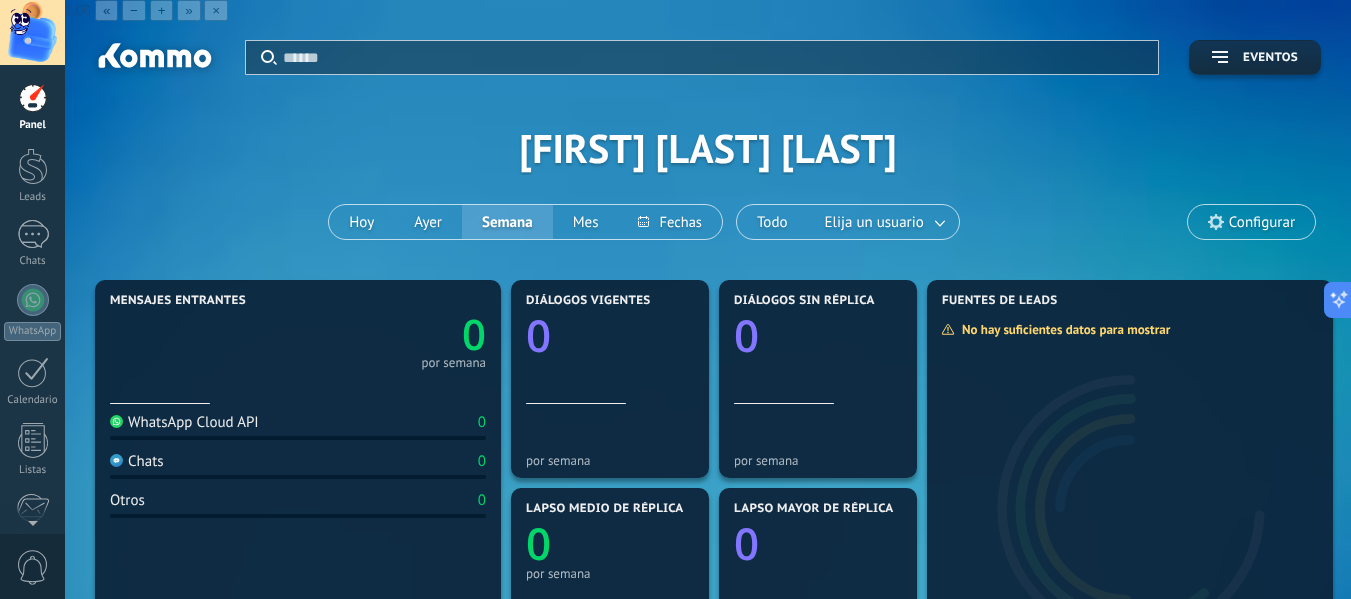 click at bounding box center (32, 32) 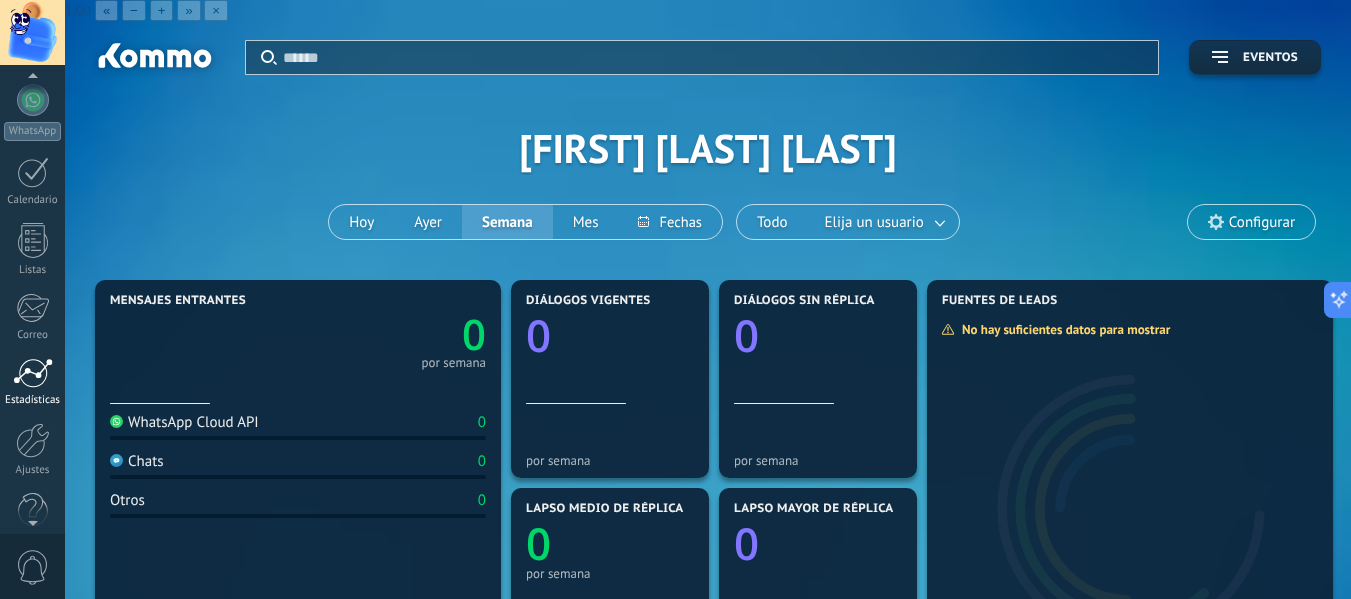 scroll, scrollTop: 233, scrollLeft: 0, axis: vertical 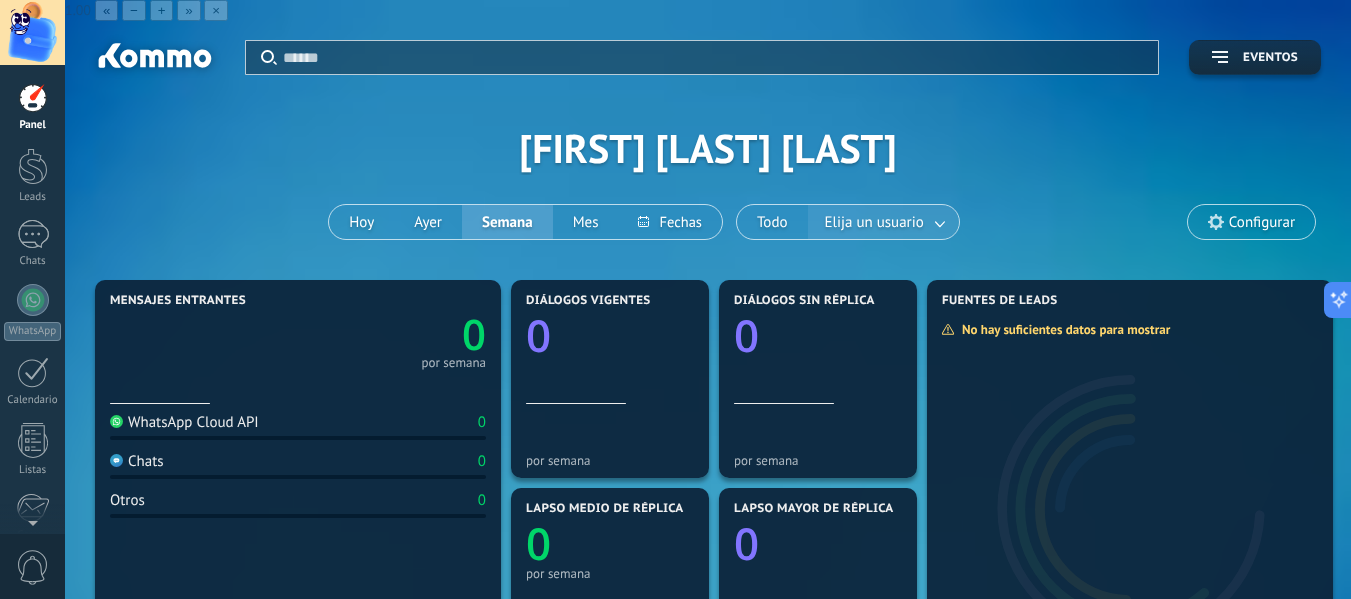 click at bounding box center (941, 222) 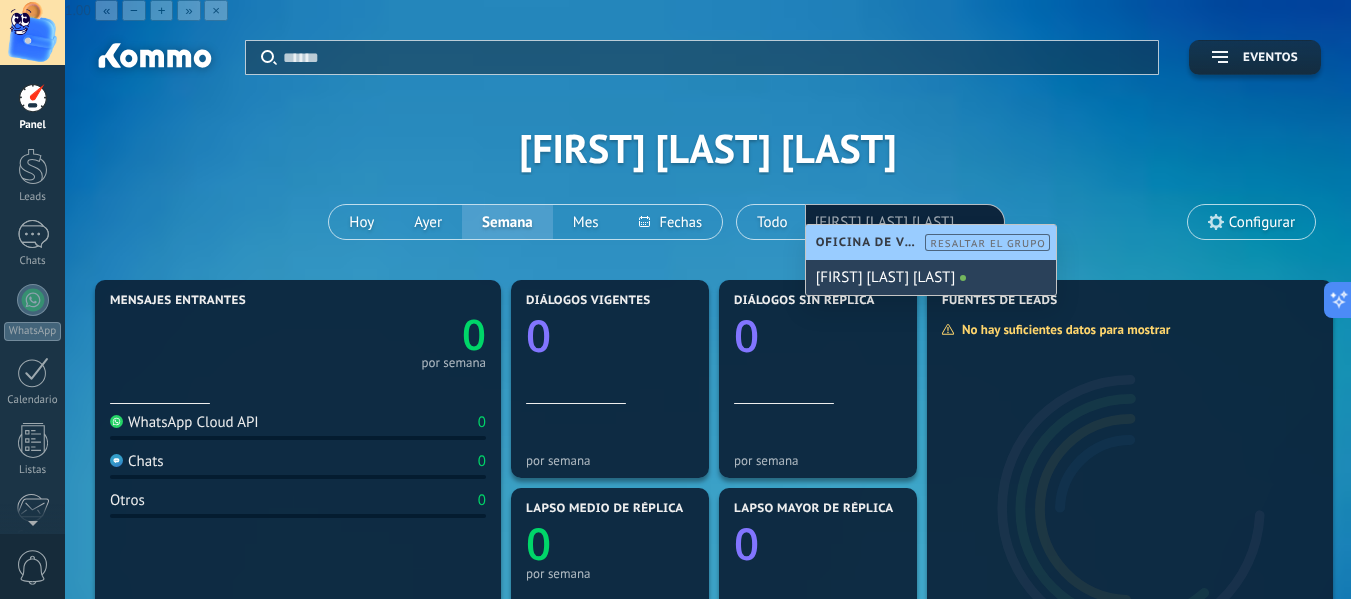click on "[FIRST] [LAST] [LAST]" at bounding box center [931, 277] 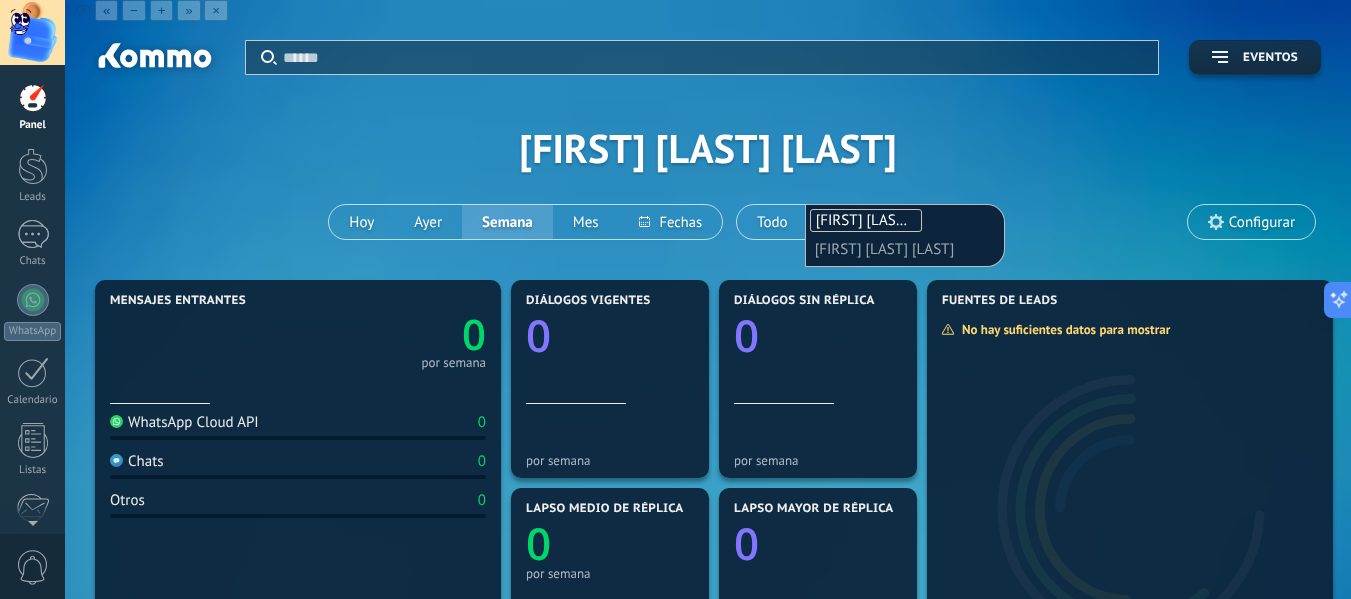 click on "Aplicar Eventos [FIRST] [LAST] [LAST] Hoy Ayer Semana Mes Todo Elija un usuario [FIRST] [LAST] [LAST] [FIRST] [LAST] [LAST] Configurar" at bounding box center (708, 148) 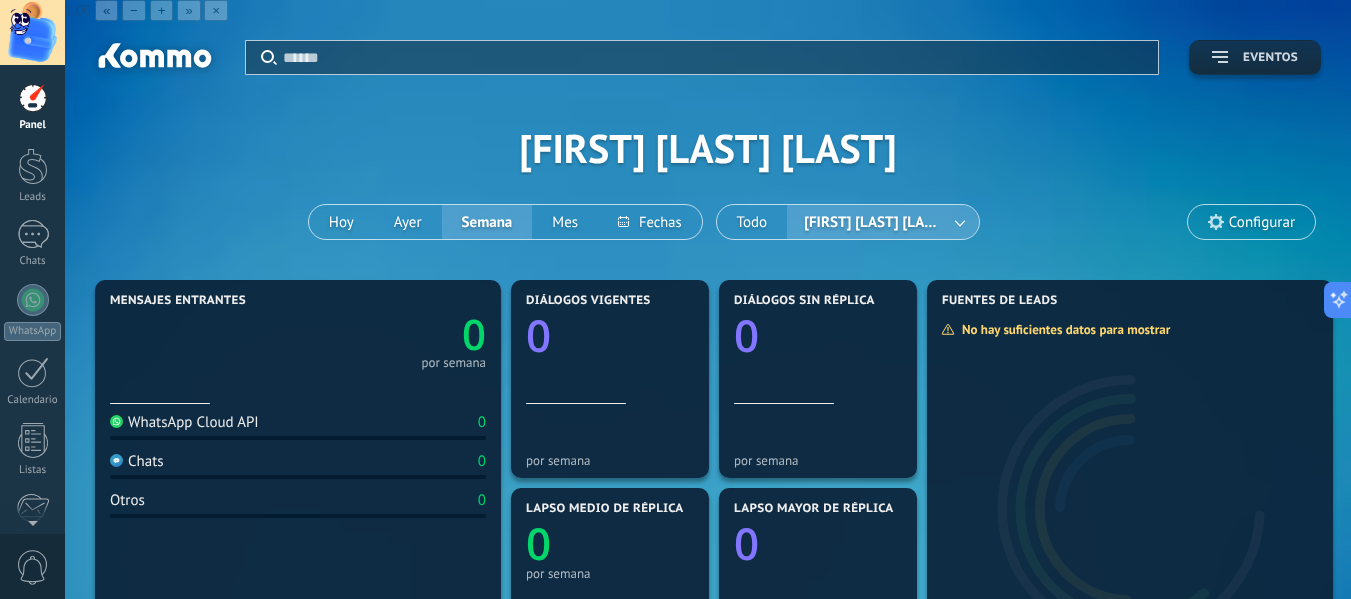 click on "Eventos" at bounding box center [1255, 57] 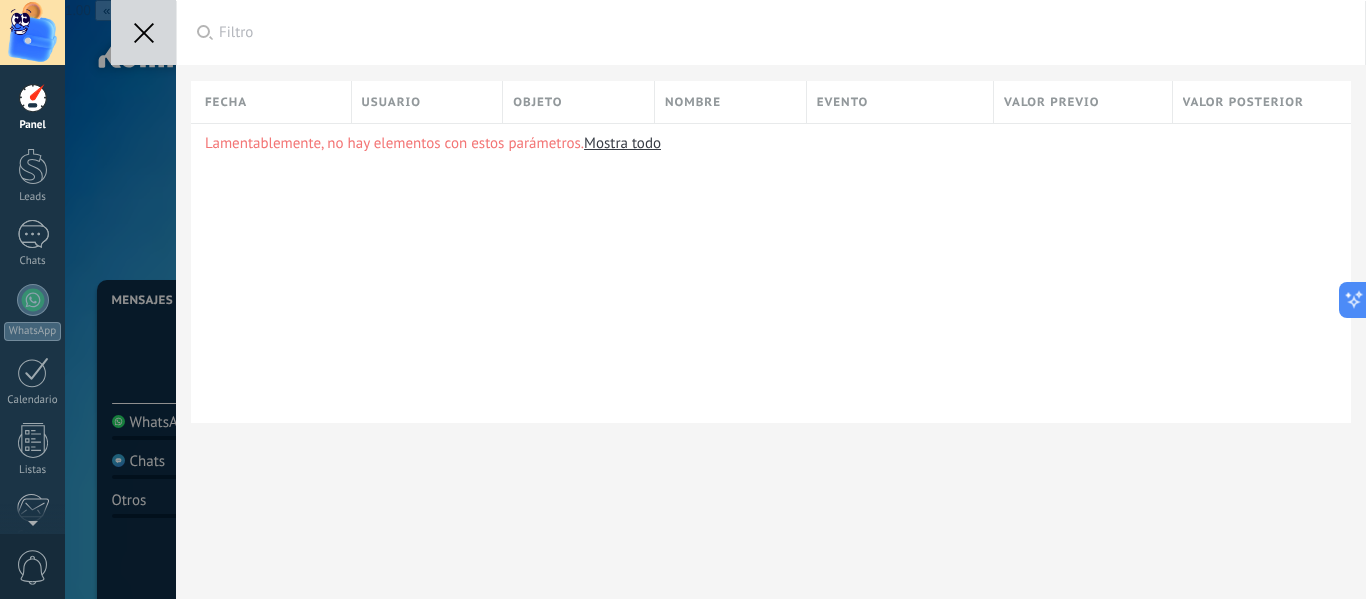 click at bounding box center [143, 32] 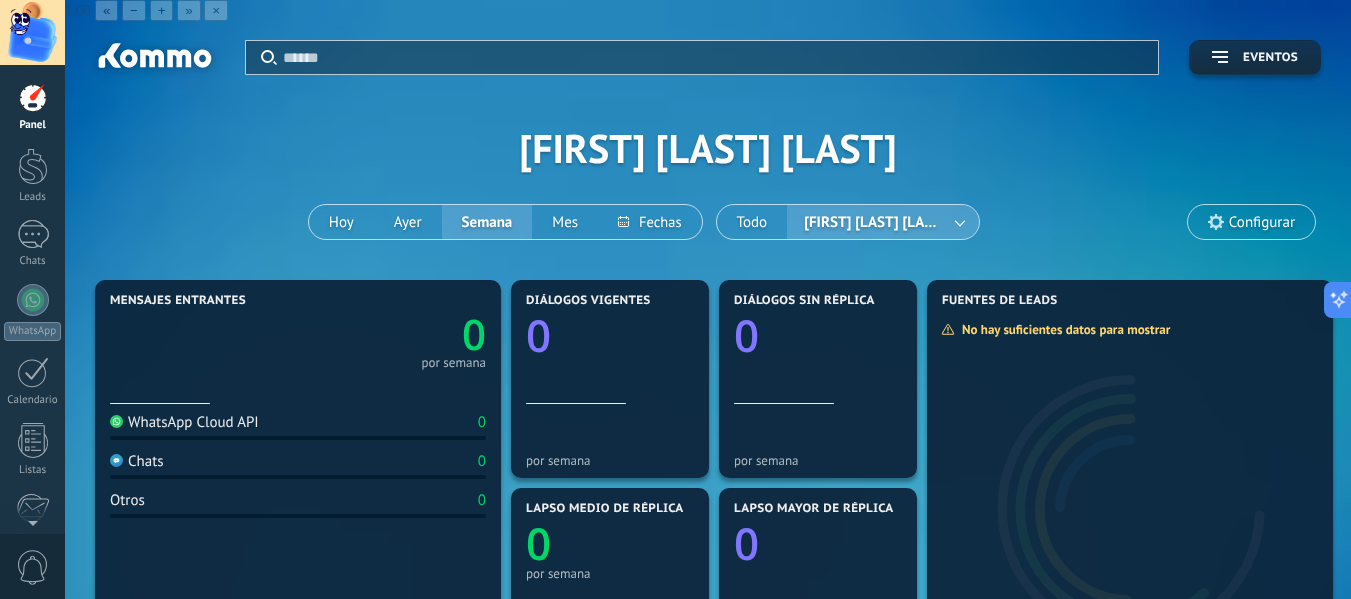 click at bounding box center [153, 59] 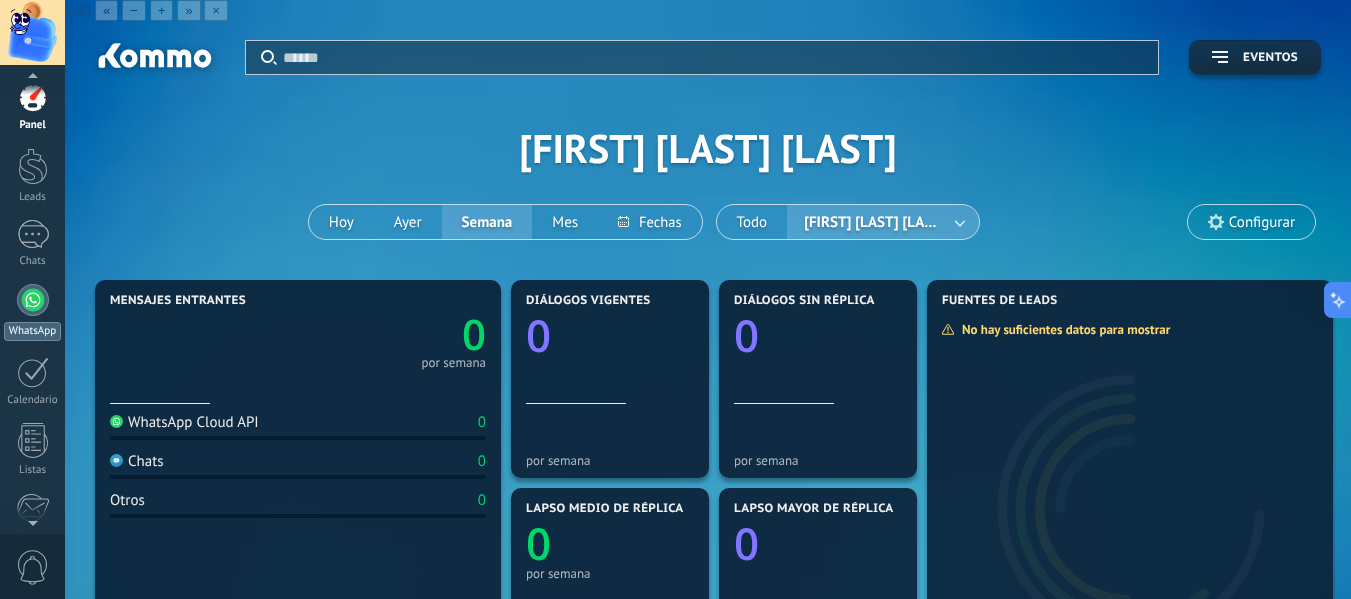 scroll, scrollTop: 233, scrollLeft: 0, axis: vertical 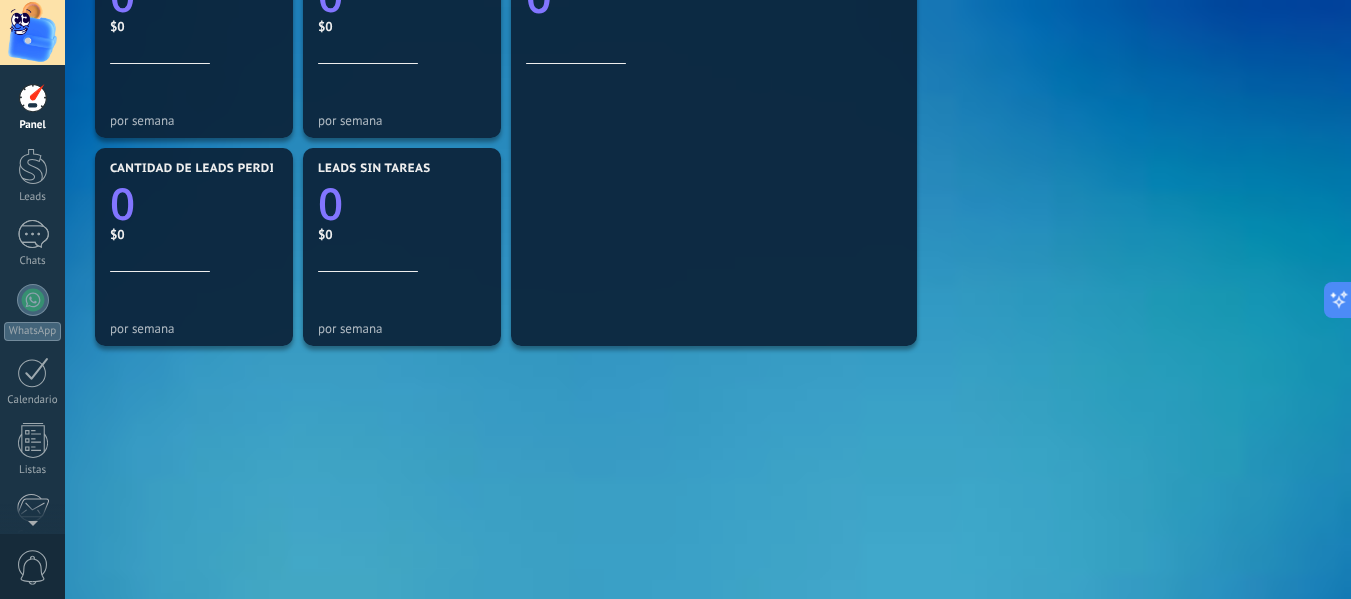 click on "Mensajes entrantes 0 por semana   WhatsApp Cloud API    0 Chats   0 Otros   0 Diálogos vigentes 0   por semana Diálogos sin réplica 0   por semana Lapso medio de réplica 0 por semana Lapso mayor de réplica 0 No hay suficientes datos para mostrar Fuentes de leads Leads ganados 0 $0 por semana Cantidad de leads activos 0 $0 por semana Cantidad de leads perdidos 0 $0 por semana Leads sin tareas 0 $0 por semana Tareas 0" at bounding box center [708, 39] 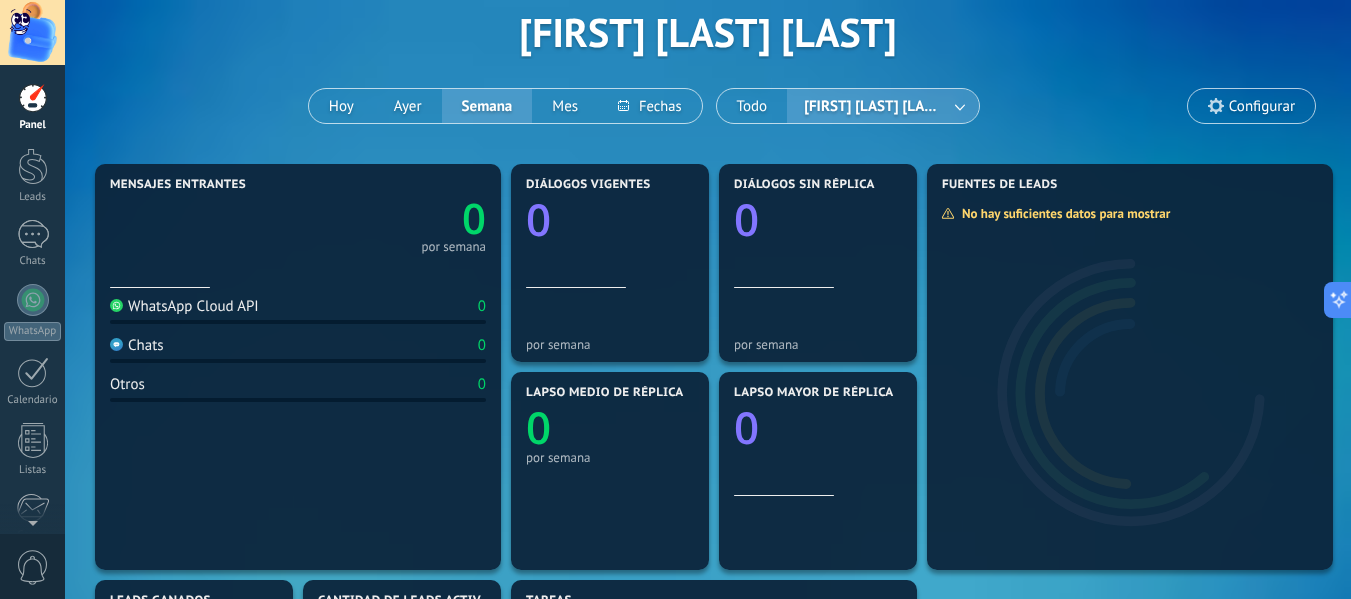 scroll, scrollTop: 0, scrollLeft: 0, axis: both 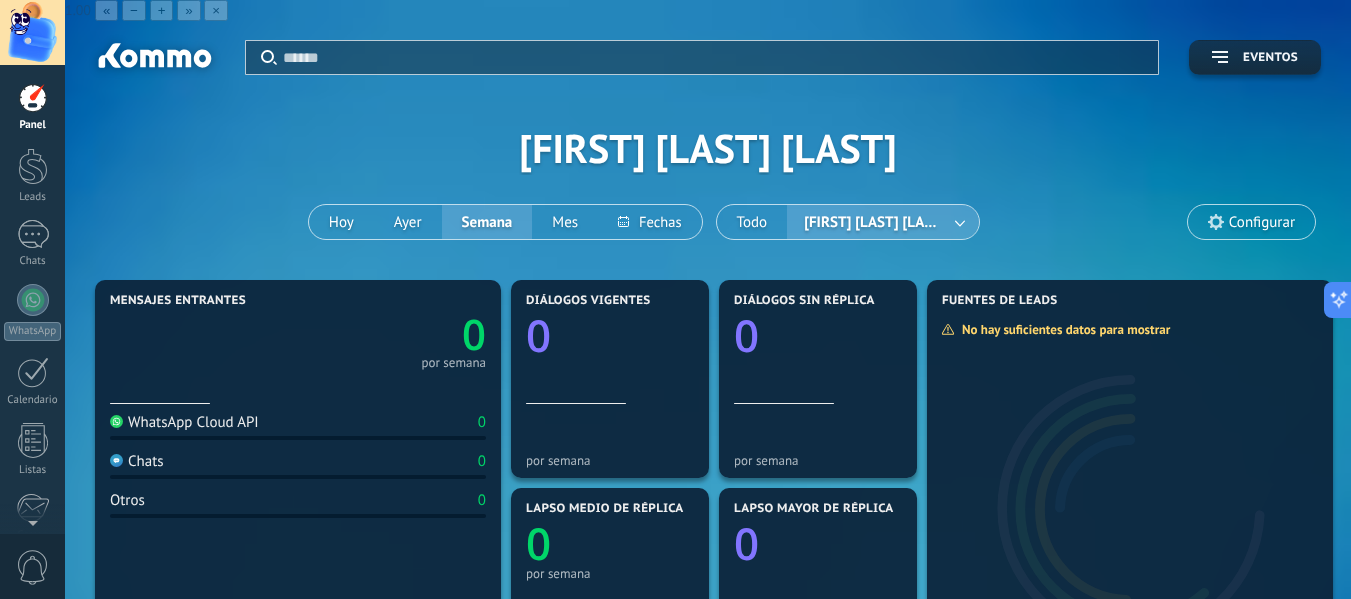 click at bounding box center (32, 32) 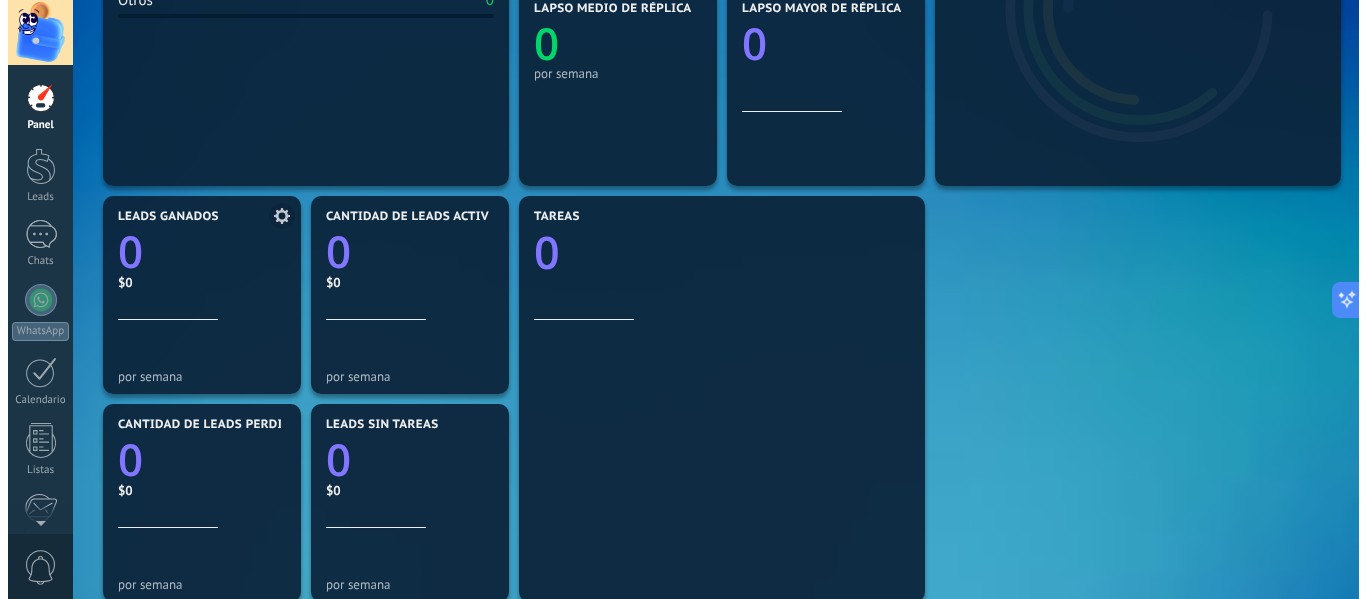 scroll, scrollTop: 756, scrollLeft: 0, axis: vertical 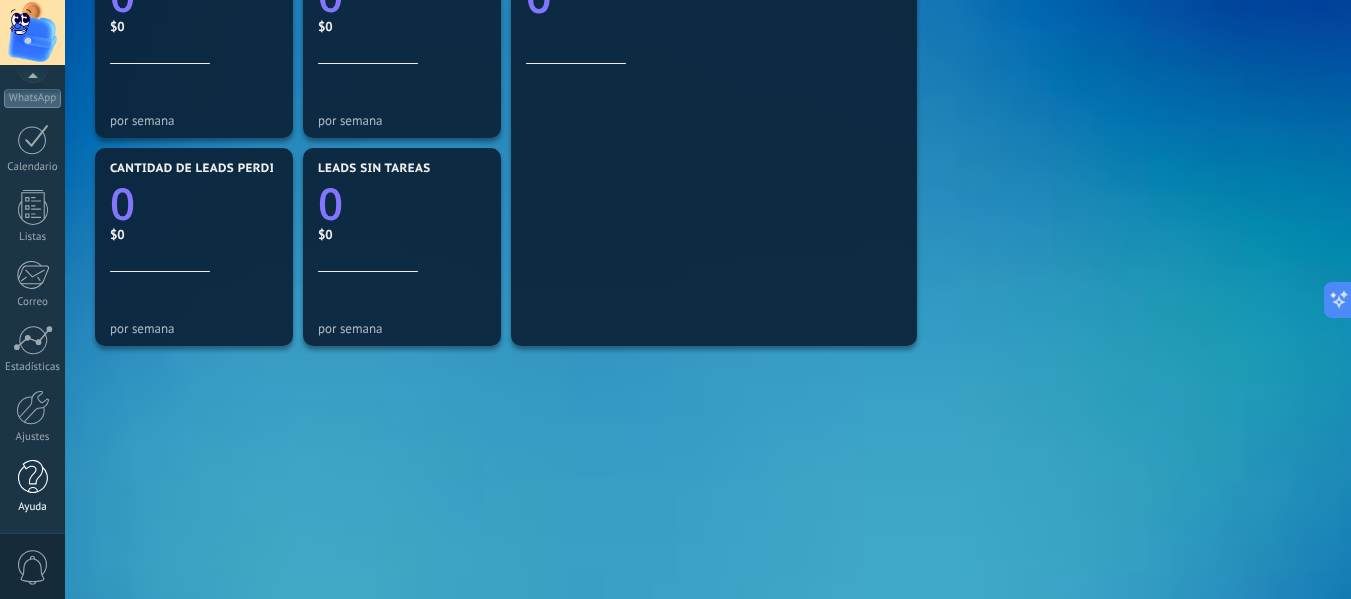 click on "Ayuda" at bounding box center [32, 487] 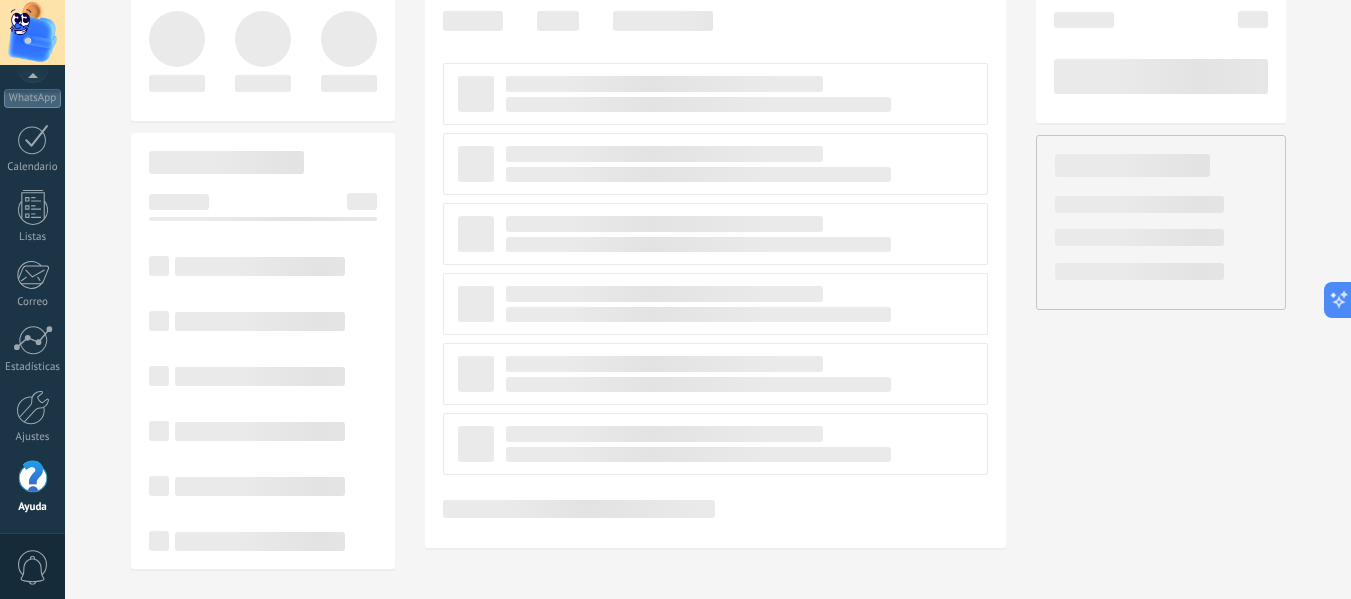 scroll, scrollTop: 0, scrollLeft: 0, axis: both 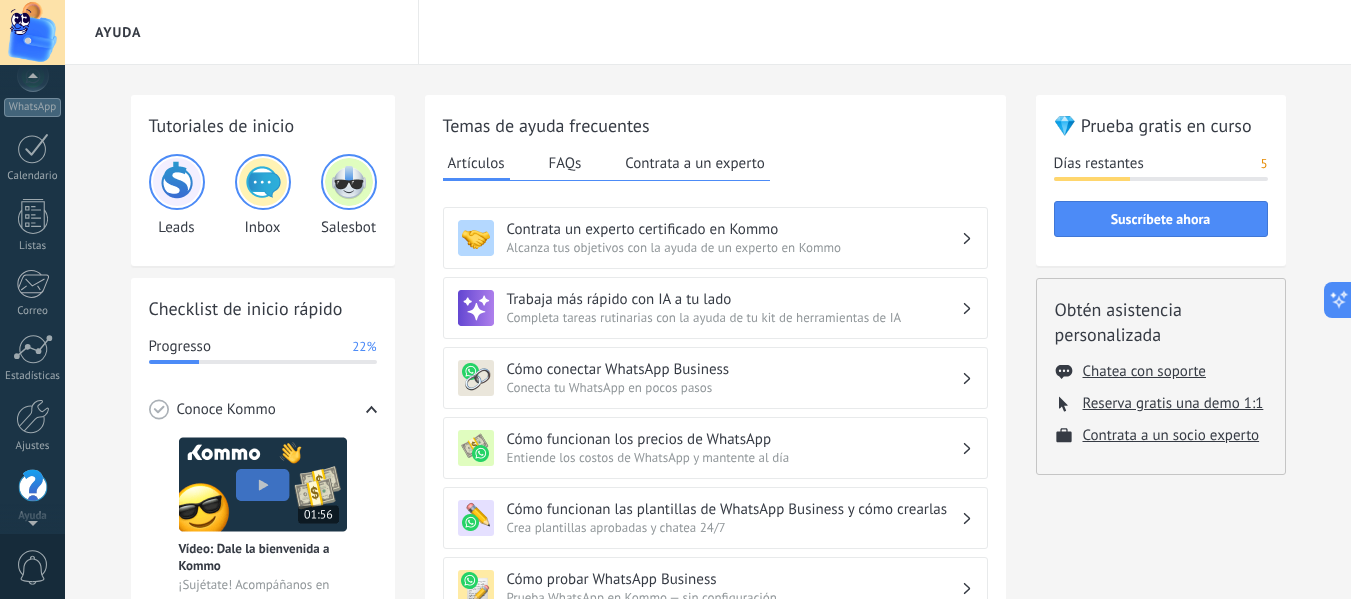 click at bounding box center (32, 32) 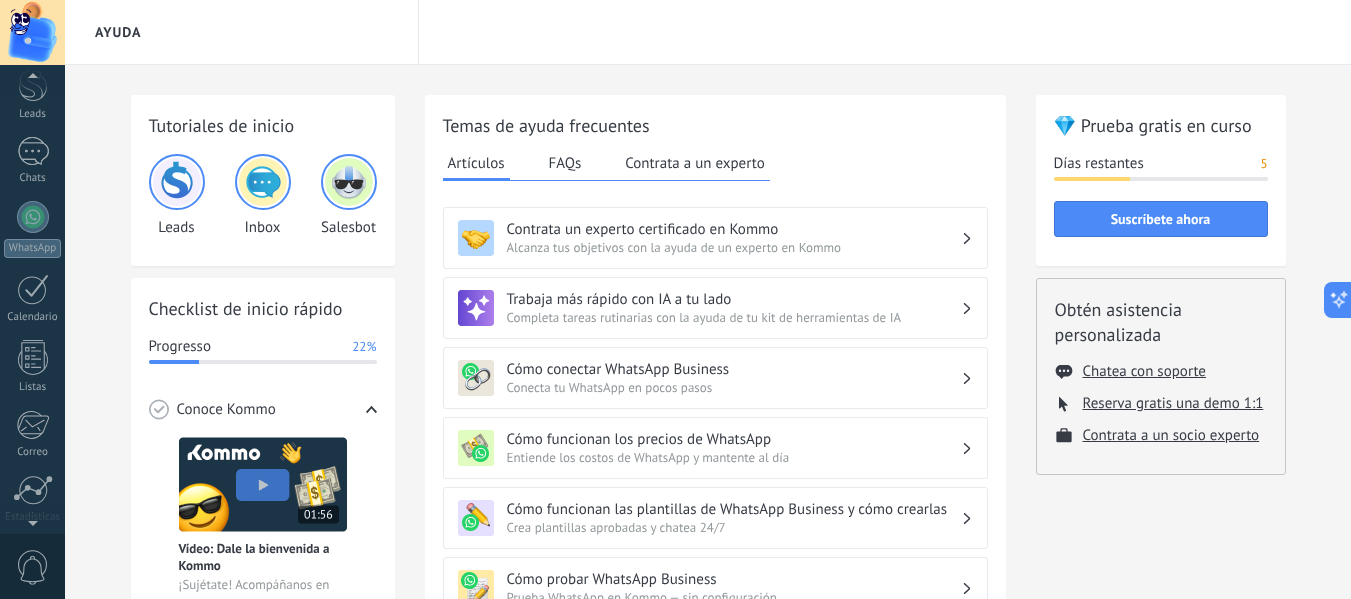 click at bounding box center [32, 80] 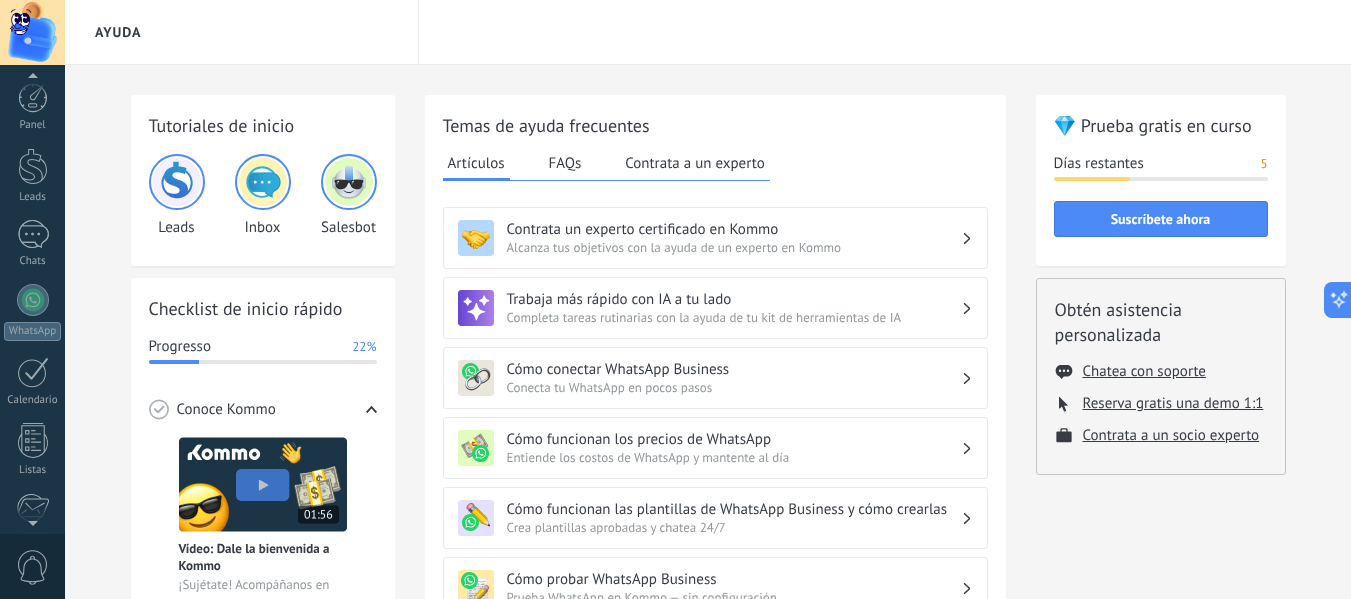 scroll, scrollTop: 0, scrollLeft: 0, axis: both 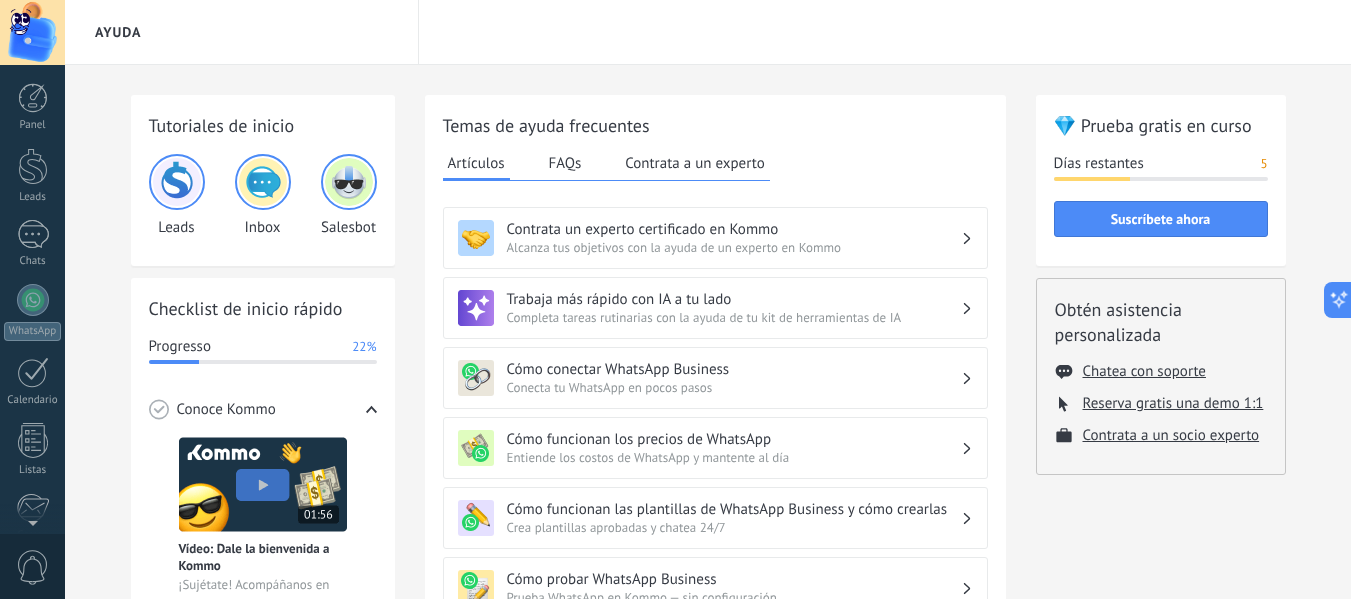 click at bounding box center (32, 32) 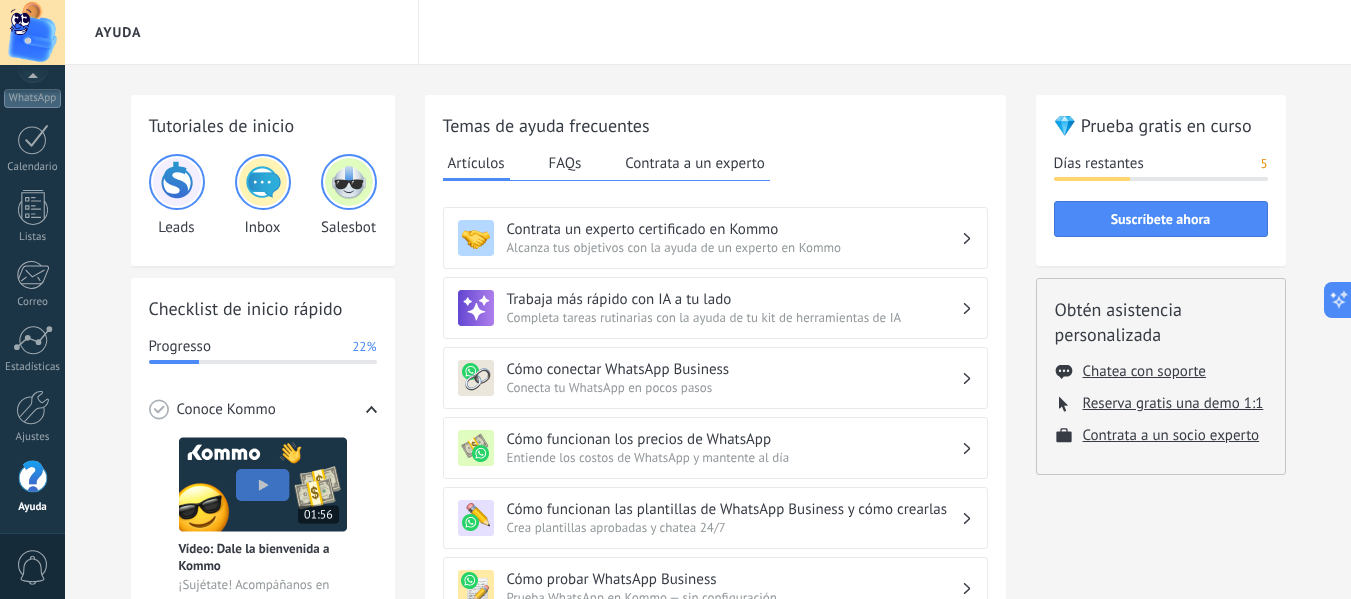 click on "Ayuda" at bounding box center [242, 32] 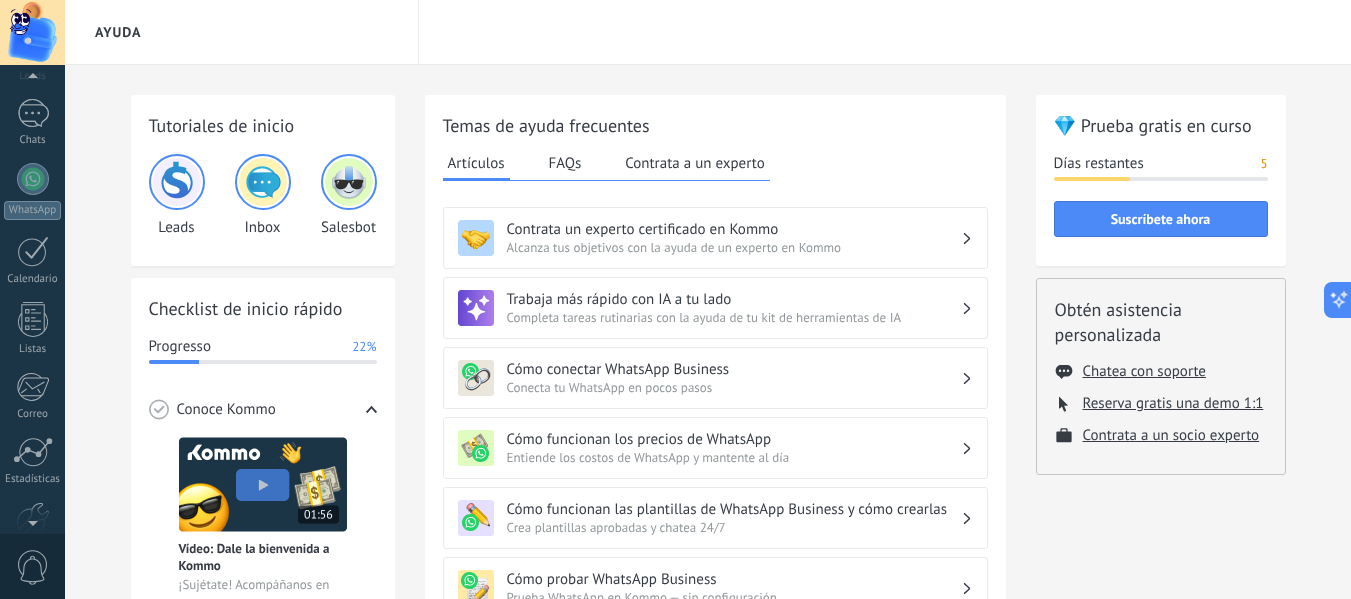 scroll, scrollTop: 0, scrollLeft: 0, axis: both 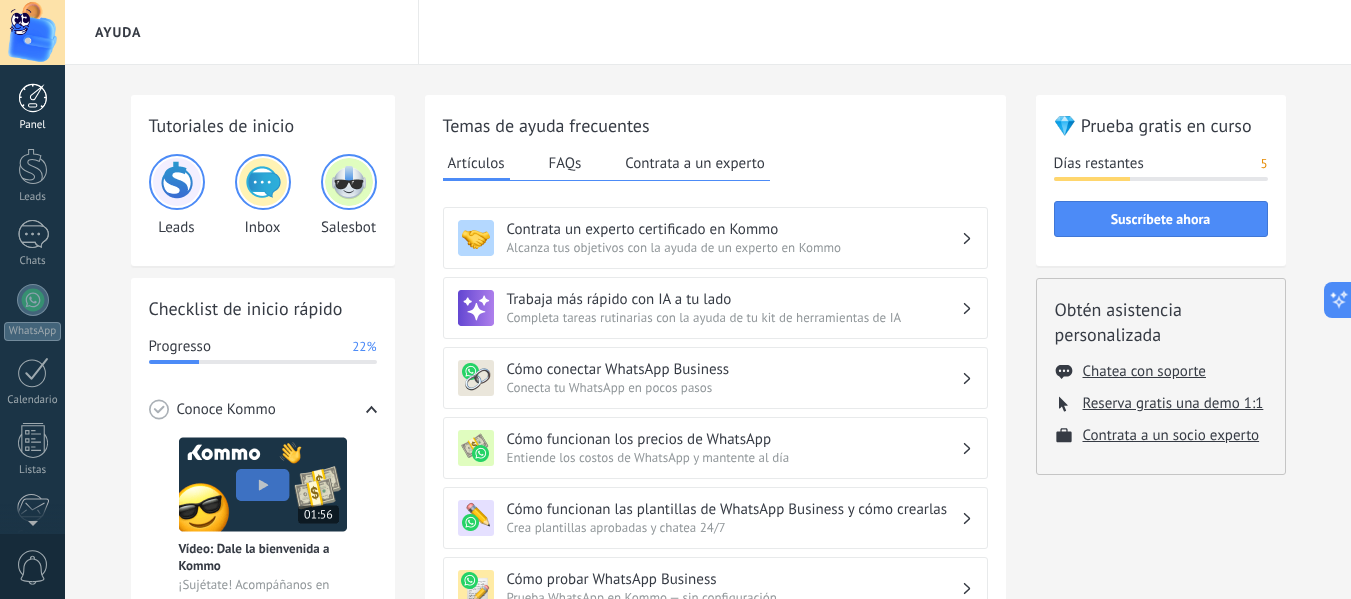 click at bounding box center [33, 98] 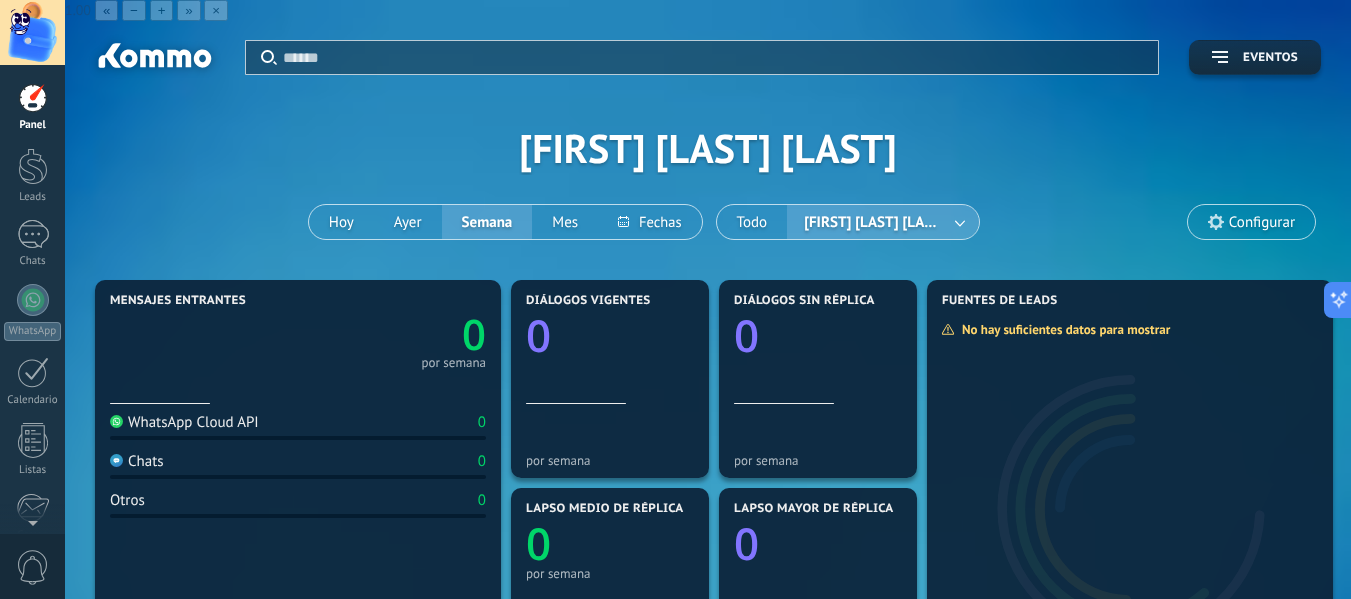 click at bounding box center (32, 32) 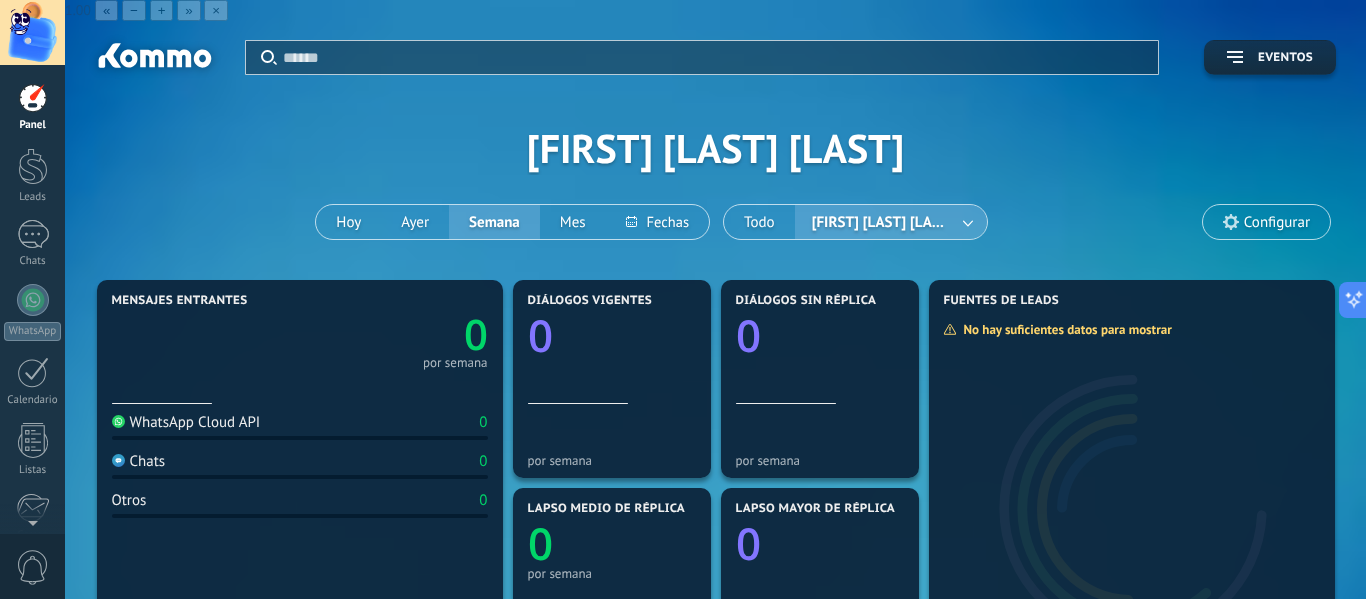 click at bounding box center [683, 299] 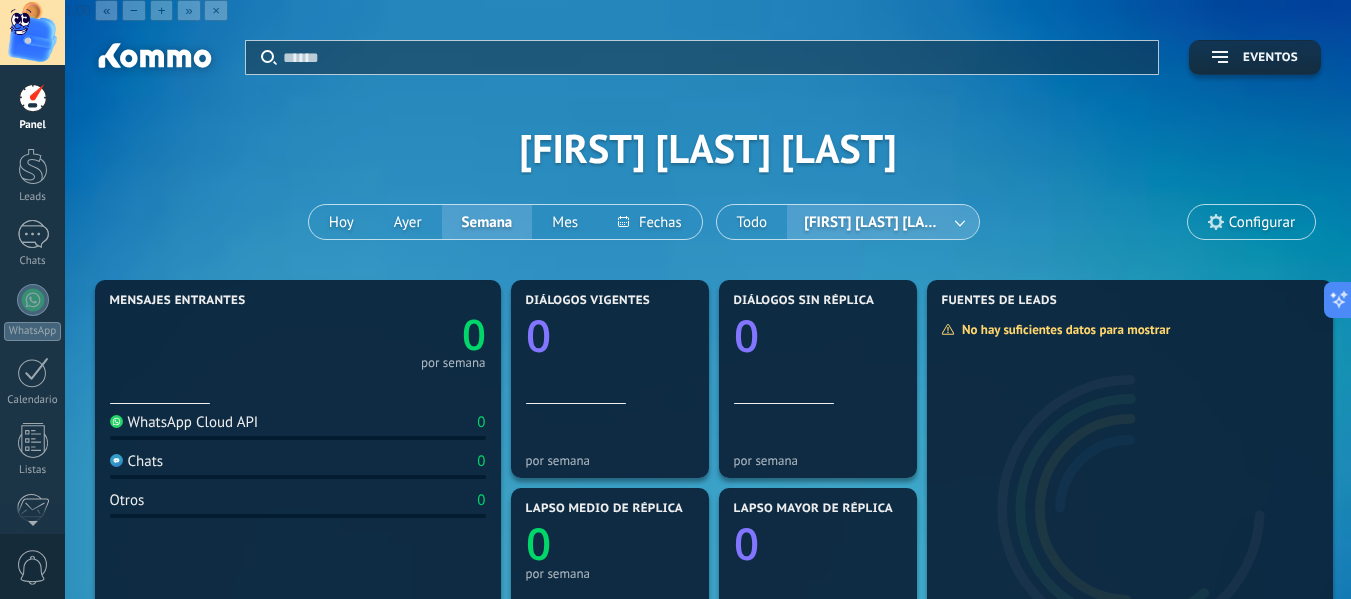 click at bounding box center [32, 32] 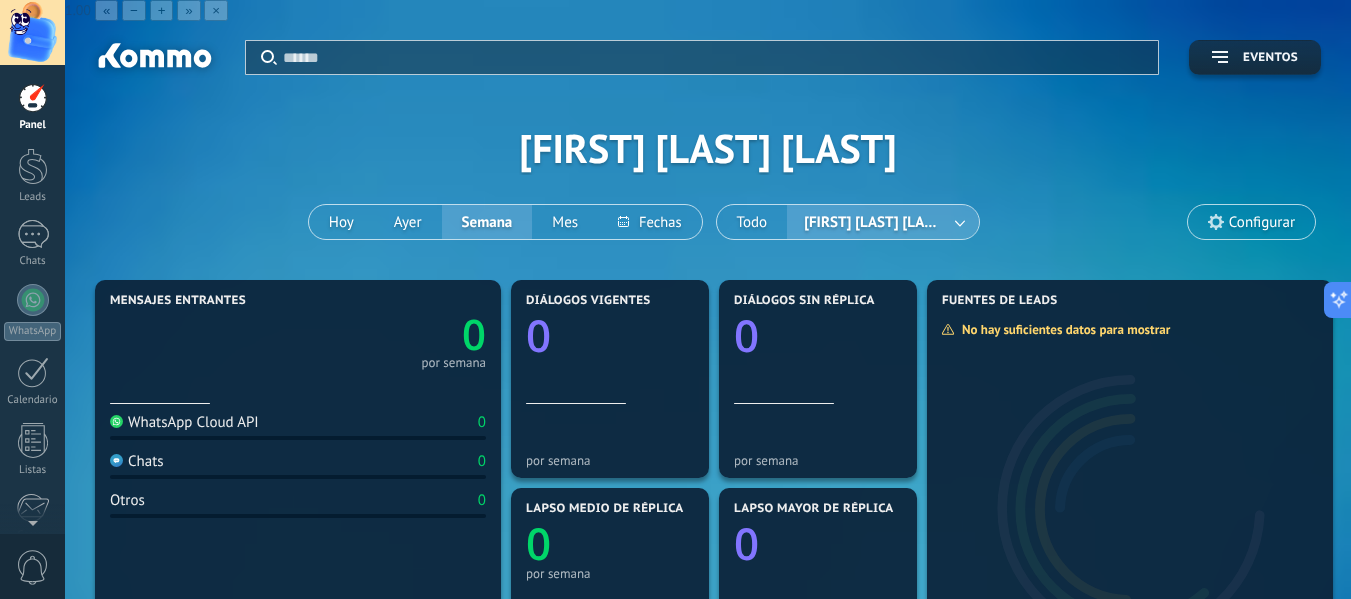 click at bounding box center (32, 32) 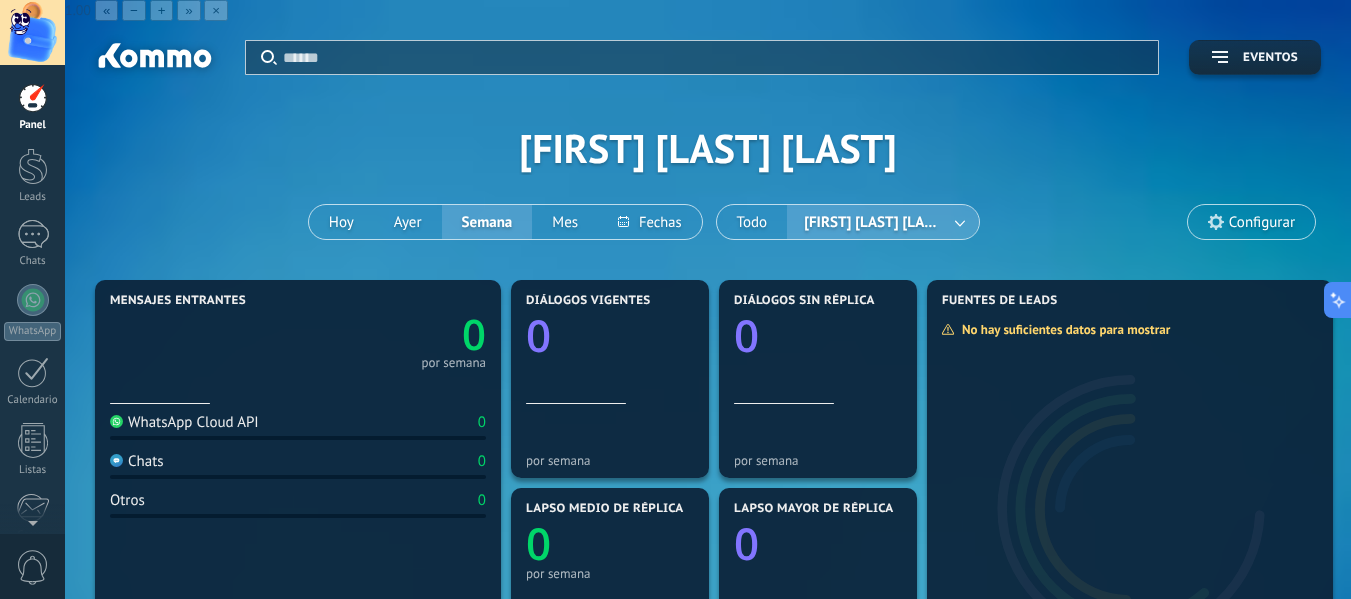click at bounding box center (153, 59) 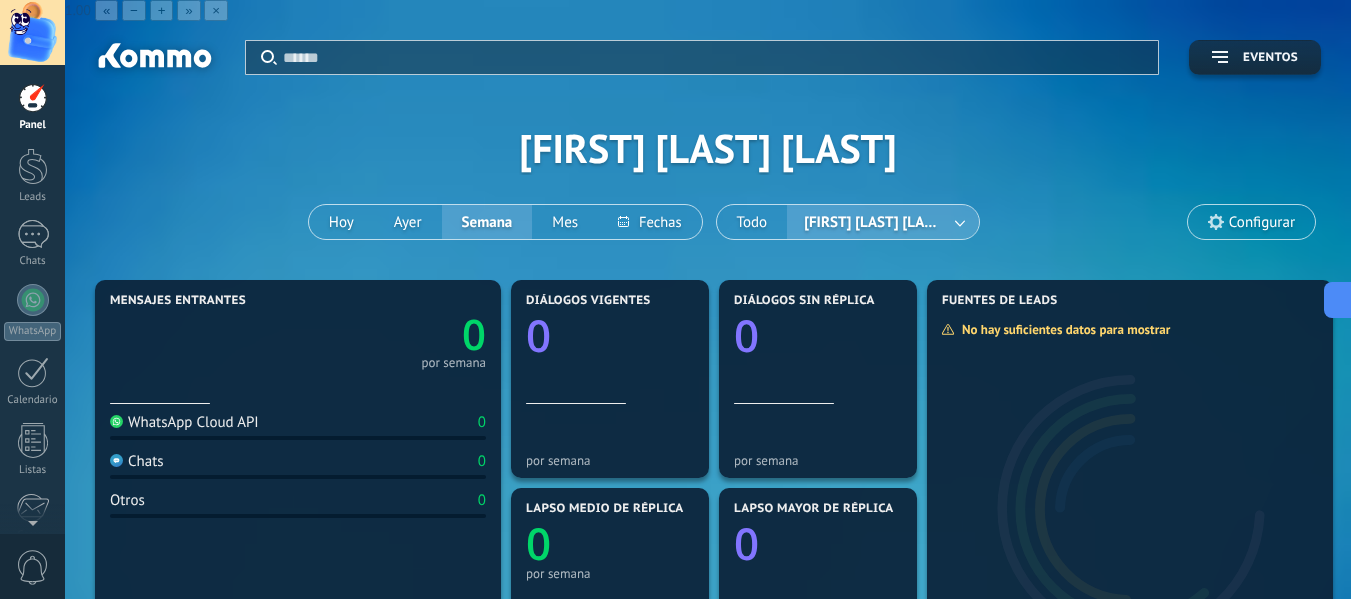 click at bounding box center (153, 59) 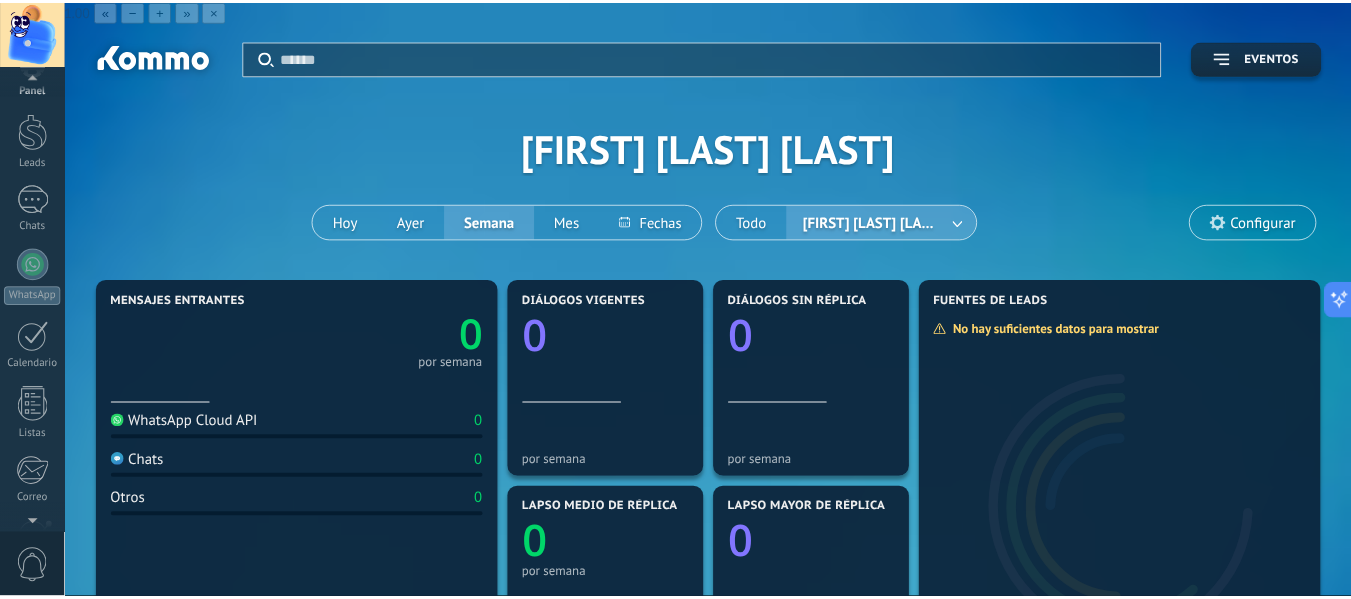 scroll, scrollTop: 0, scrollLeft: 0, axis: both 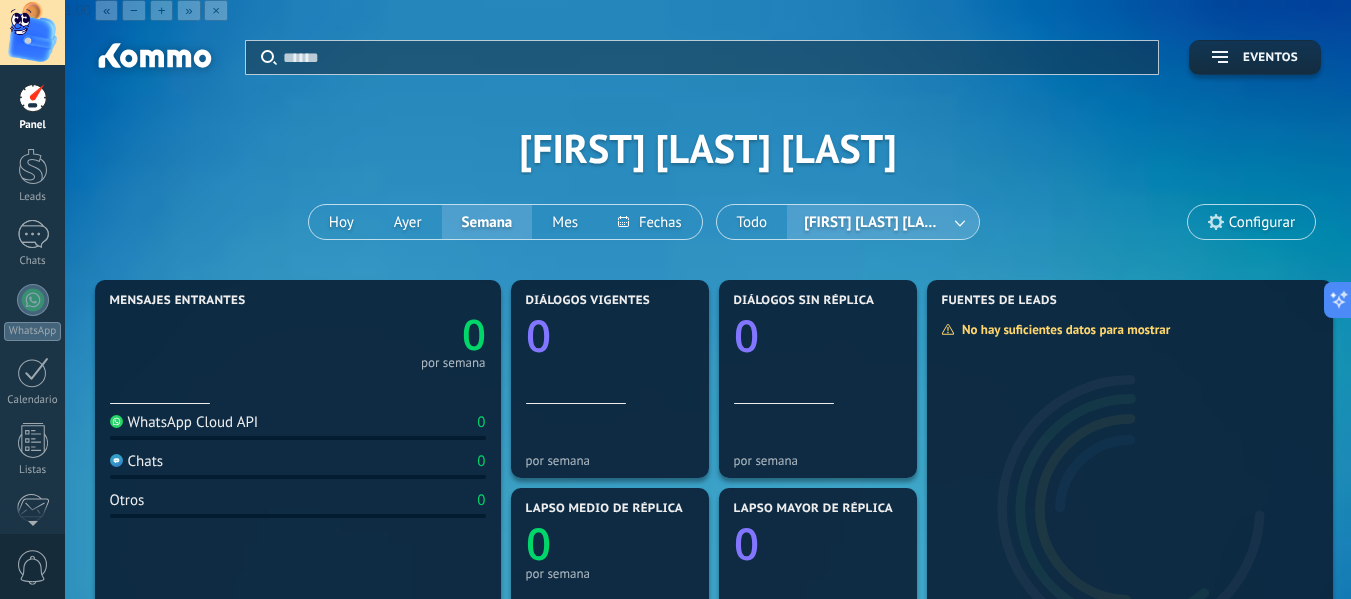 click on "Aplicar Eventos [FIRST] [LAST] [LAST] Hoy Ayer Semana Mes Todo [FIRST] [LAST] [LAST] Configurar" at bounding box center (708, 148) 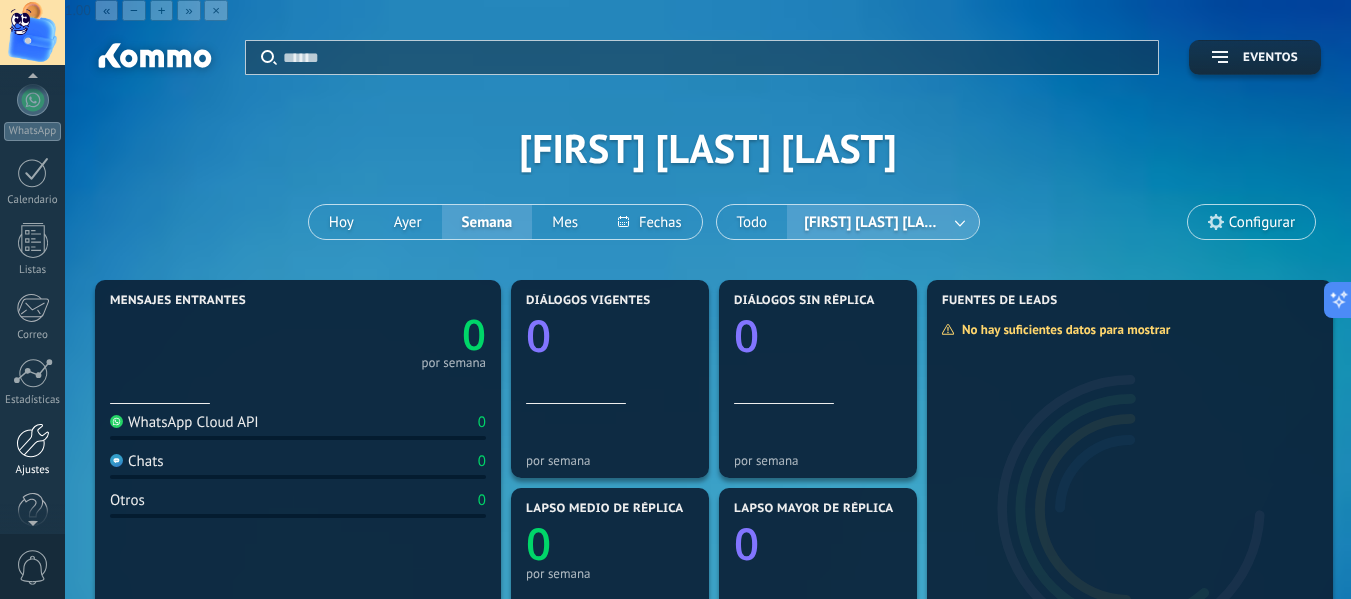 scroll, scrollTop: 233, scrollLeft: 0, axis: vertical 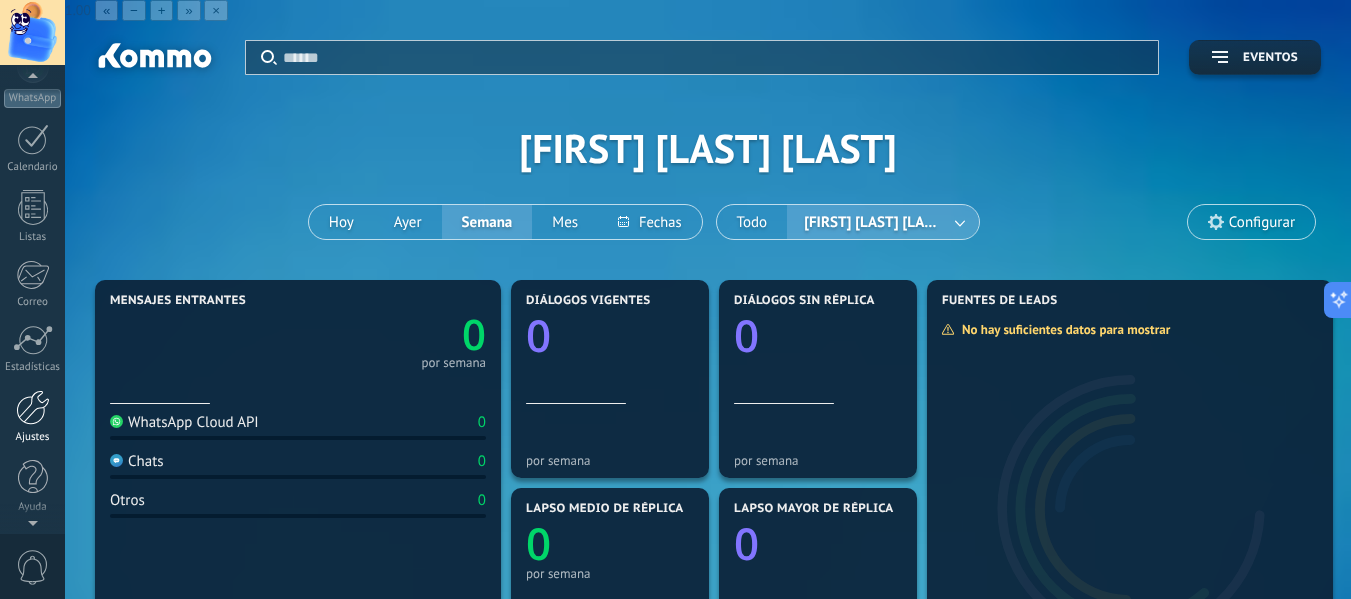 click at bounding box center (33, 407) 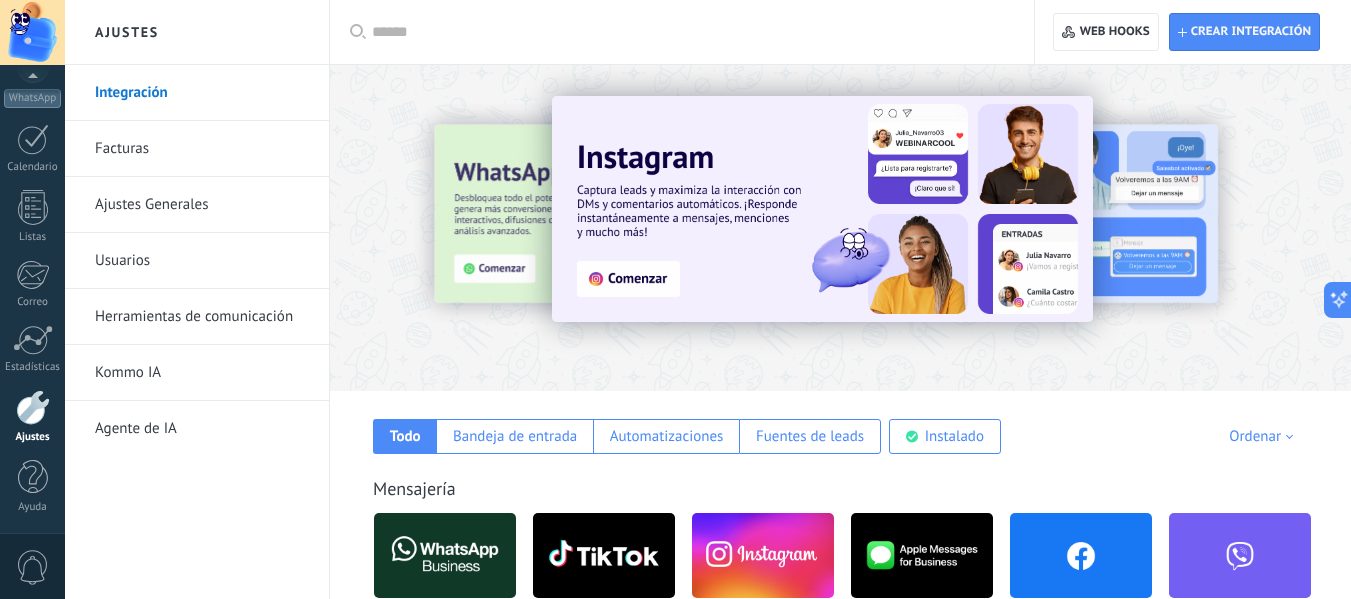 click at bounding box center (840, 222) 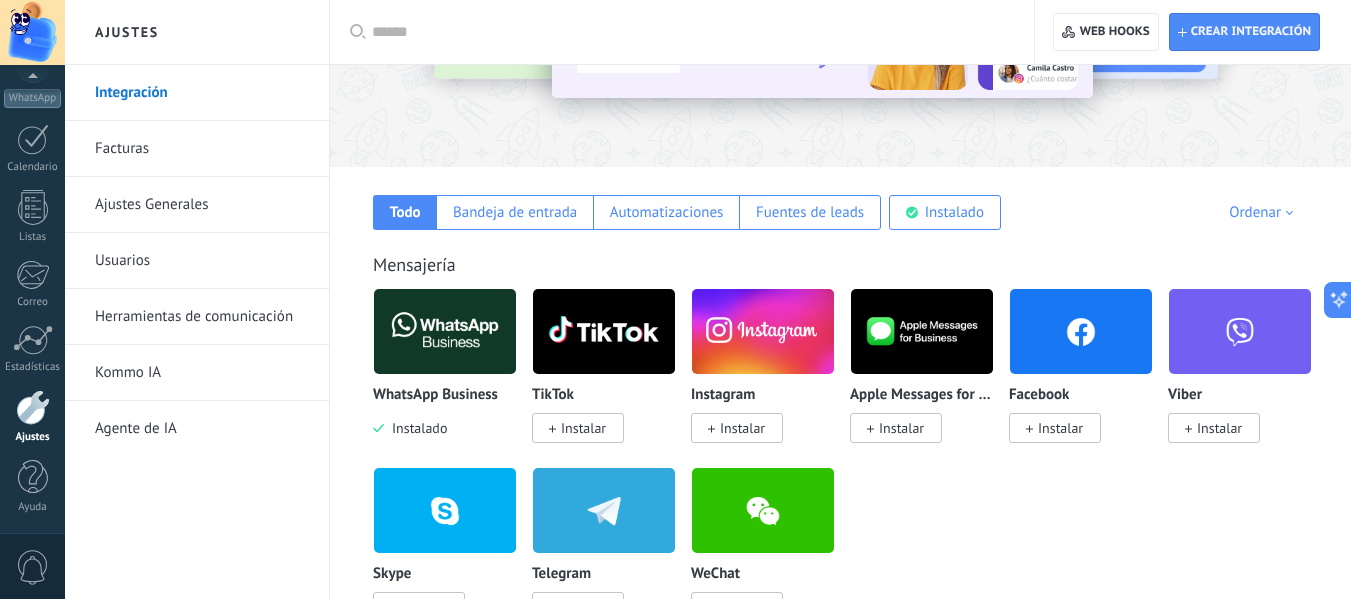 scroll, scrollTop: 300, scrollLeft: 0, axis: vertical 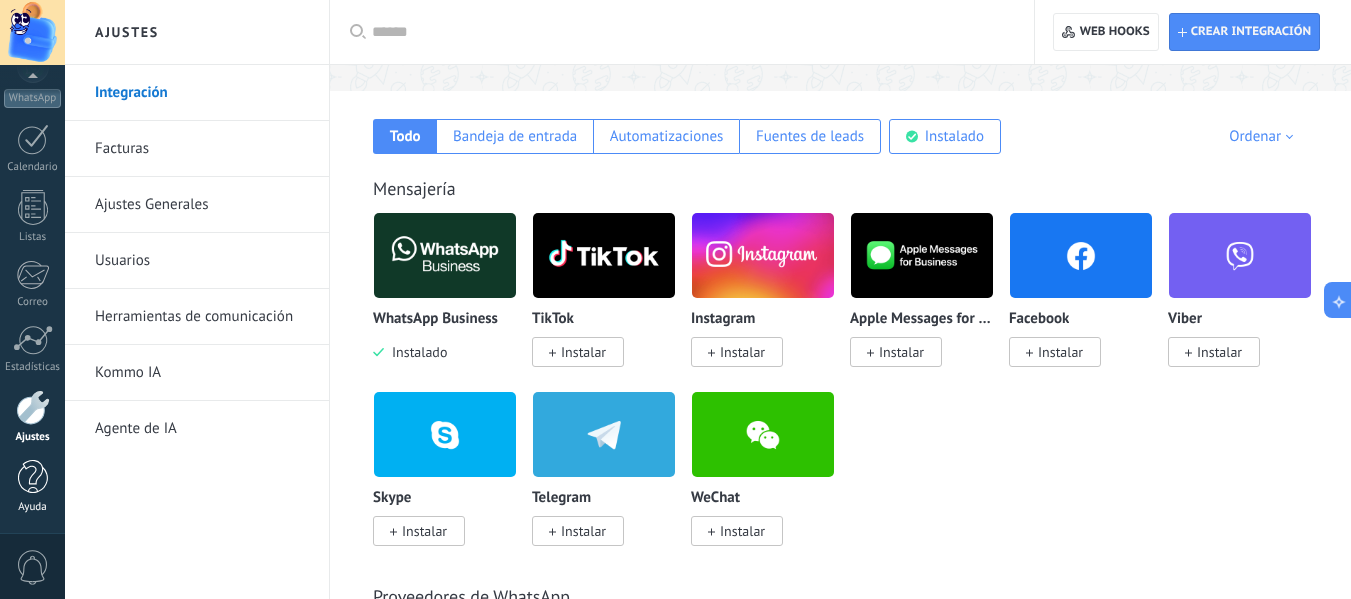 click at bounding box center (33, 477) 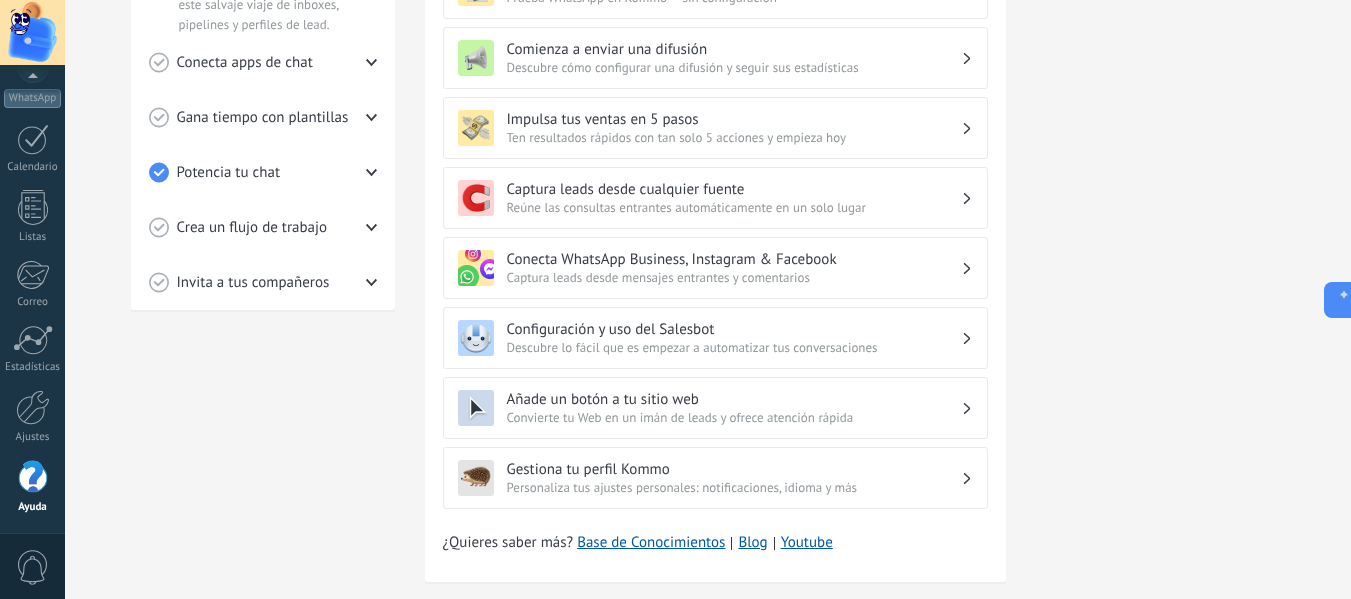 scroll, scrollTop: 638, scrollLeft: 0, axis: vertical 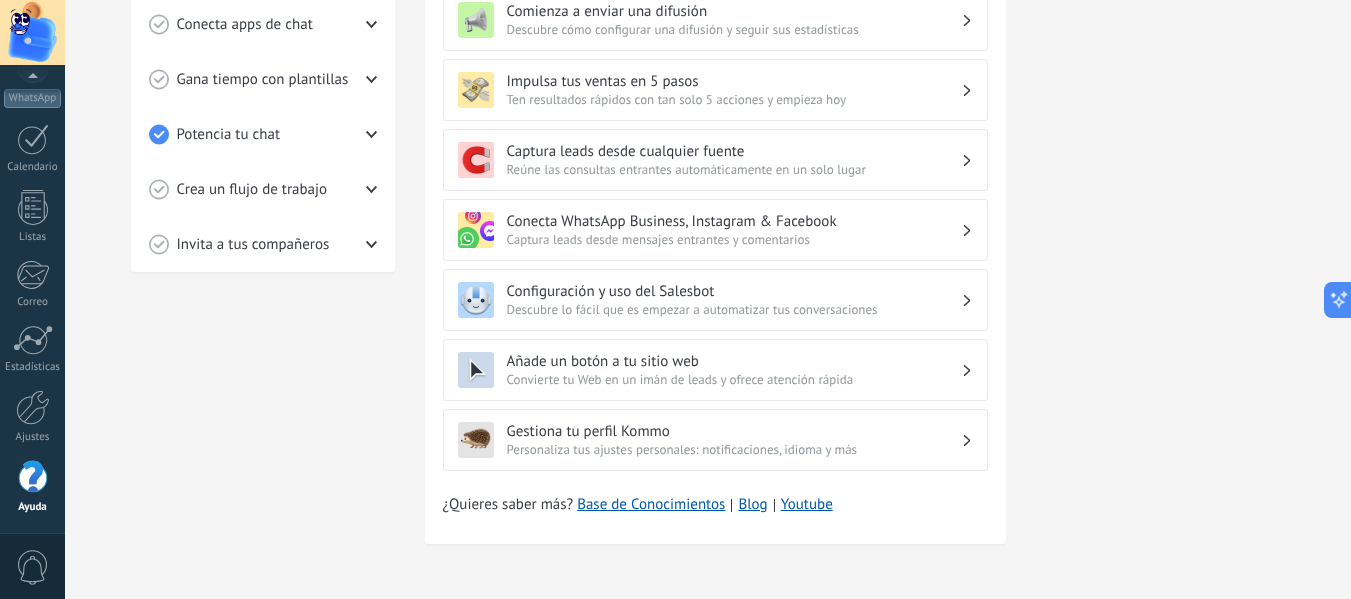 click on "Personaliza tus ajustes personales: notificaciones, idioma y más" at bounding box center (734, 449) 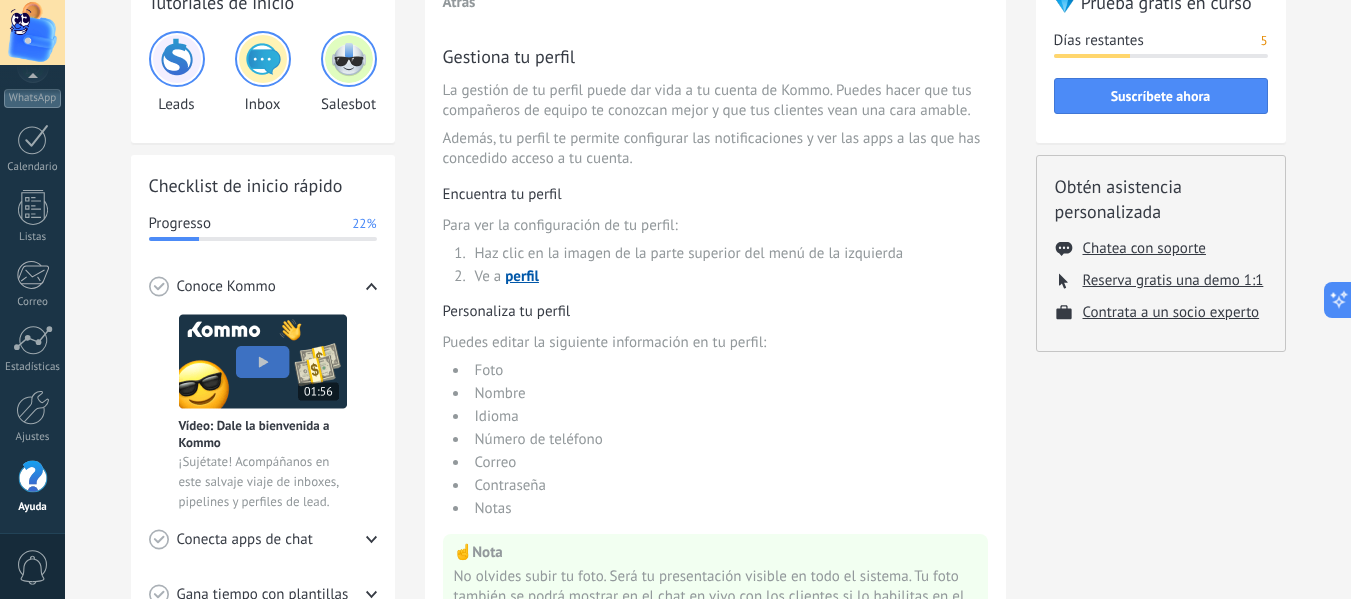 scroll, scrollTop: 88, scrollLeft: 0, axis: vertical 